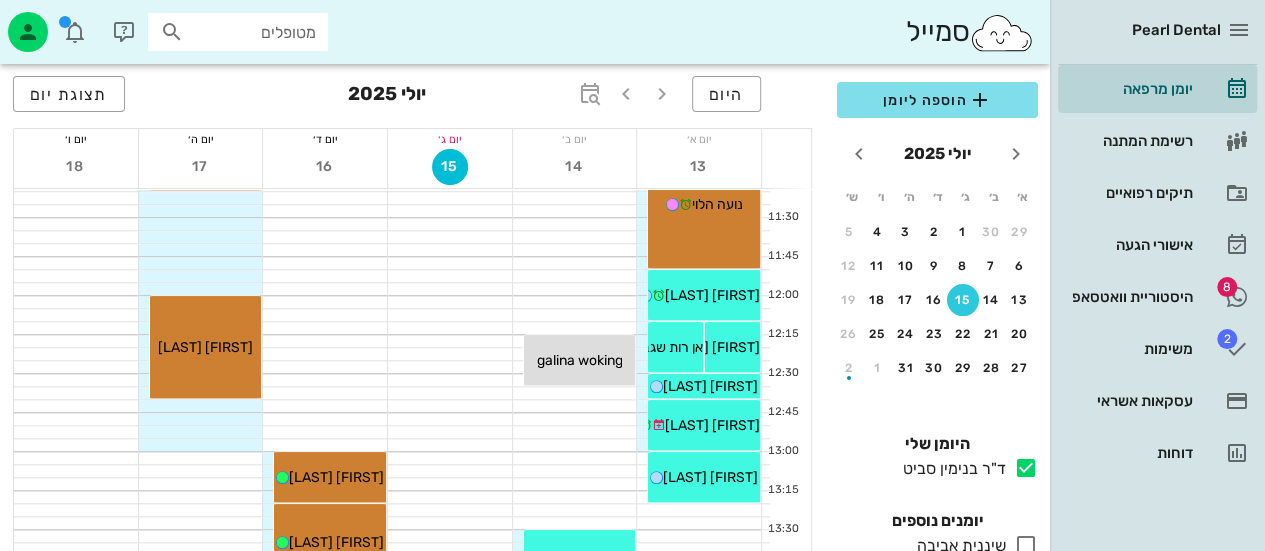 scroll, scrollTop: 800, scrollLeft: 0, axis: vertical 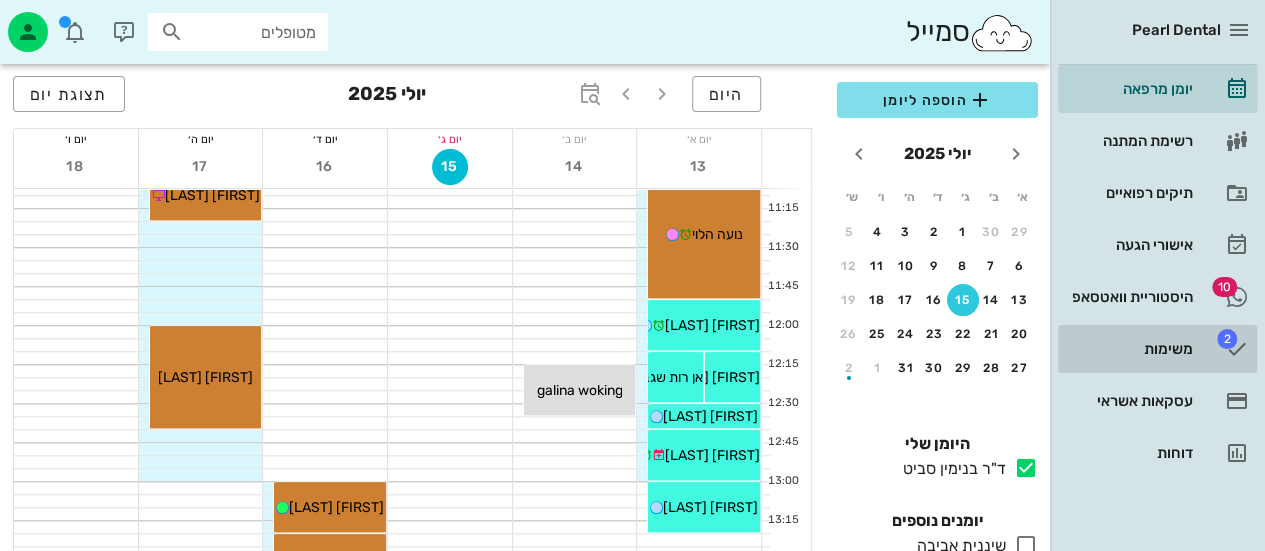 click on "משימות" at bounding box center (1129, 349) 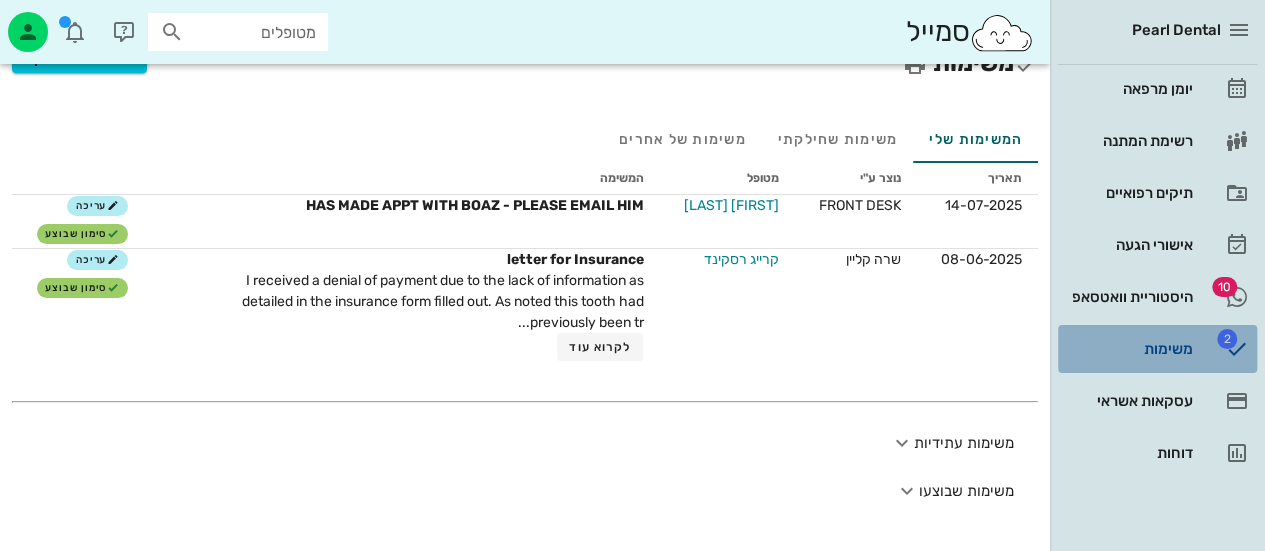 scroll, scrollTop: 0, scrollLeft: 0, axis: both 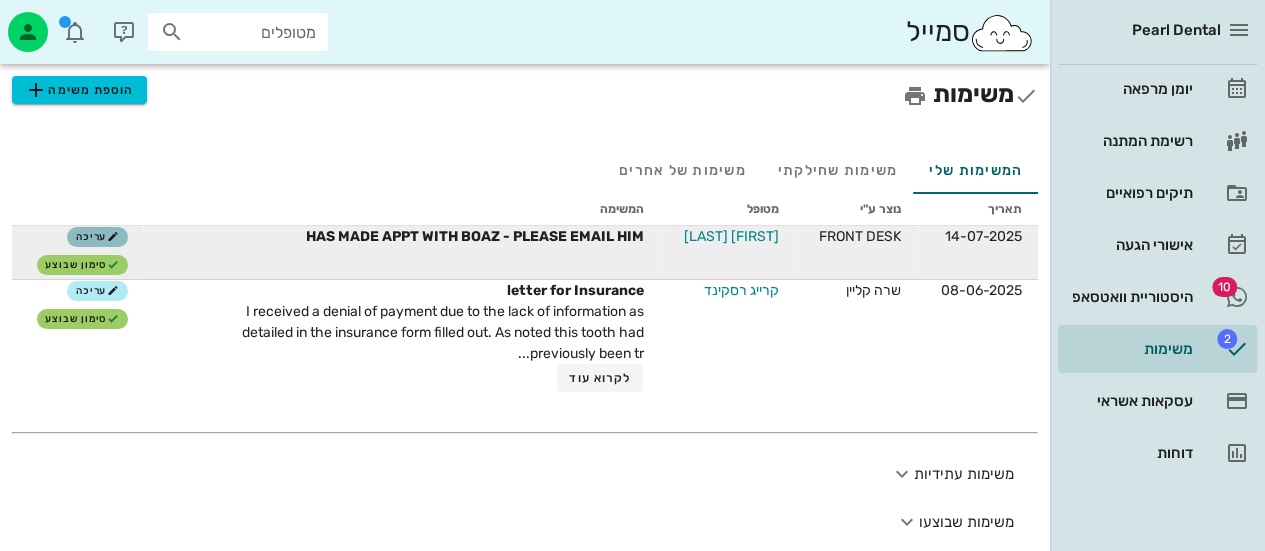 click on "עריכה" at bounding box center [97, 237] 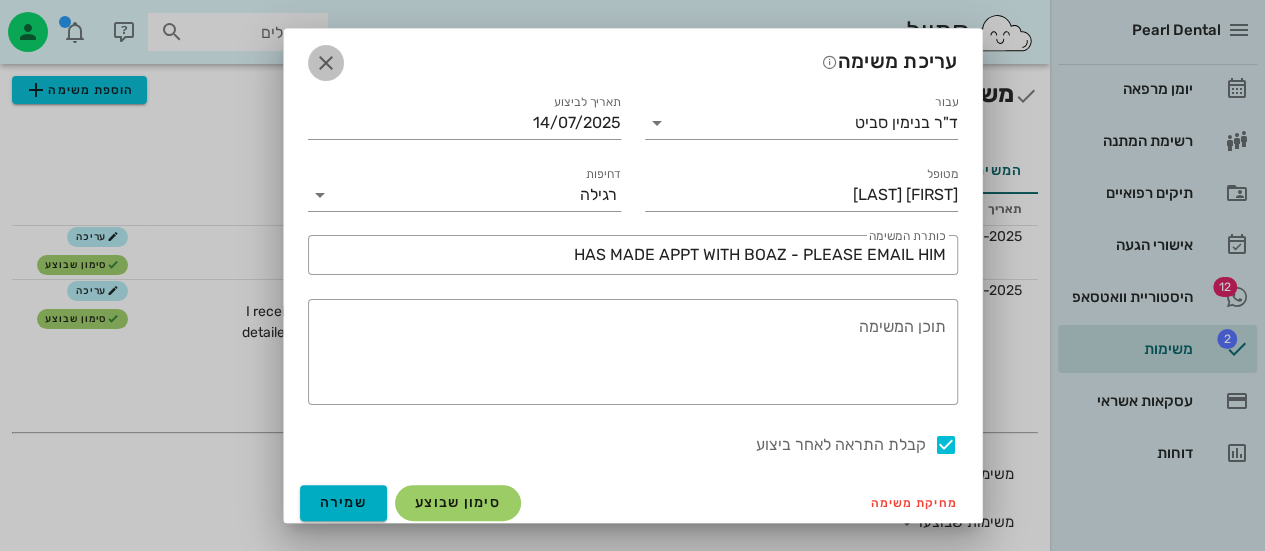 click at bounding box center (326, 63) 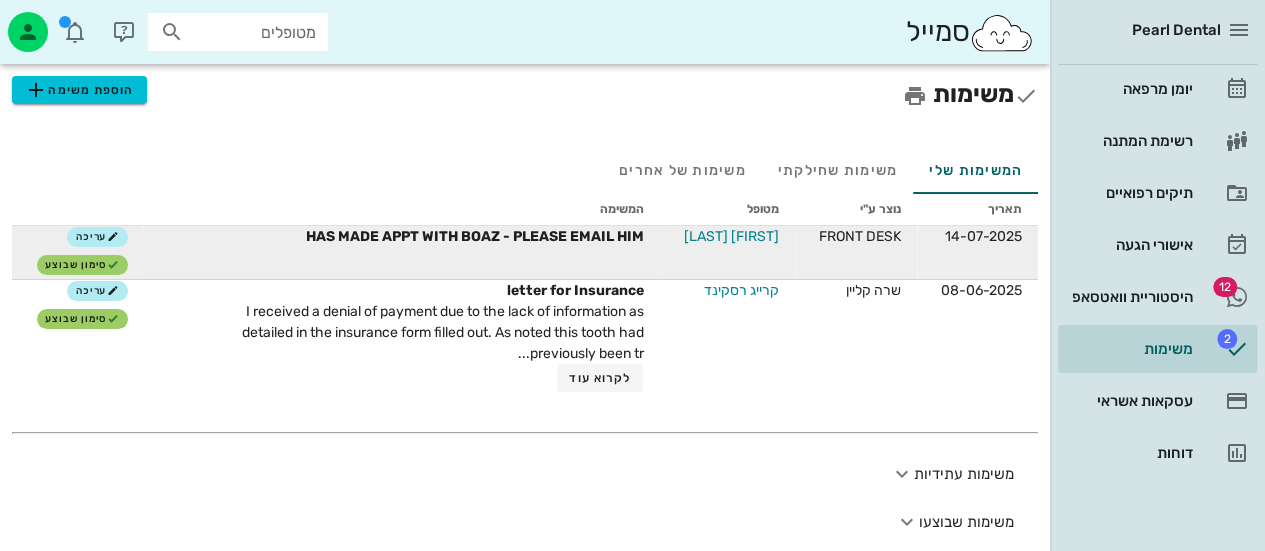 click on "[FIRST] [LAST]" at bounding box center (731, 236) 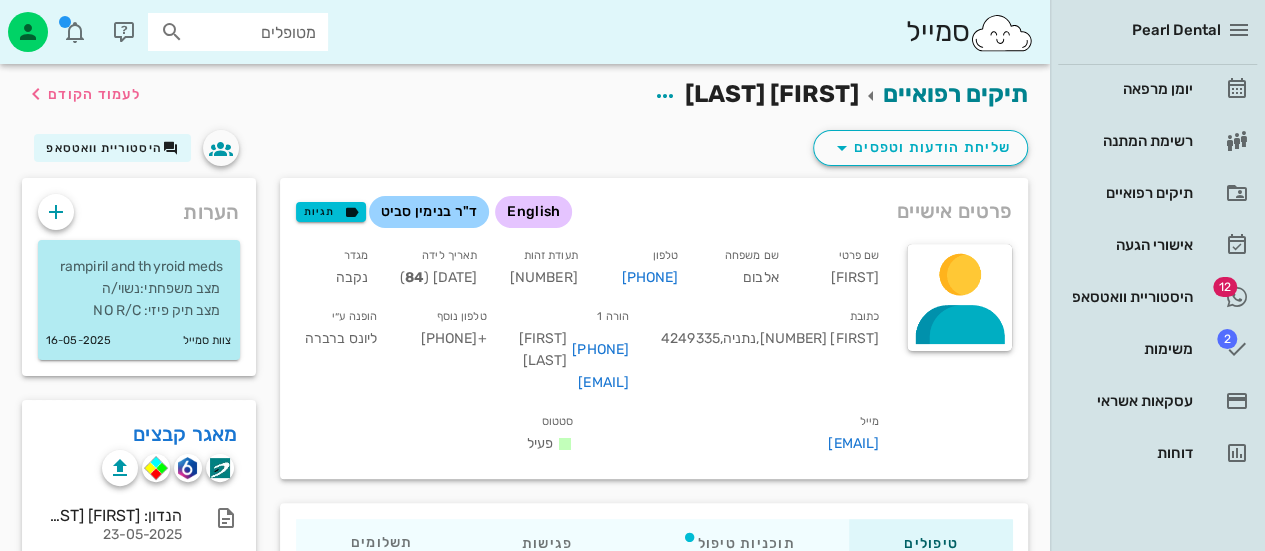 scroll, scrollTop: 200, scrollLeft: 0, axis: vertical 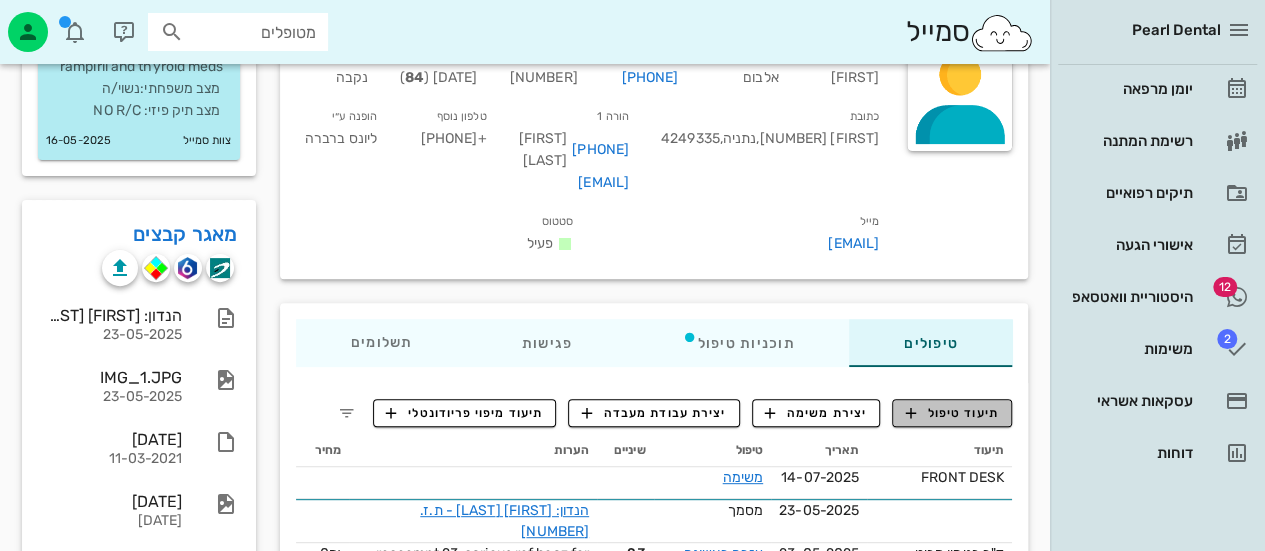 click on "תיעוד טיפול" at bounding box center [952, 413] 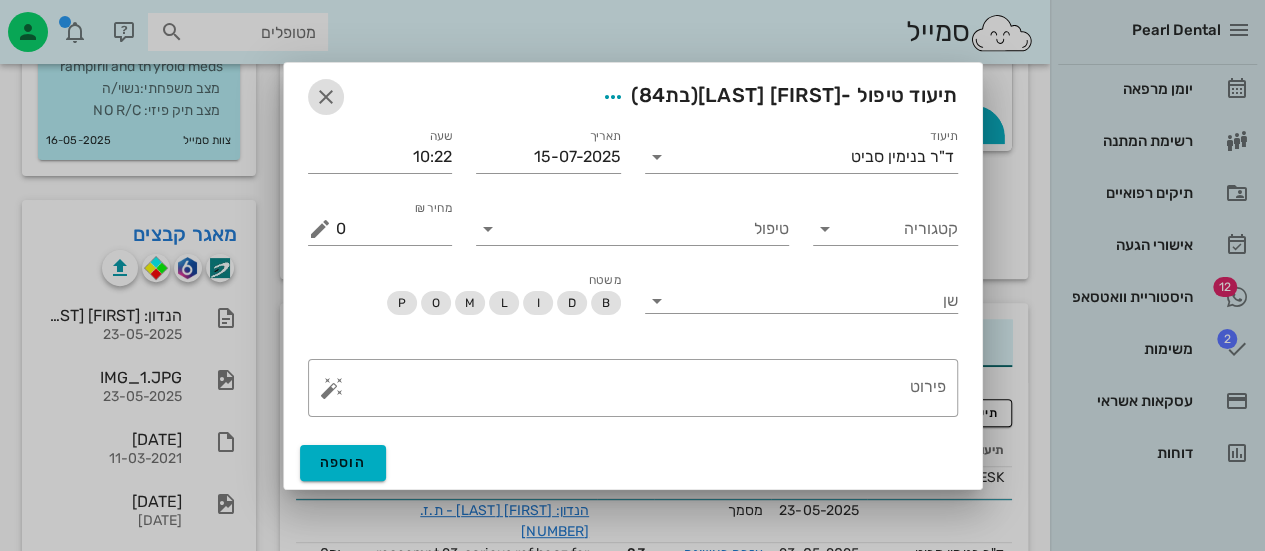 click at bounding box center (326, 97) 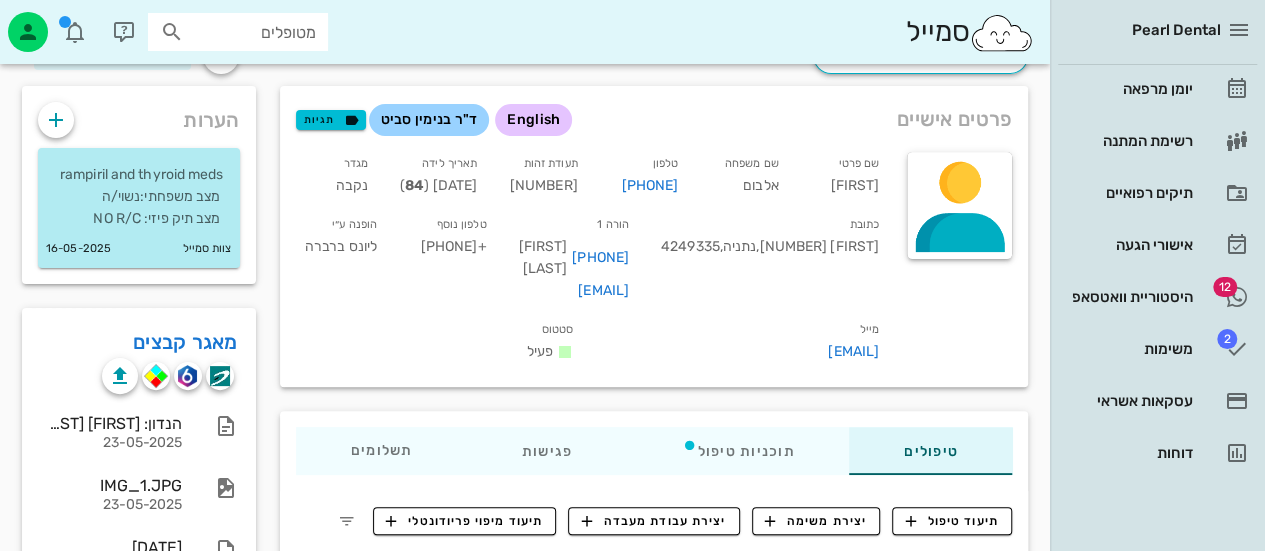 scroll, scrollTop: 0, scrollLeft: 0, axis: both 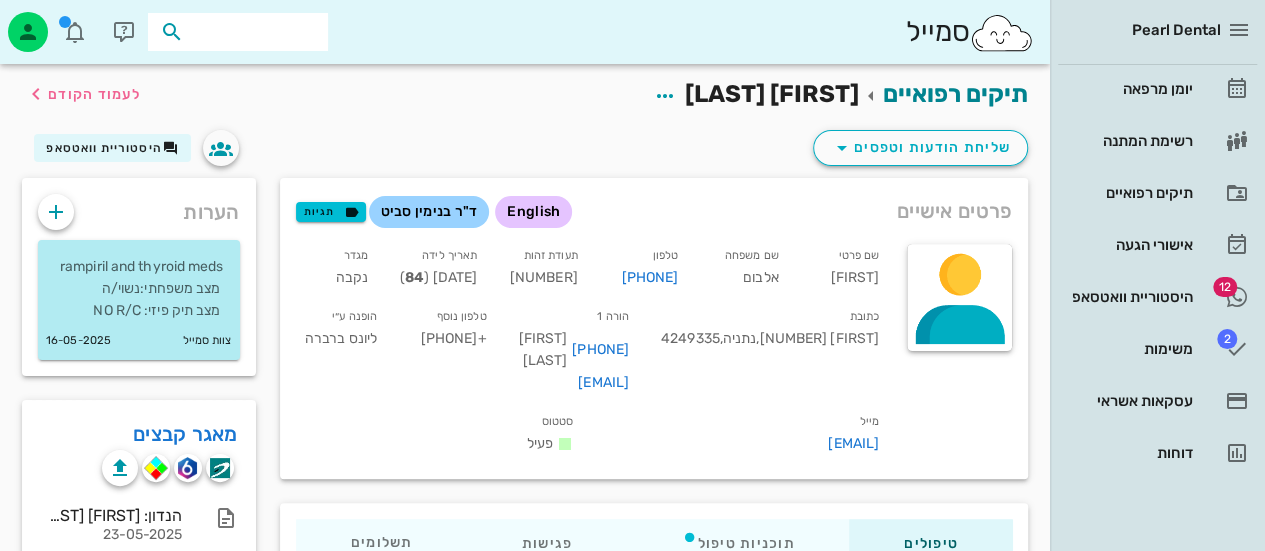click at bounding box center (252, 32) 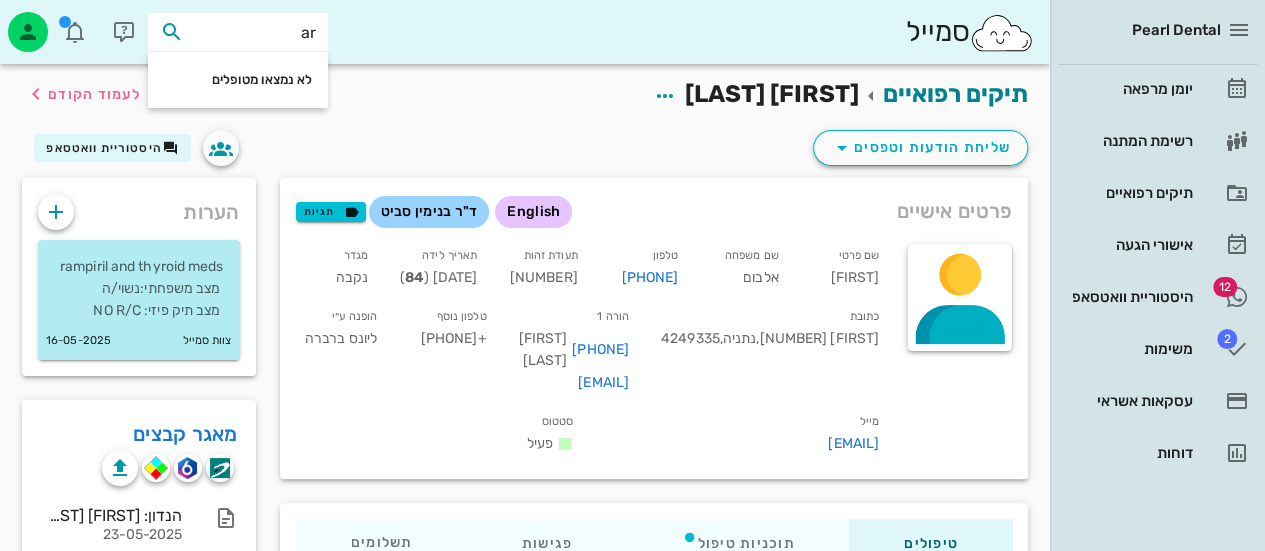 type on "a" 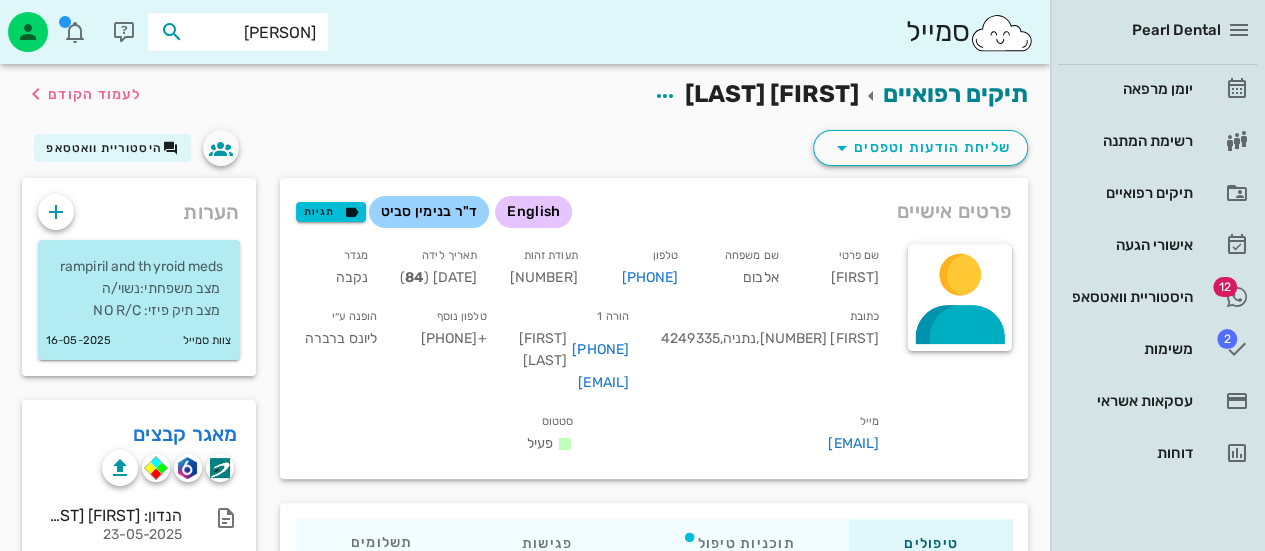 type on "[FIRST] [LAST]" 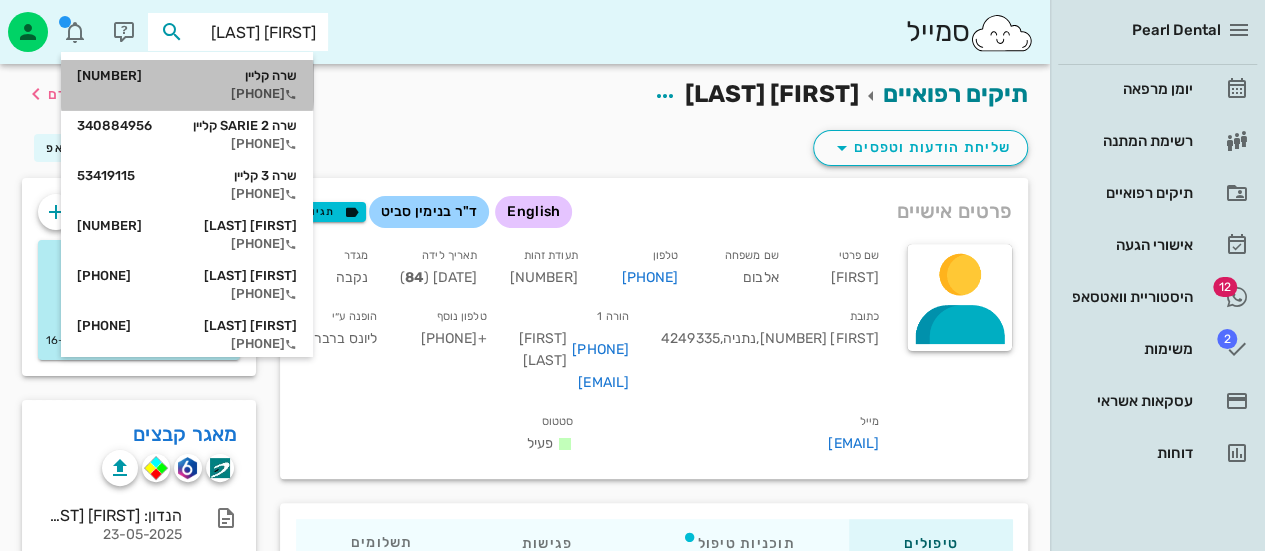 click on "[FIRST] [LAST]
[PHONE]" at bounding box center (187, 85) 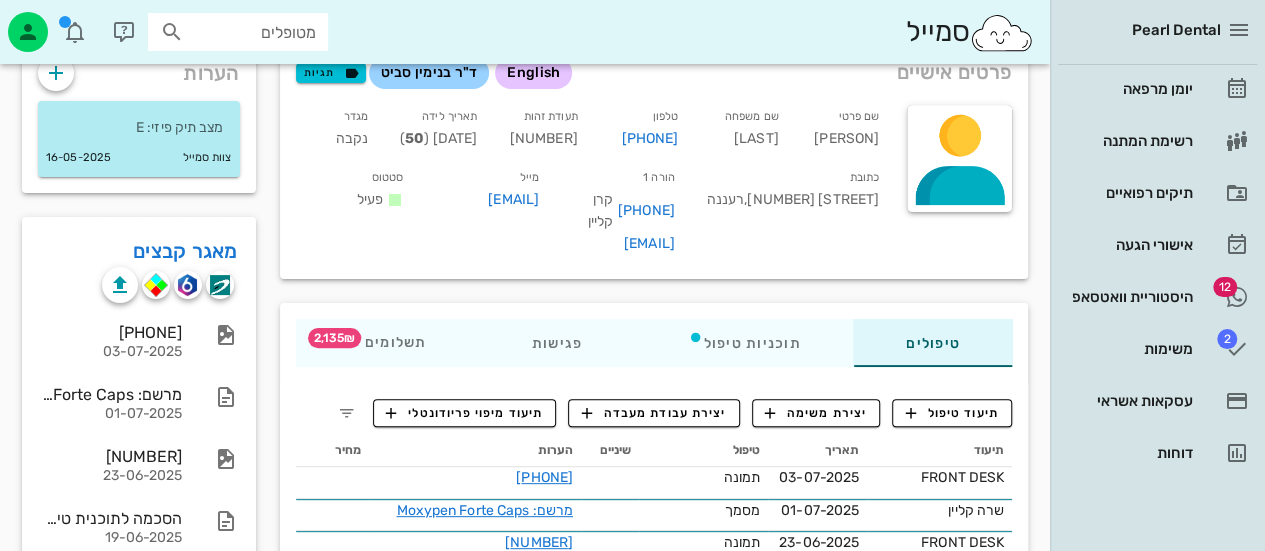 scroll, scrollTop: 300, scrollLeft: 0, axis: vertical 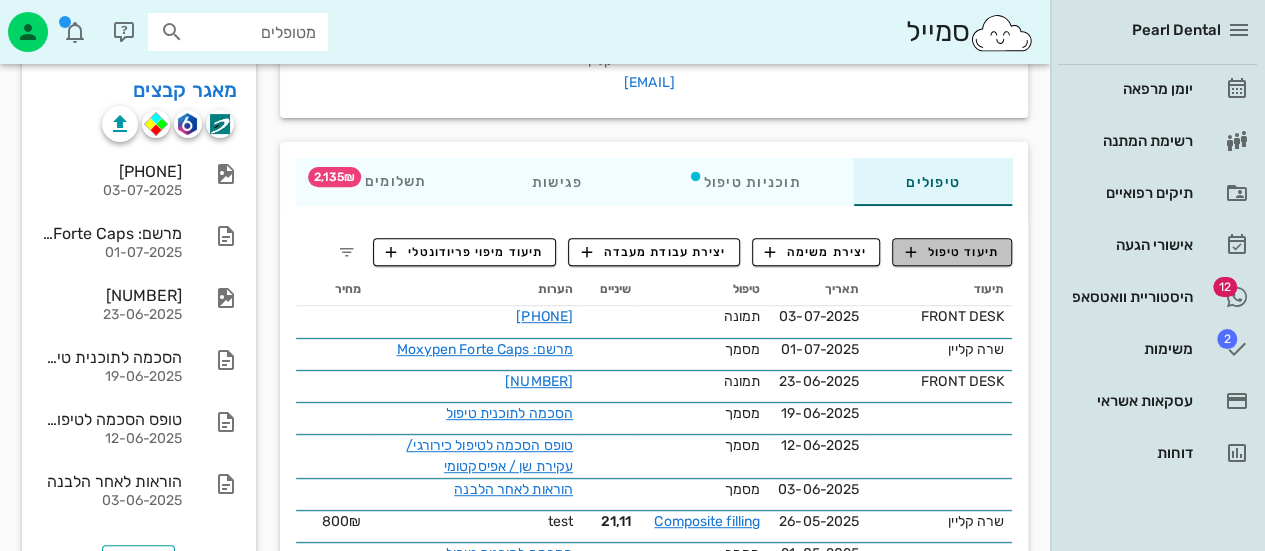 click on "תיעוד טיפול" at bounding box center (952, 252) 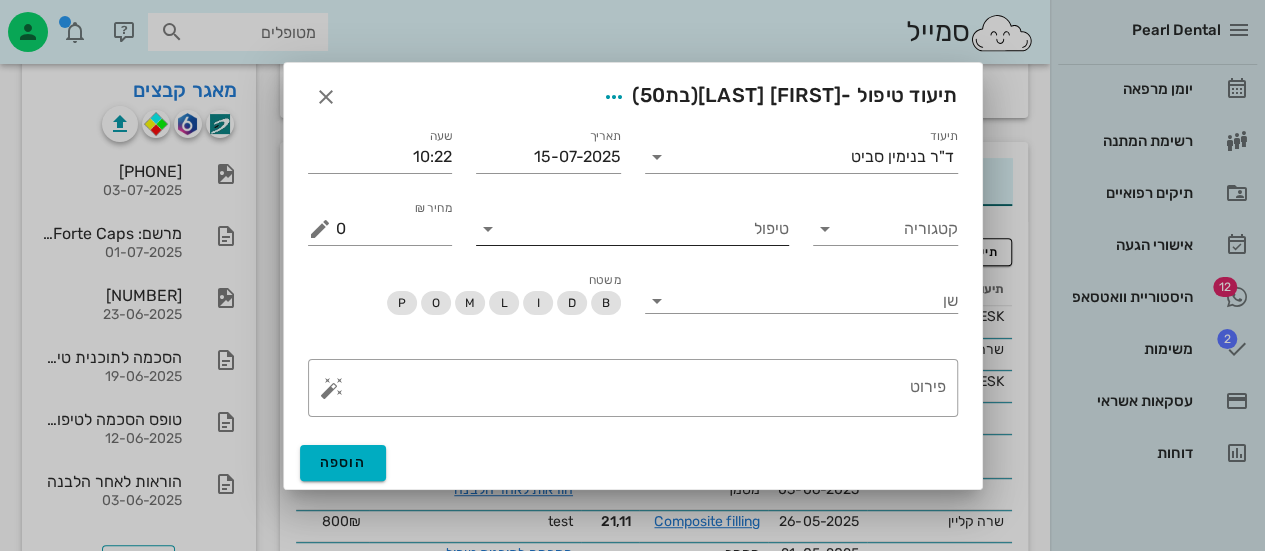 click on "טיפול" at bounding box center (646, 229) 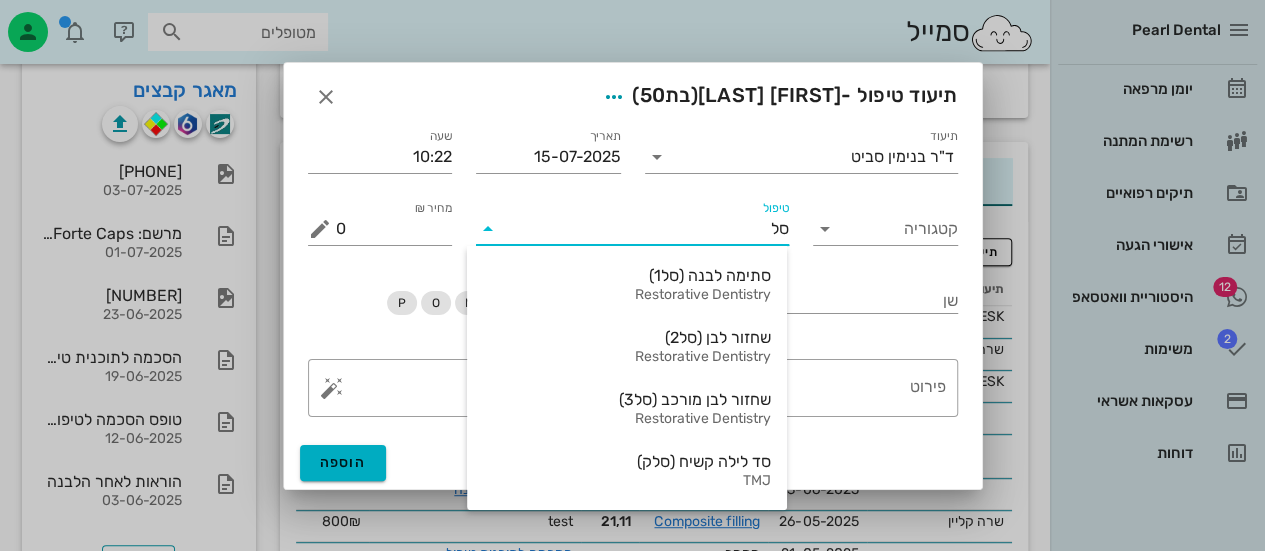type on "סל1" 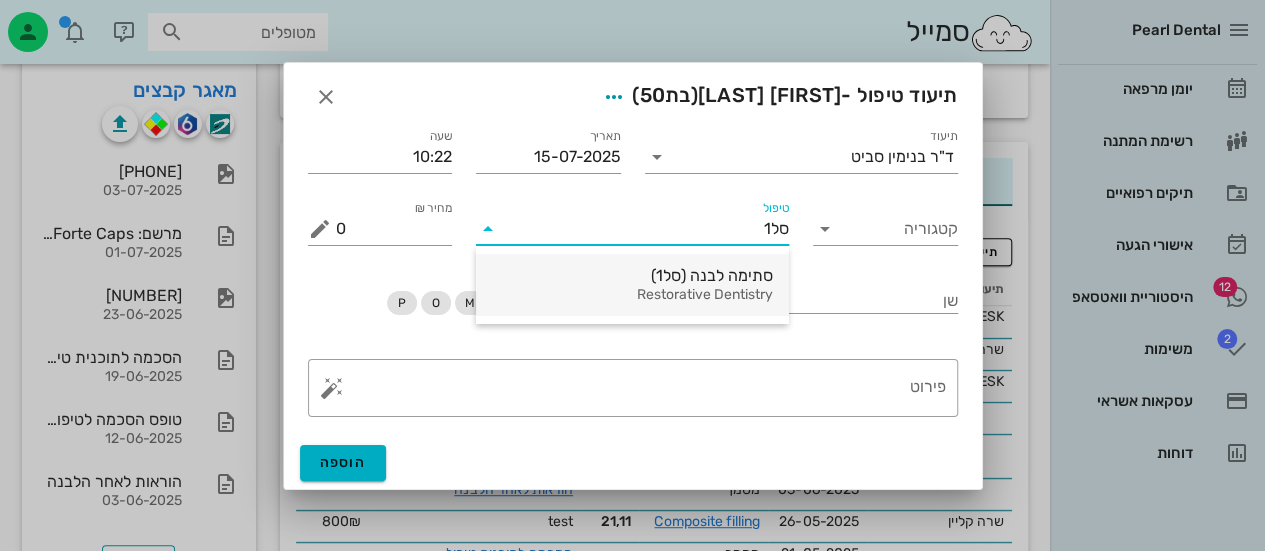 click on "סתימה לבנה   (סל1)
Restorative Dentistry" at bounding box center (632, 285) 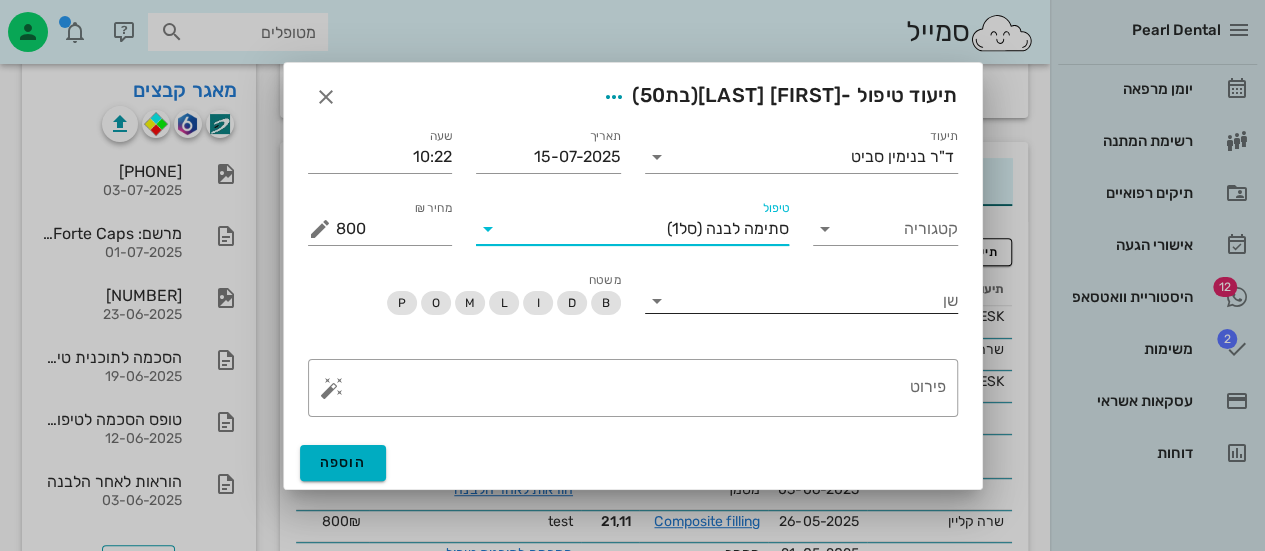 click at bounding box center (815, 299) 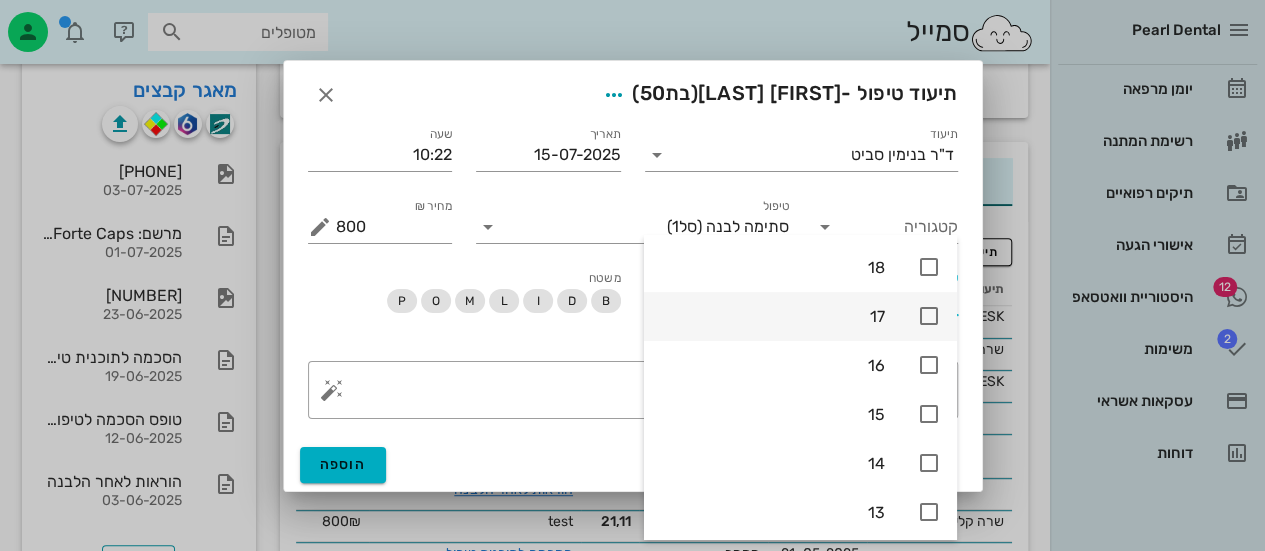 click at bounding box center [929, 316] 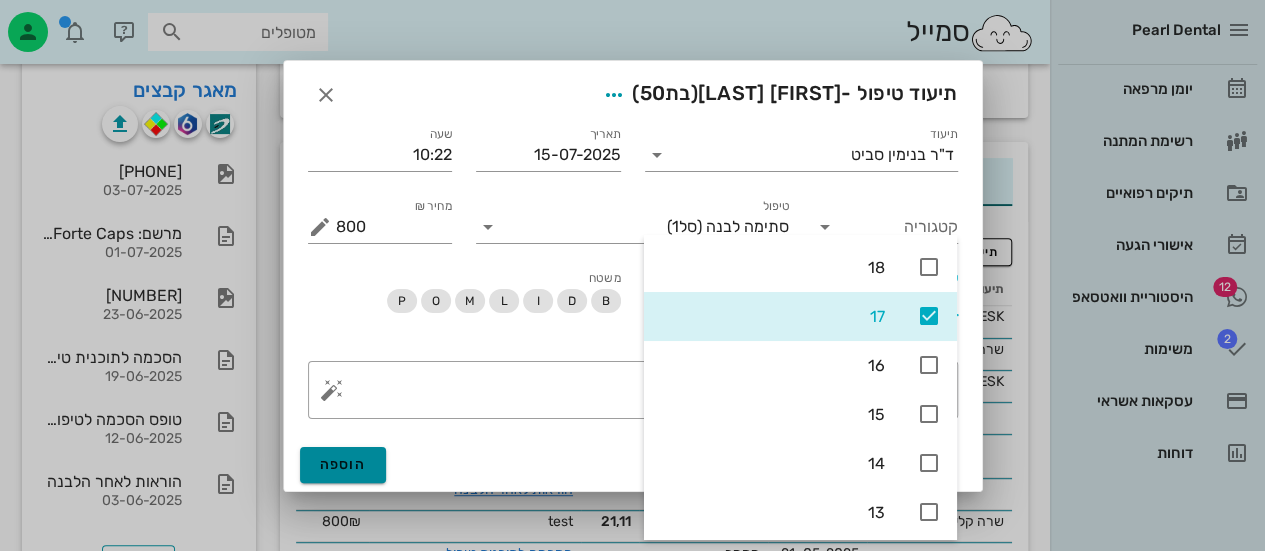click on "הוספה" at bounding box center [343, 465] 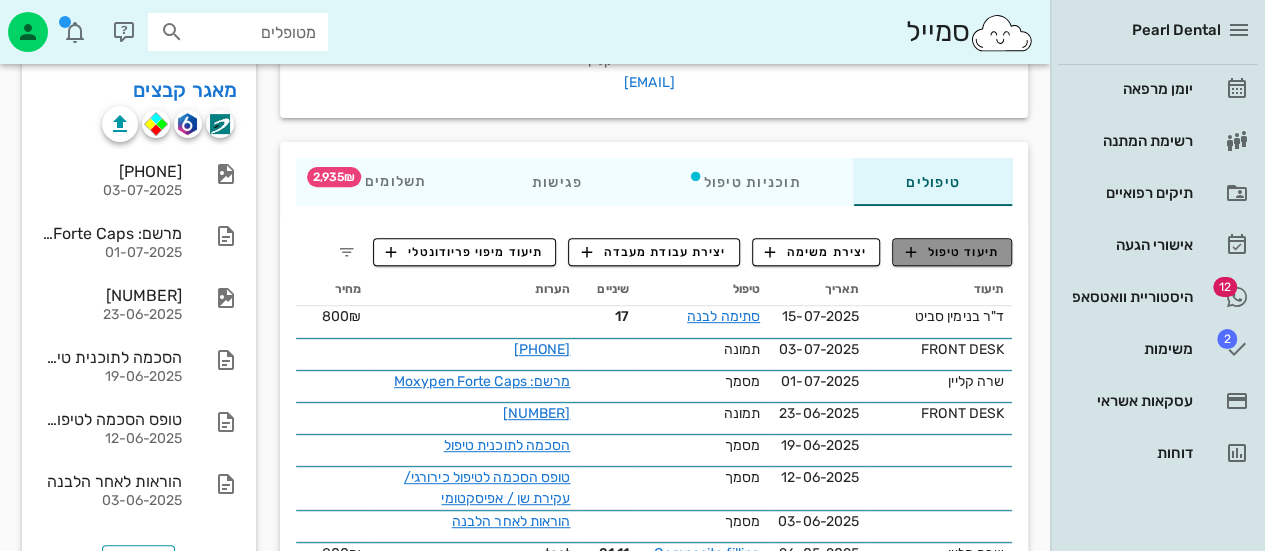 click on "תיעוד טיפול" at bounding box center [952, 252] 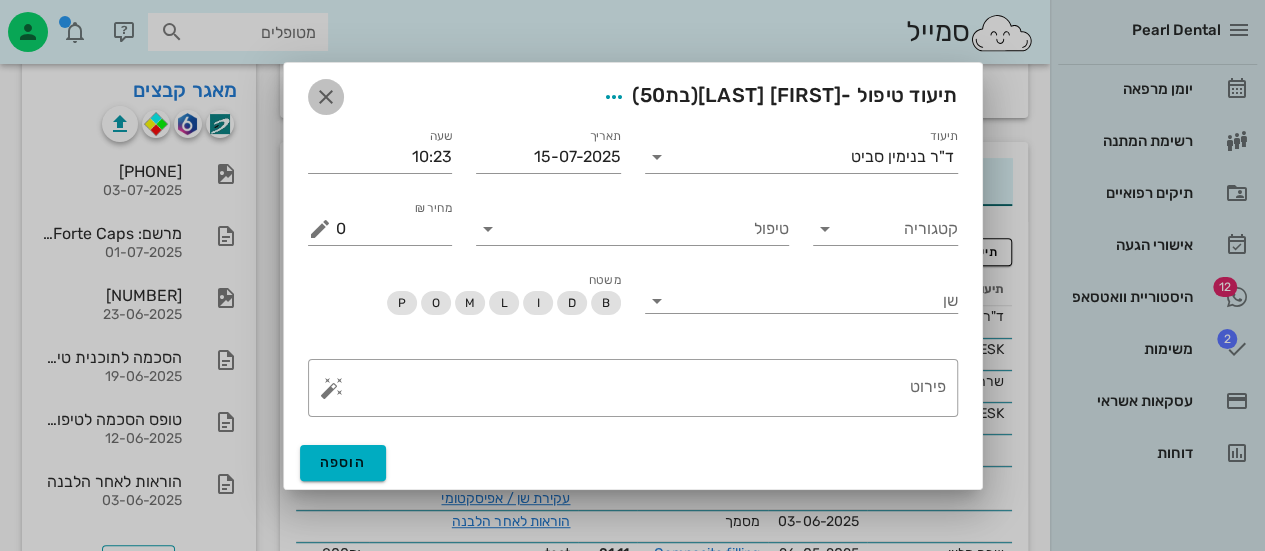click at bounding box center (326, 97) 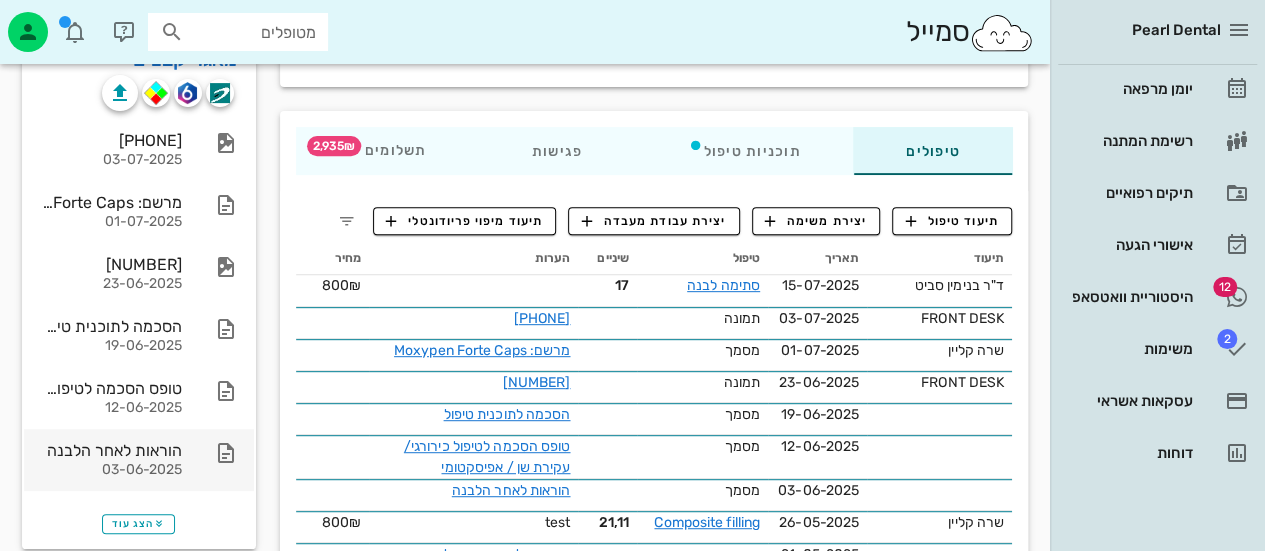 scroll, scrollTop: 100, scrollLeft: 0, axis: vertical 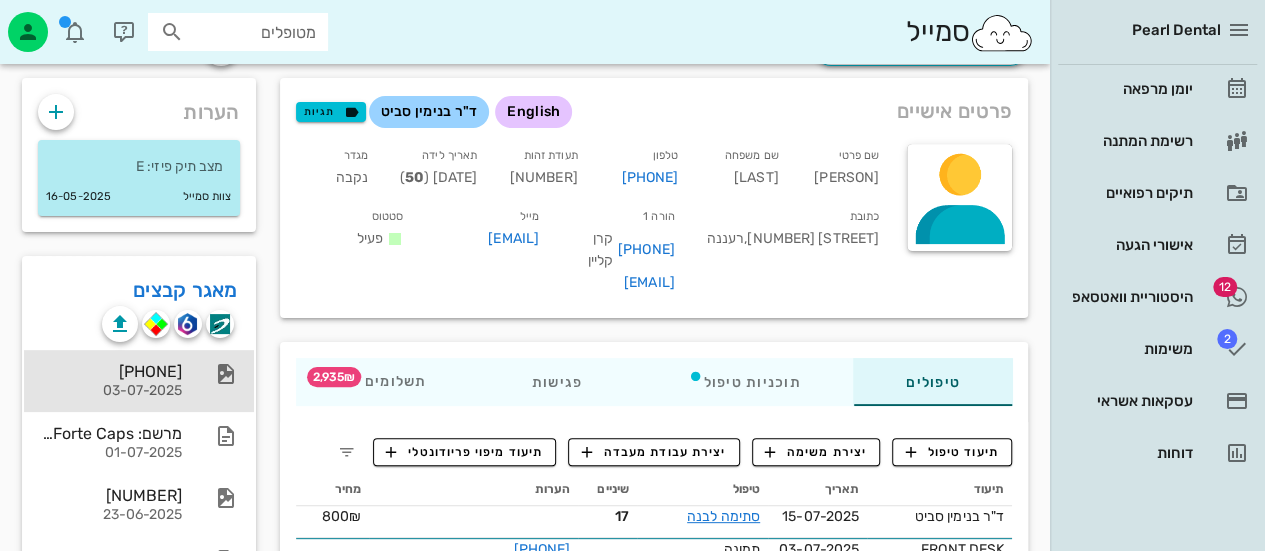 click on "[PHONE]" at bounding box center [111, 371] 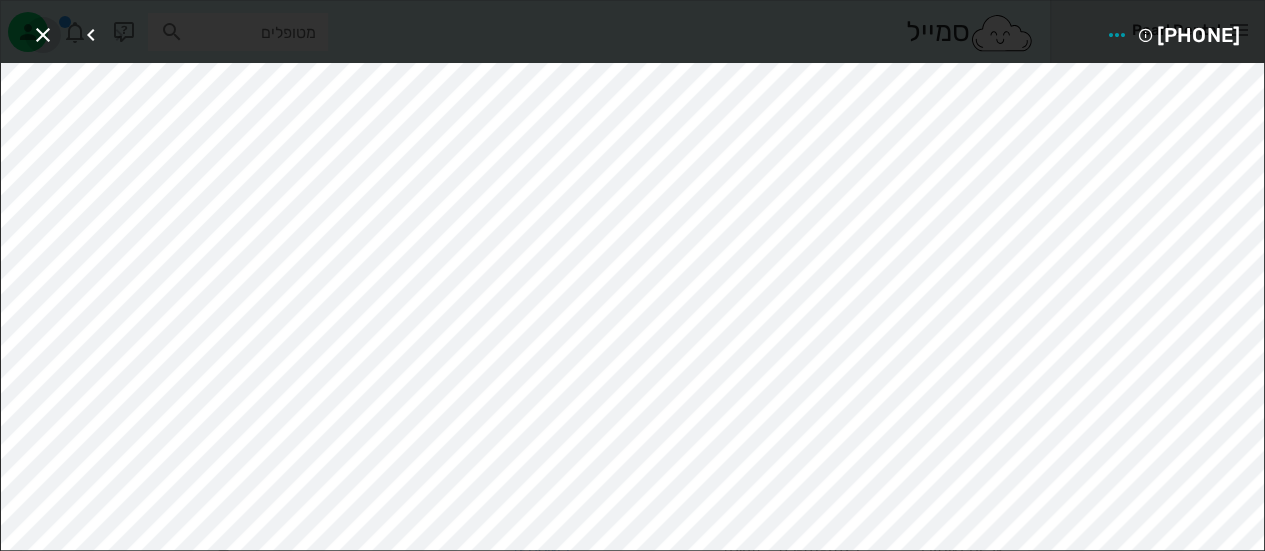 click at bounding box center (43, 35) 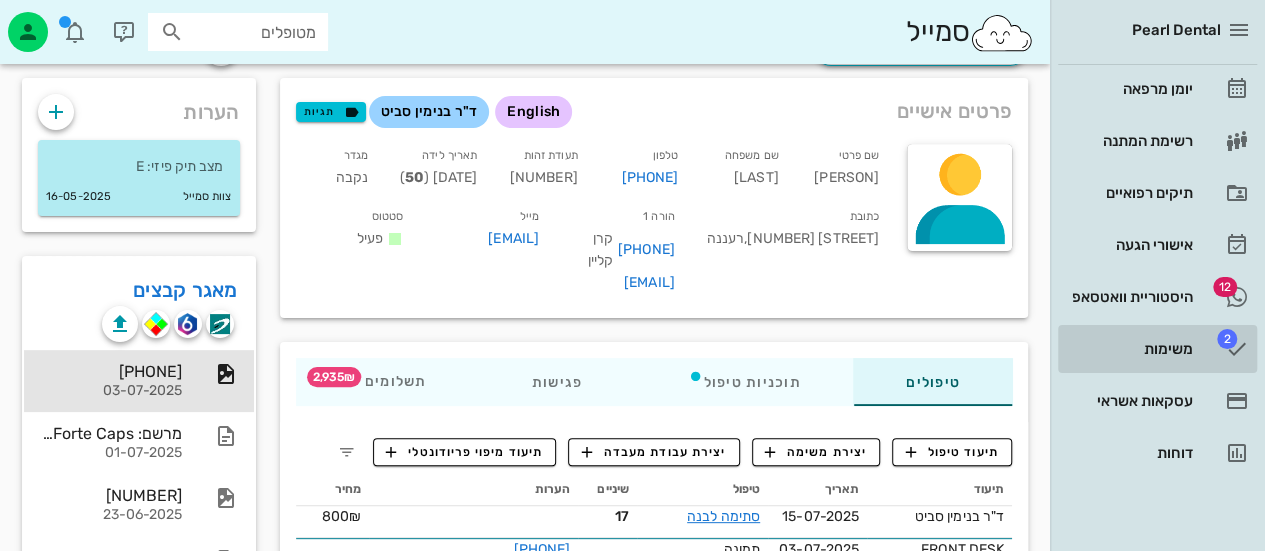 click on "משימות" at bounding box center [1129, 349] 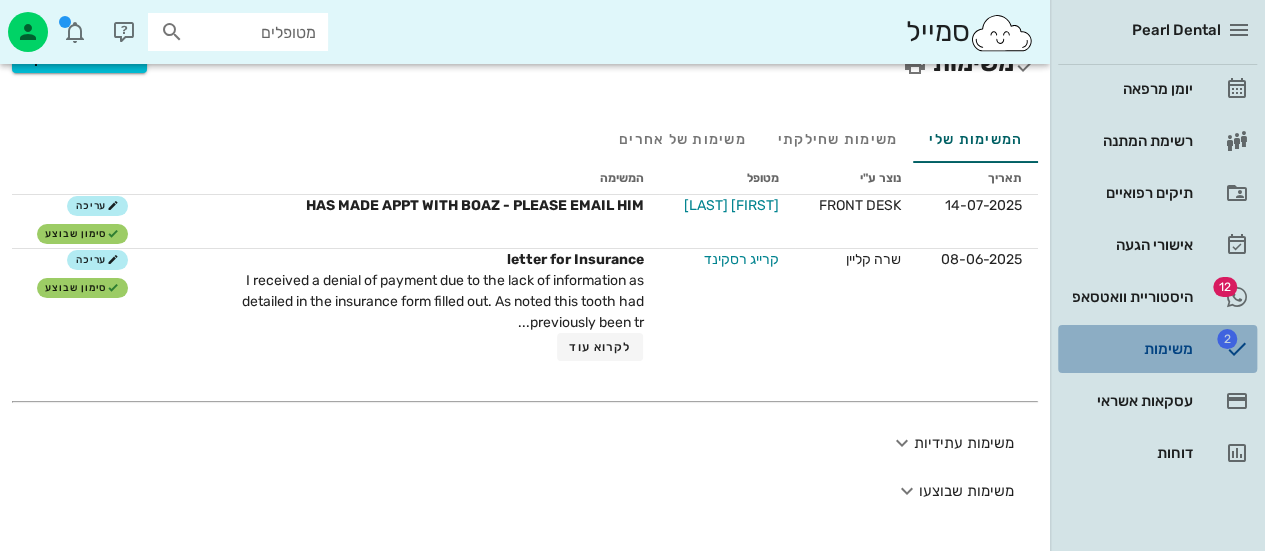 scroll, scrollTop: 0, scrollLeft: 0, axis: both 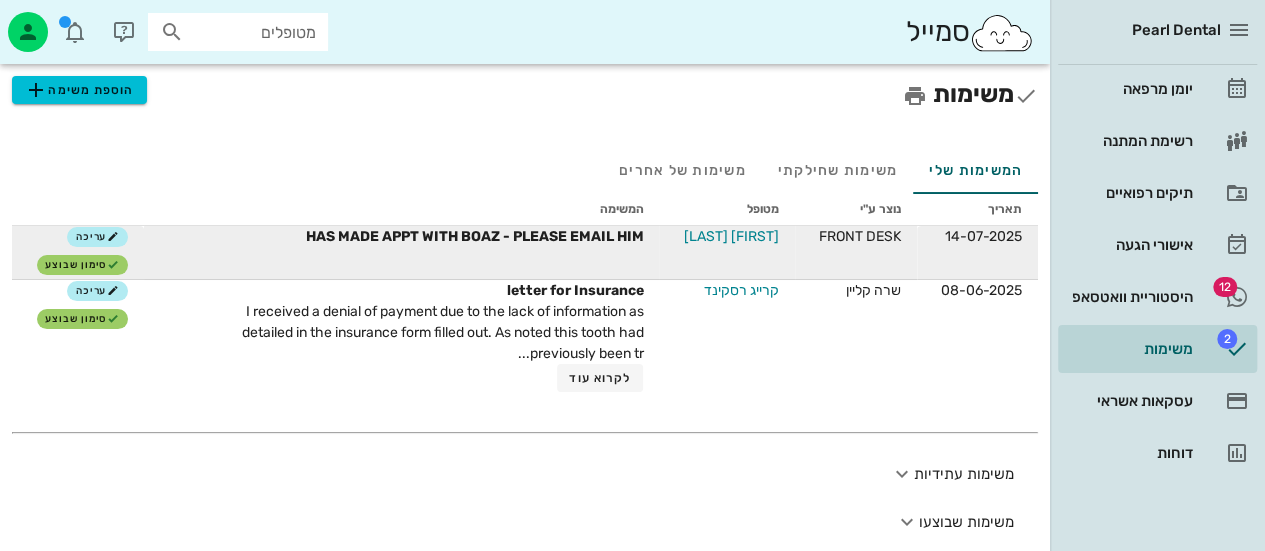 click on "[FIRST] [LAST]" at bounding box center [731, 236] 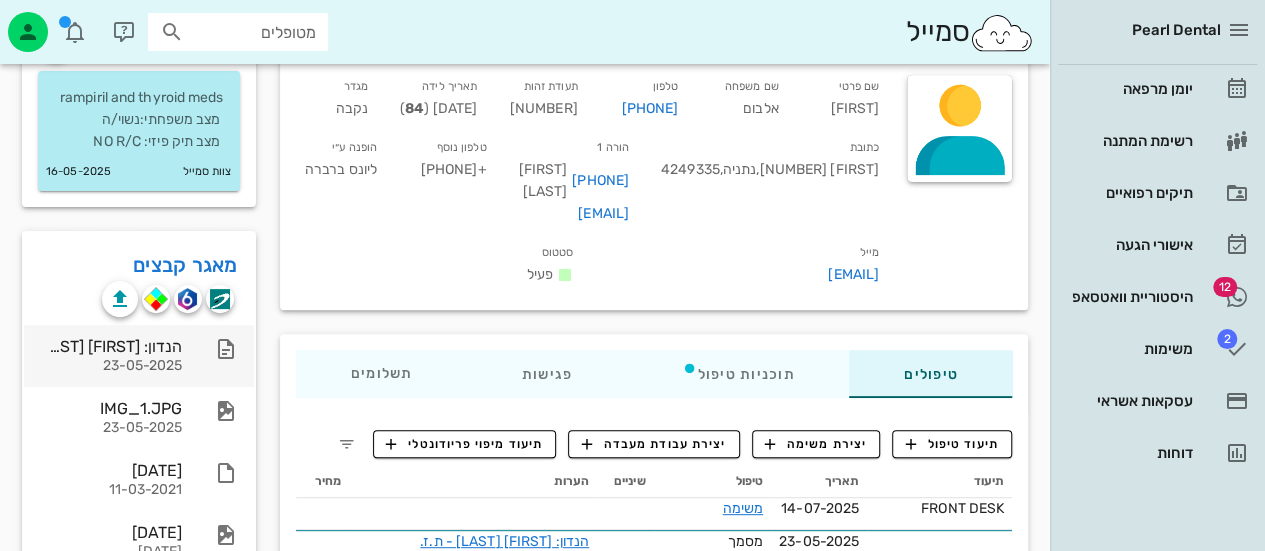 scroll, scrollTop: 200, scrollLeft: 0, axis: vertical 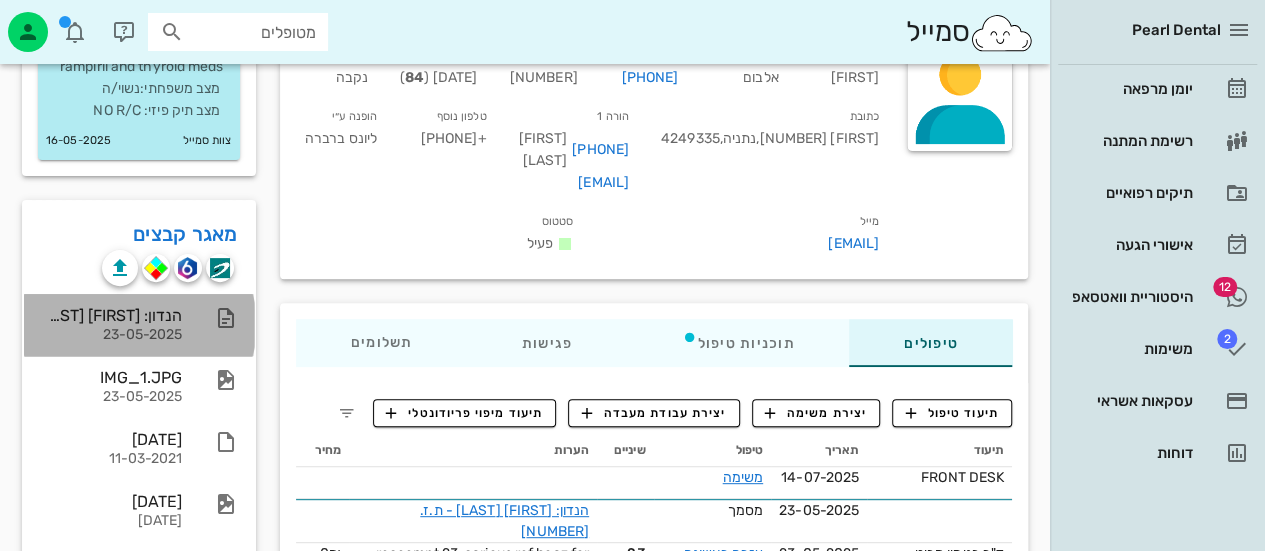 click on "23-05-2025" at bounding box center (111, 335) 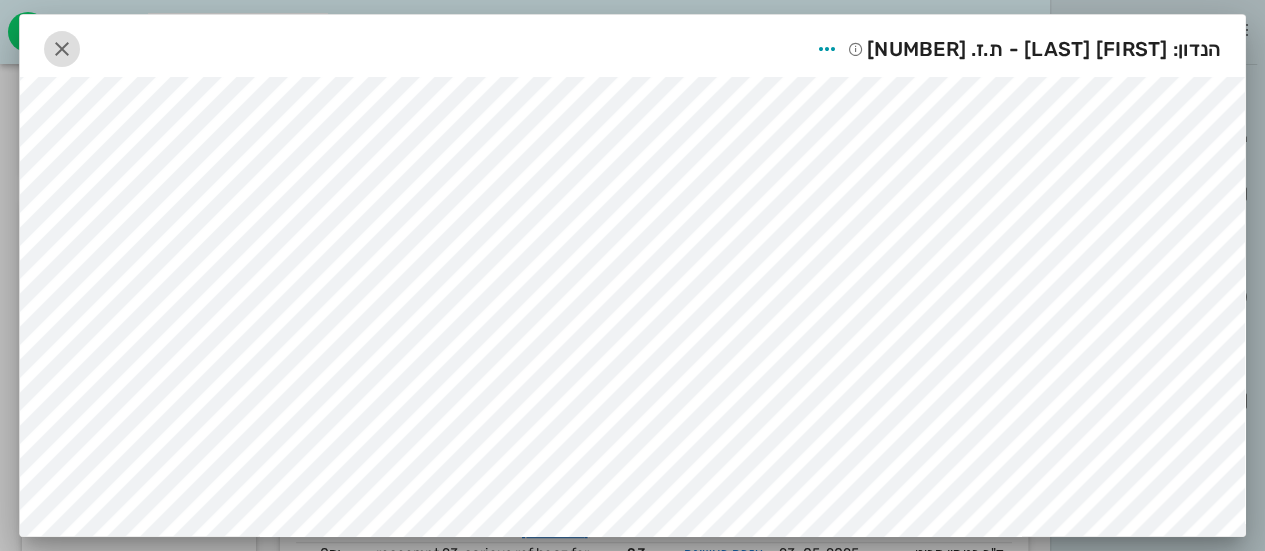 click at bounding box center [62, 49] 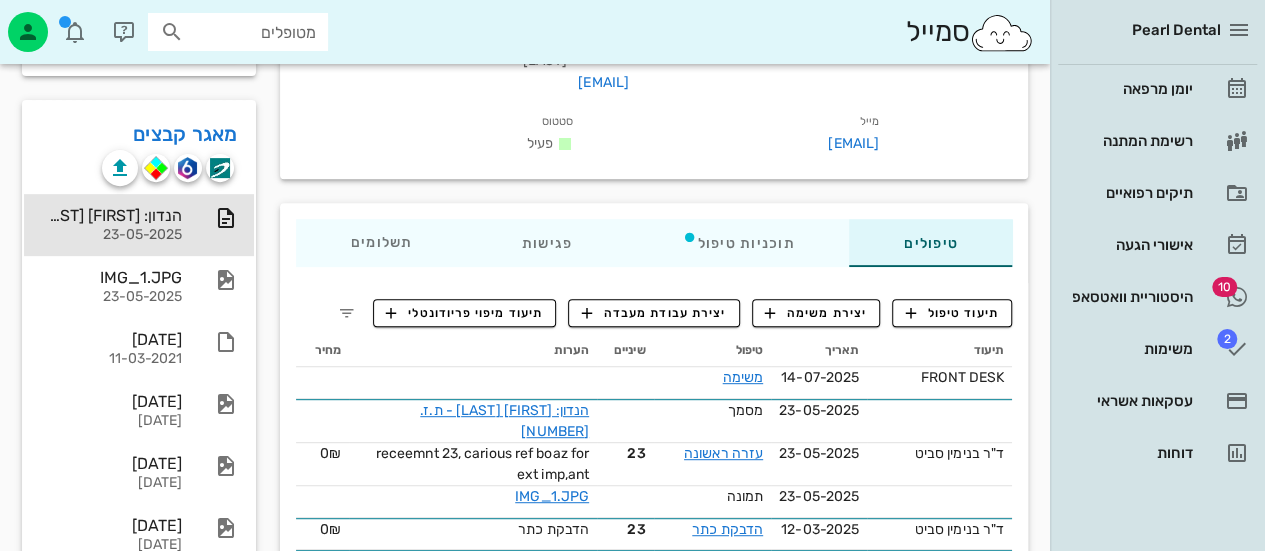scroll, scrollTop: 0, scrollLeft: 0, axis: both 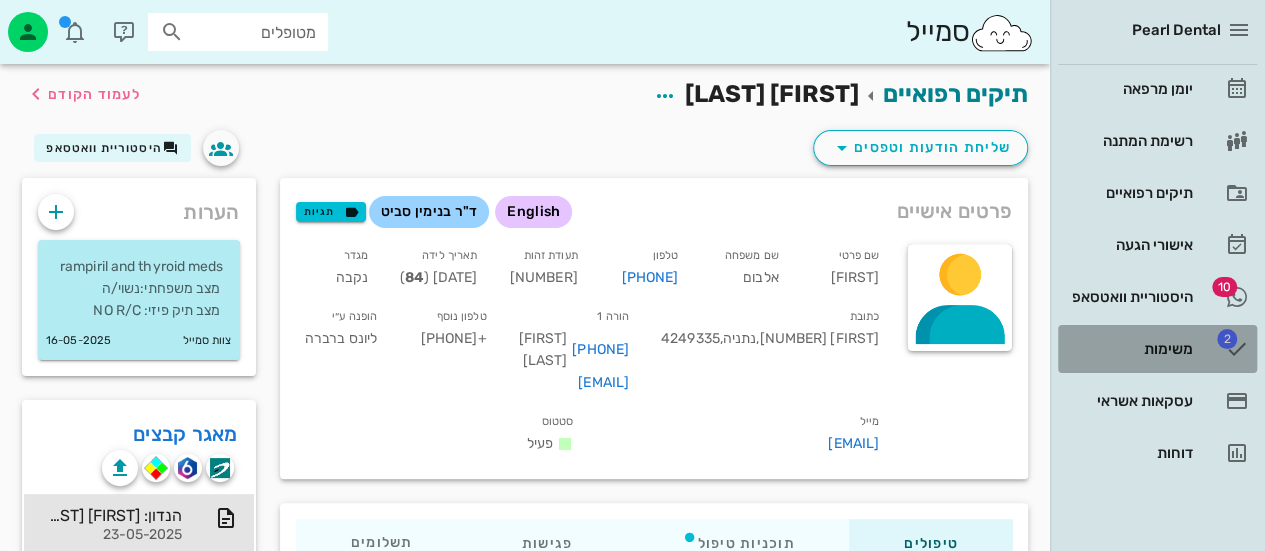 click on "משימות" at bounding box center [1129, 349] 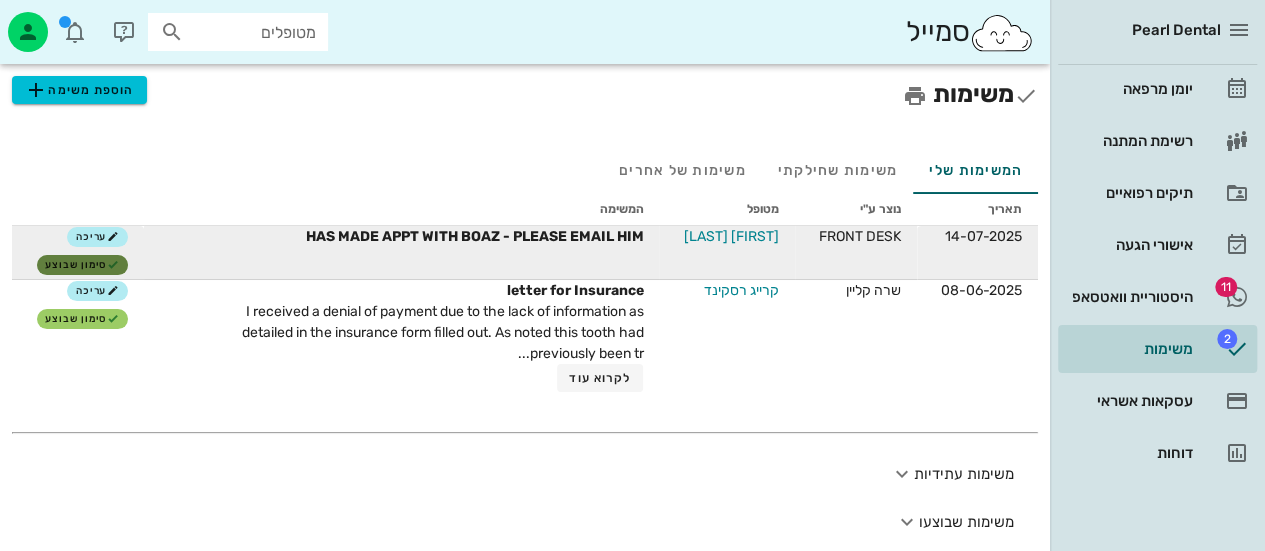click on "סימון שבוצע" at bounding box center [82, 265] 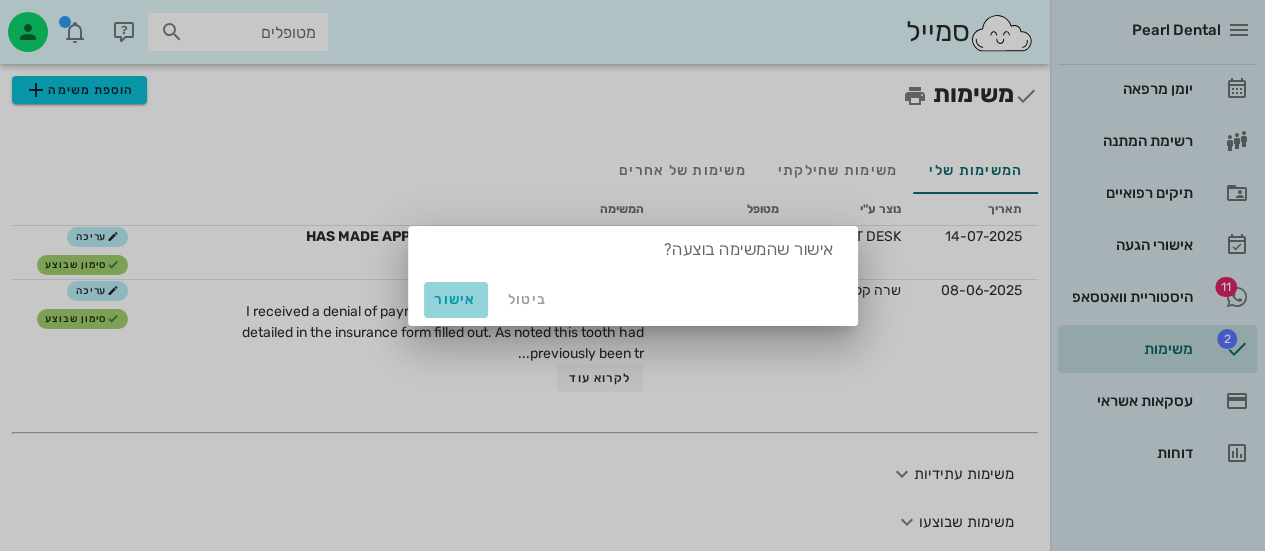 click on "אישור" at bounding box center [456, 299] 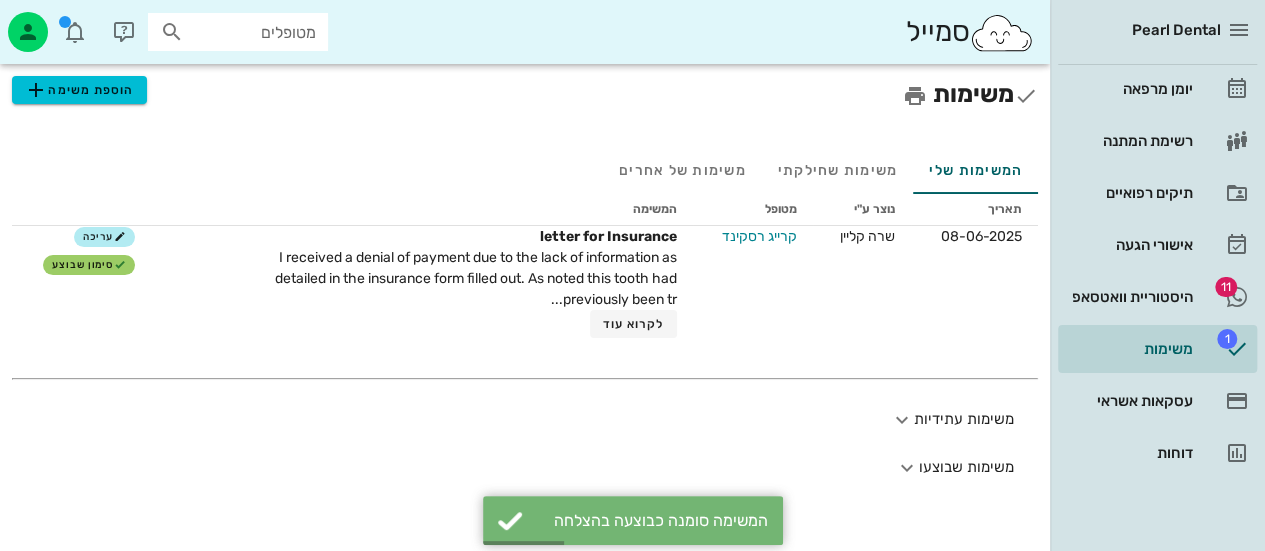 click on "מטופלים" at bounding box center (252, 32) 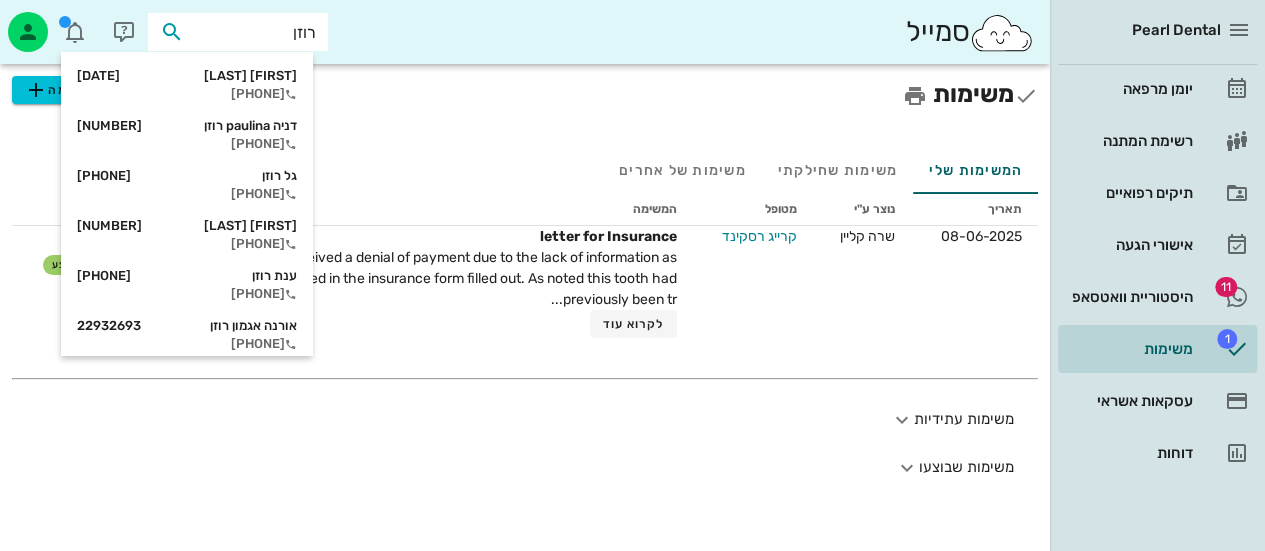 type on "[LAST] [FIRST]" 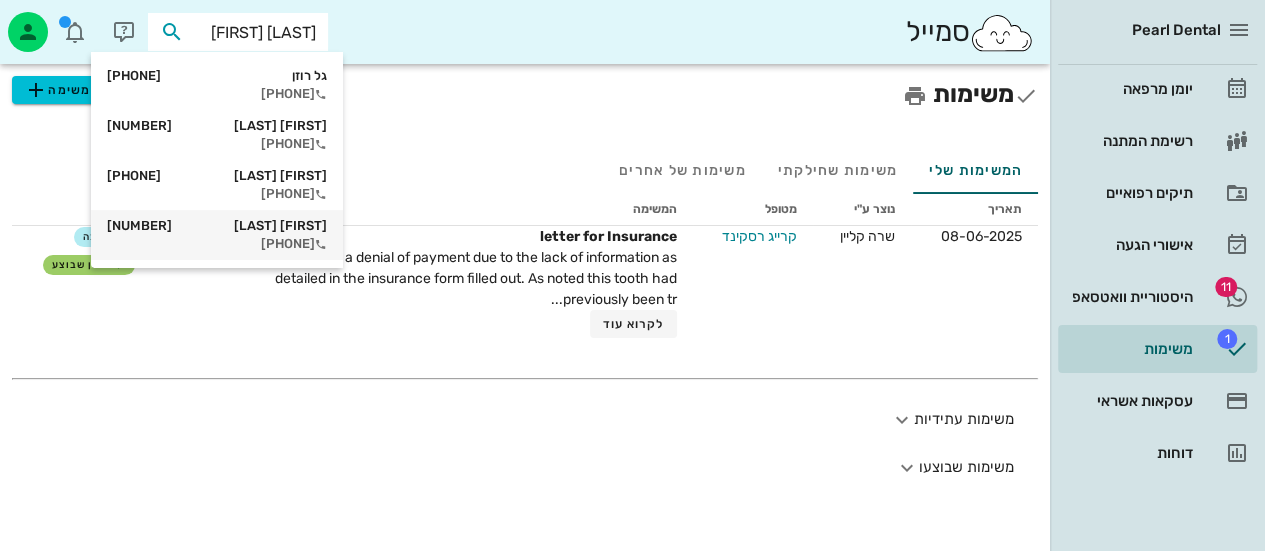 click on "[FIRST] [LAST] [NUMBER]" at bounding box center (217, 226) 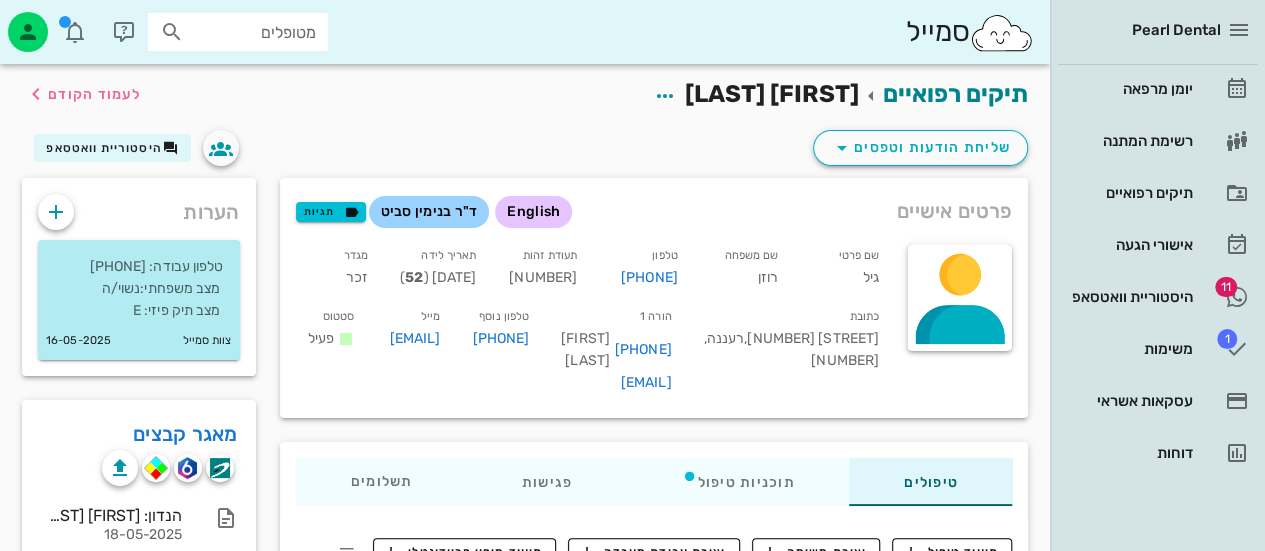 scroll, scrollTop: 100, scrollLeft: 0, axis: vertical 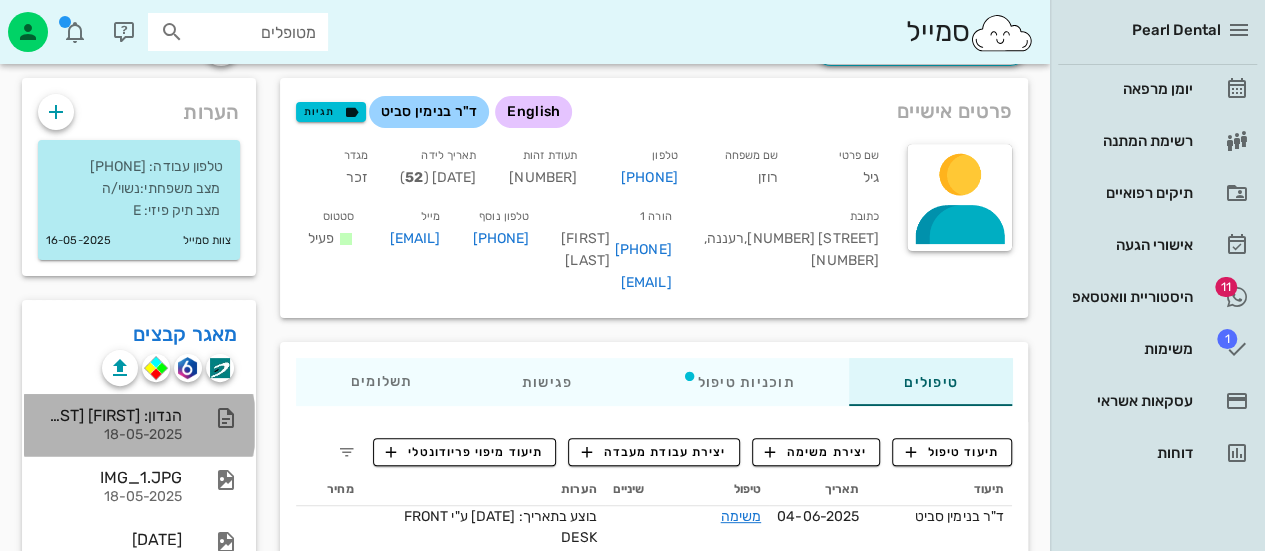 click on "הנדון: [FIRST] [LAST] - ת.ז. [NUMBER]" at bounding box center [111, 415] 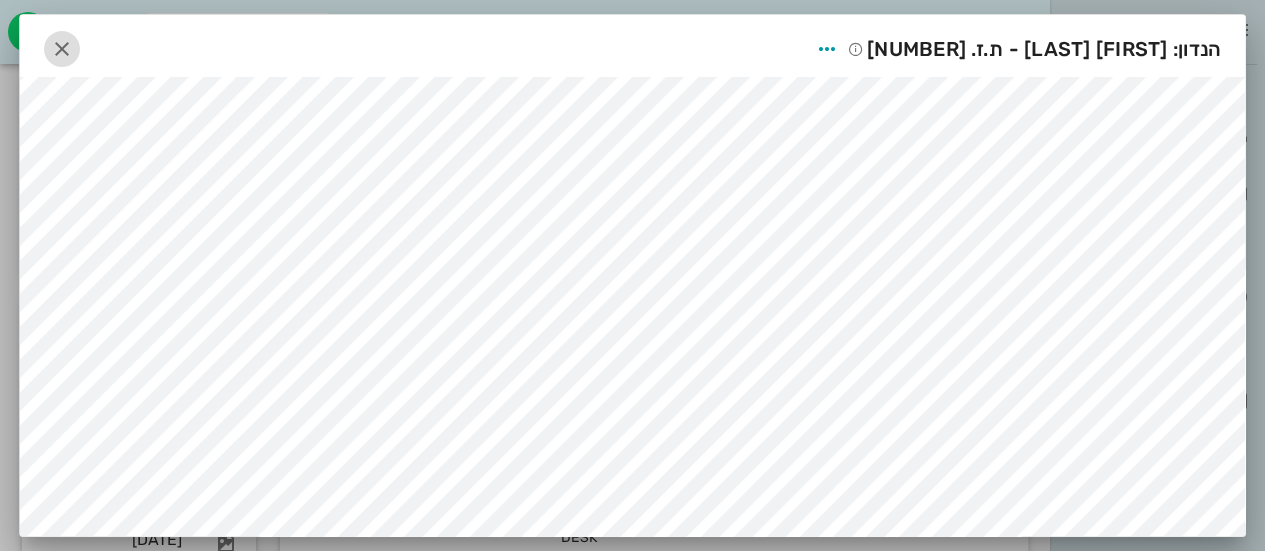 click at bounding box center (62, 49) 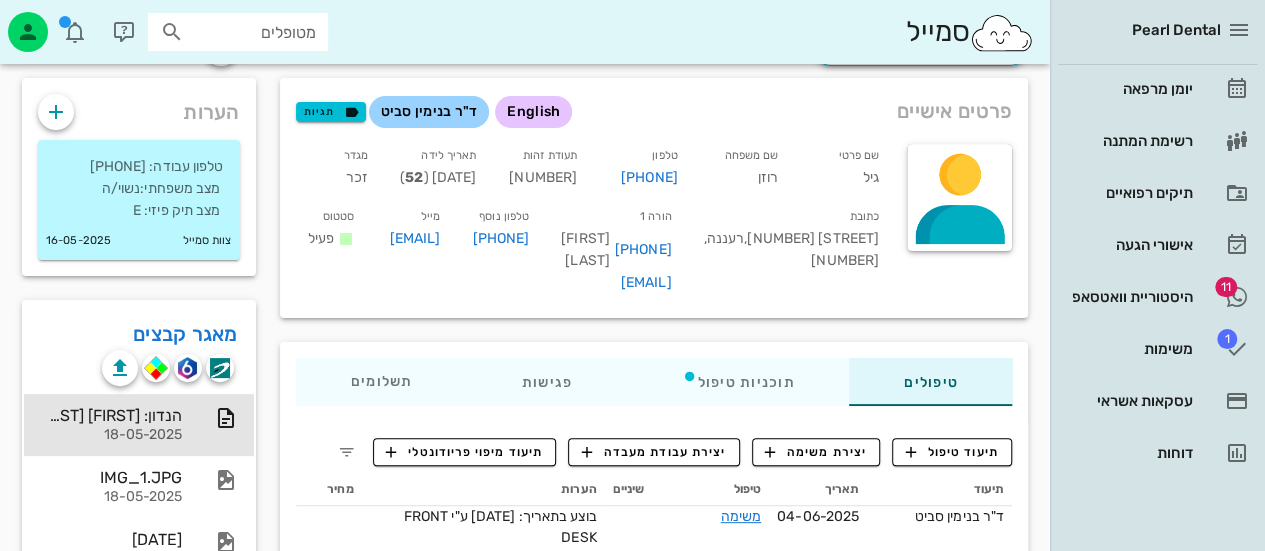 scroll, scrollTop: 300, scrollLeft: 0, axis: vertical 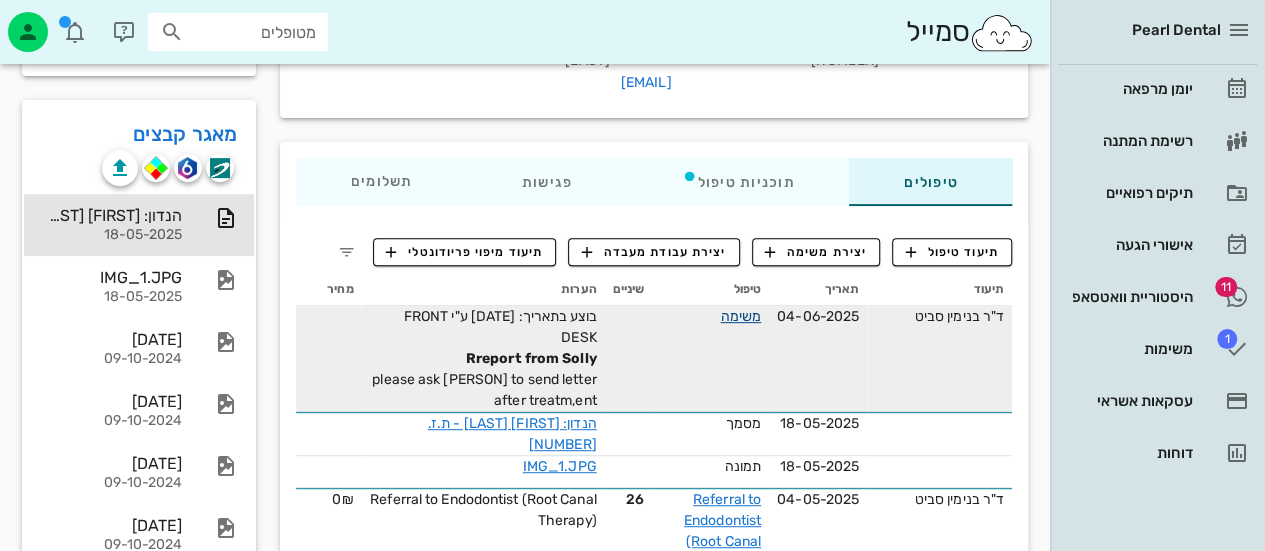 click on "משימה" at bounding box center [741, 316] 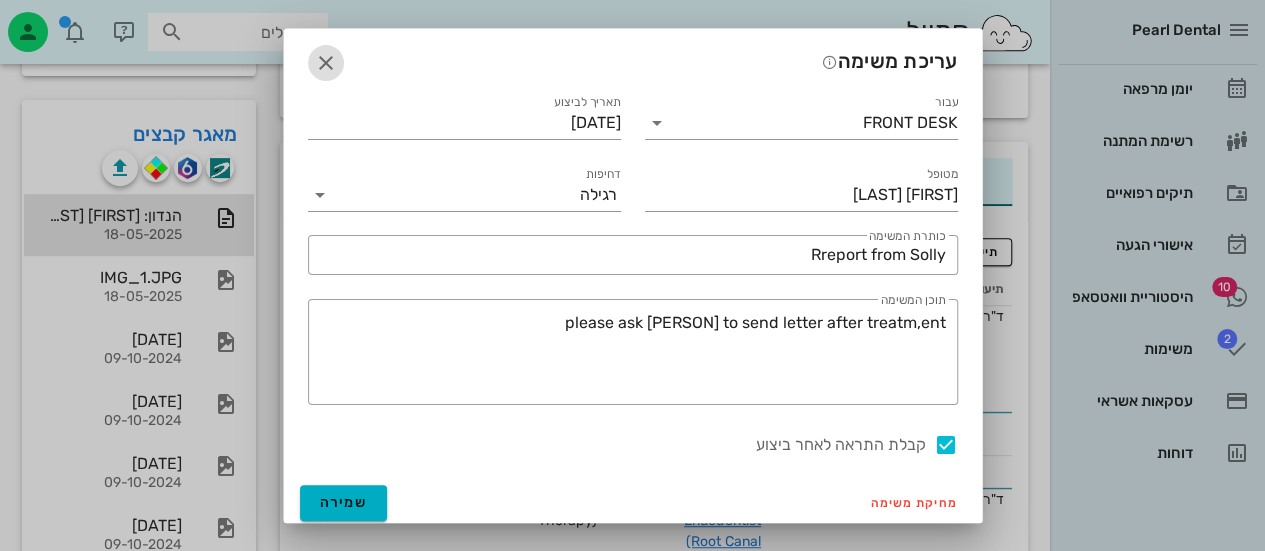 click at bounding box center (326, 63) 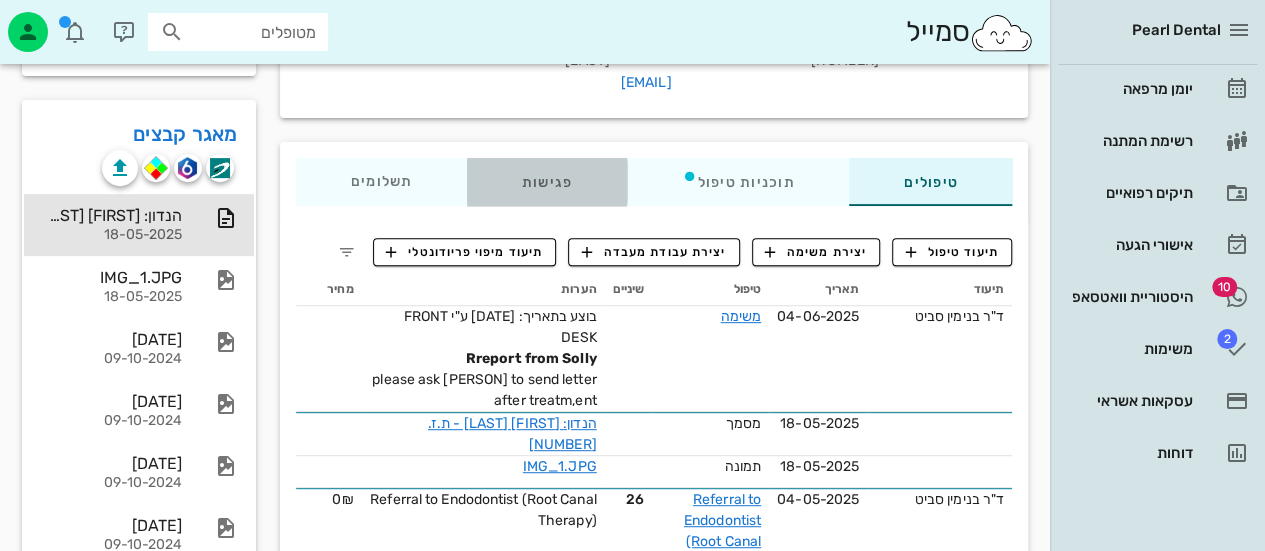 click on "פגישות" at bounding box center (547, 182) 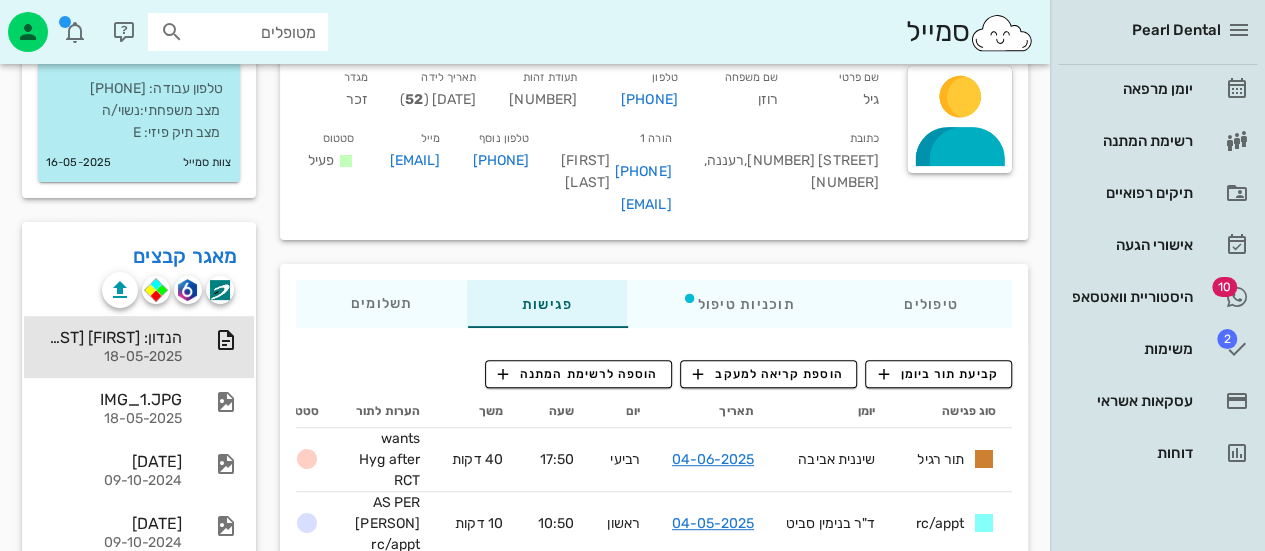 scroll, scrollTop: 0, scrollLeft: 0, axis: both 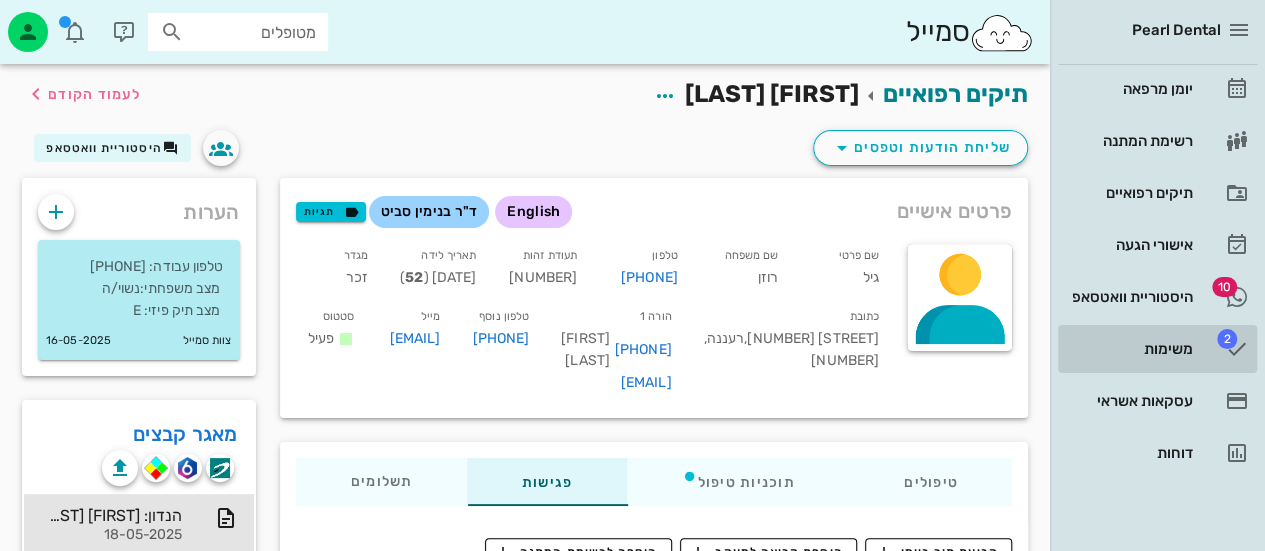 click on "משימות" at bounding box center [1129, 349] 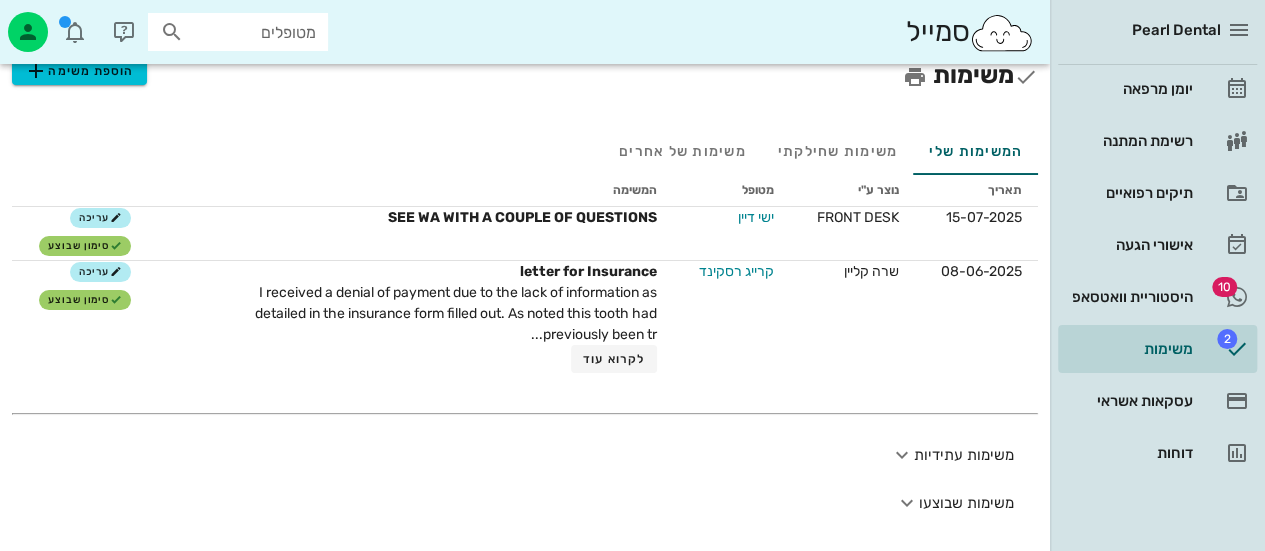 scroll, scrollTop: 30, scrollLeft: 0, axis: vertical 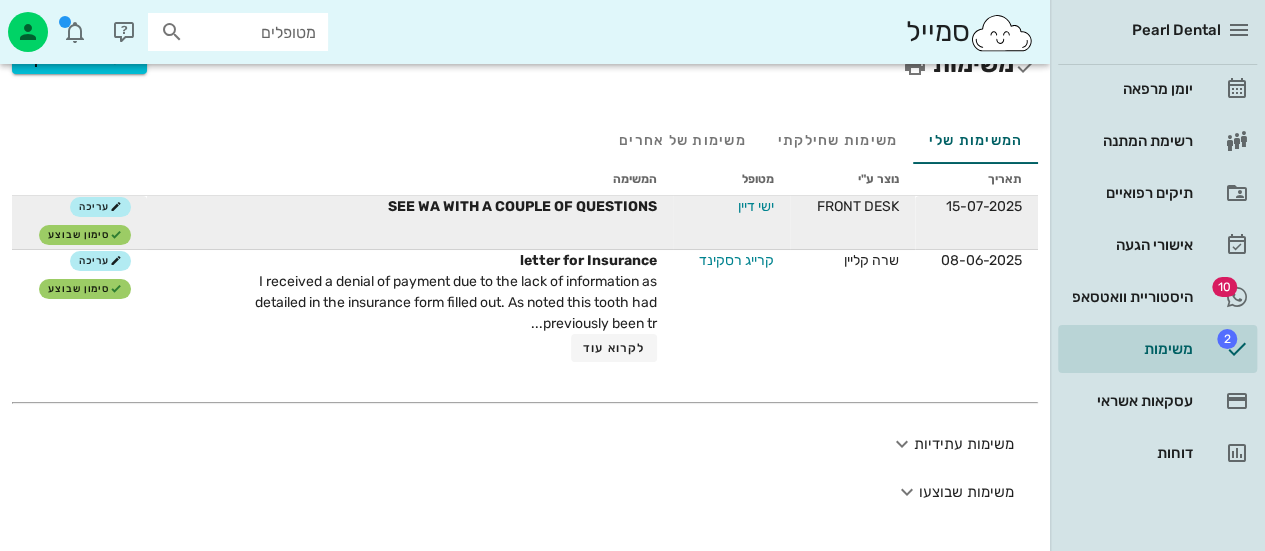 click on "ישי דיין" at bounding box center [744, 206] 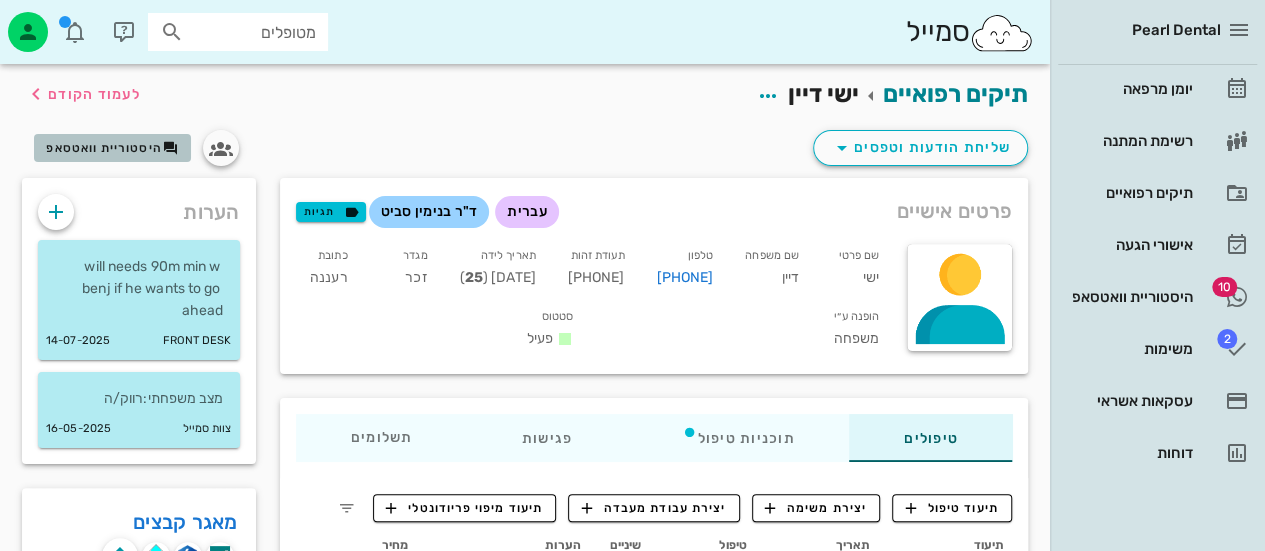 click on "היסטוריית וואטסאפ" at bounding box center [104, 148] 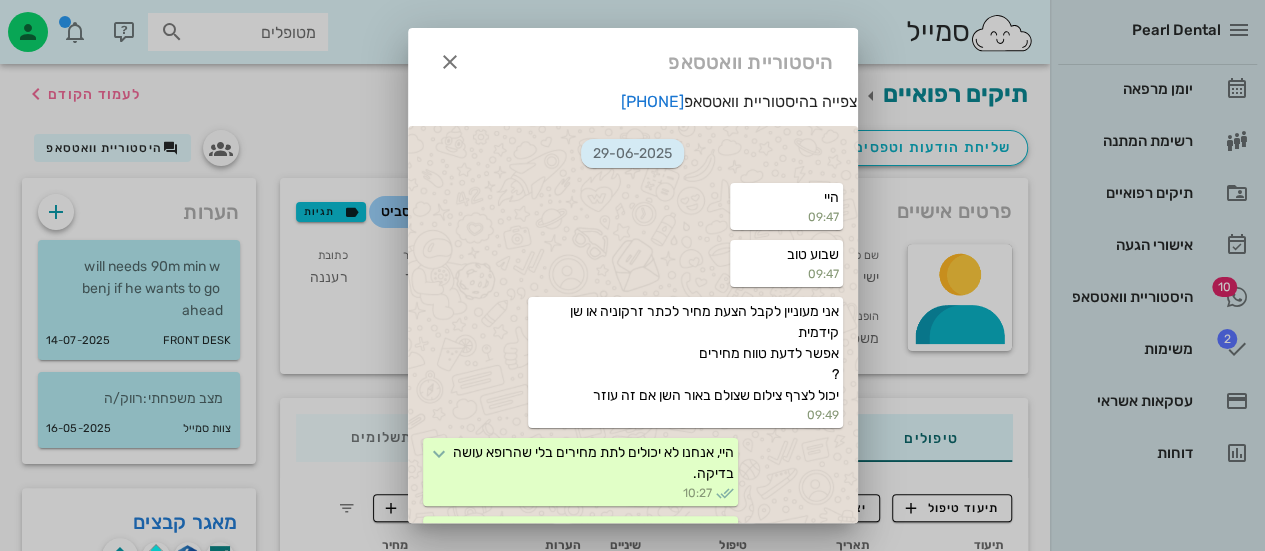 scroll, scrollTop: 5074, scrollLeft: 0, axis: vertical 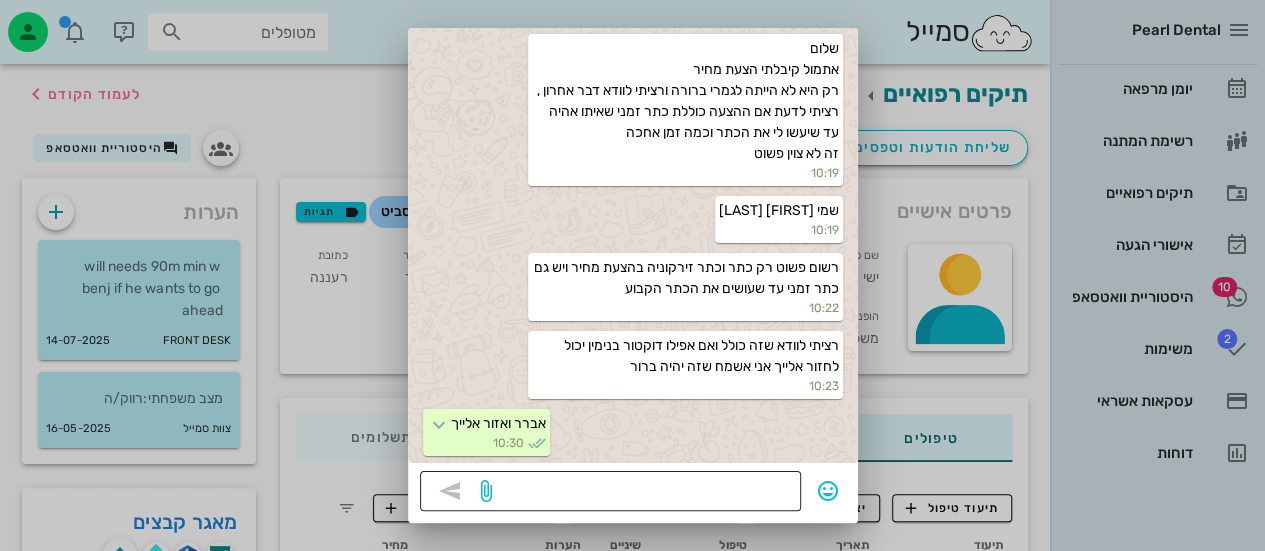 click at bounding box center [642, 493] 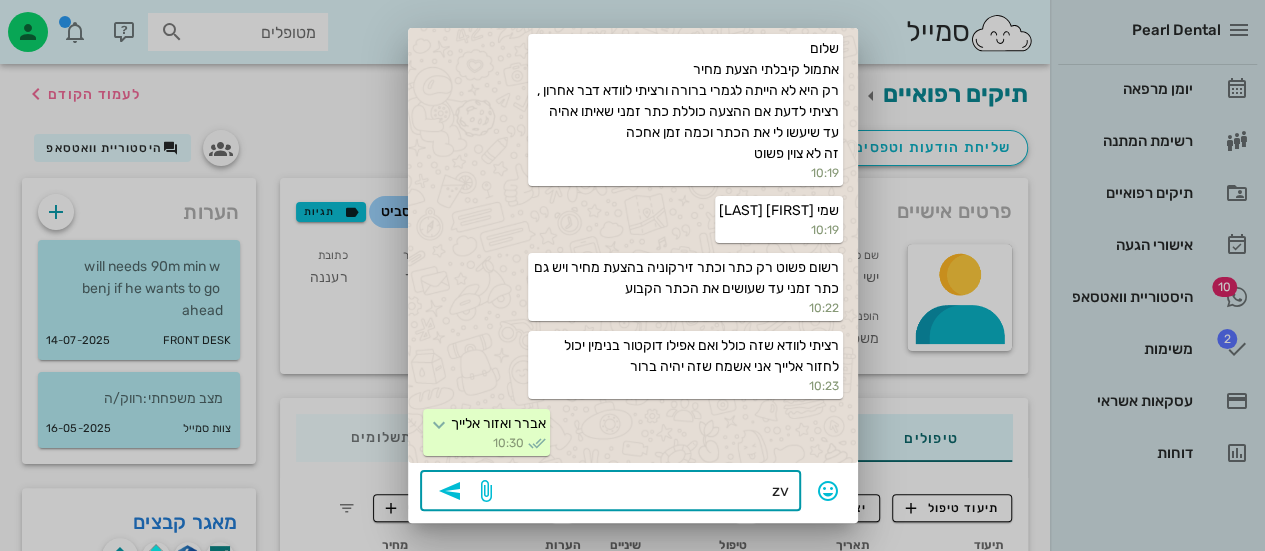 type on "z" 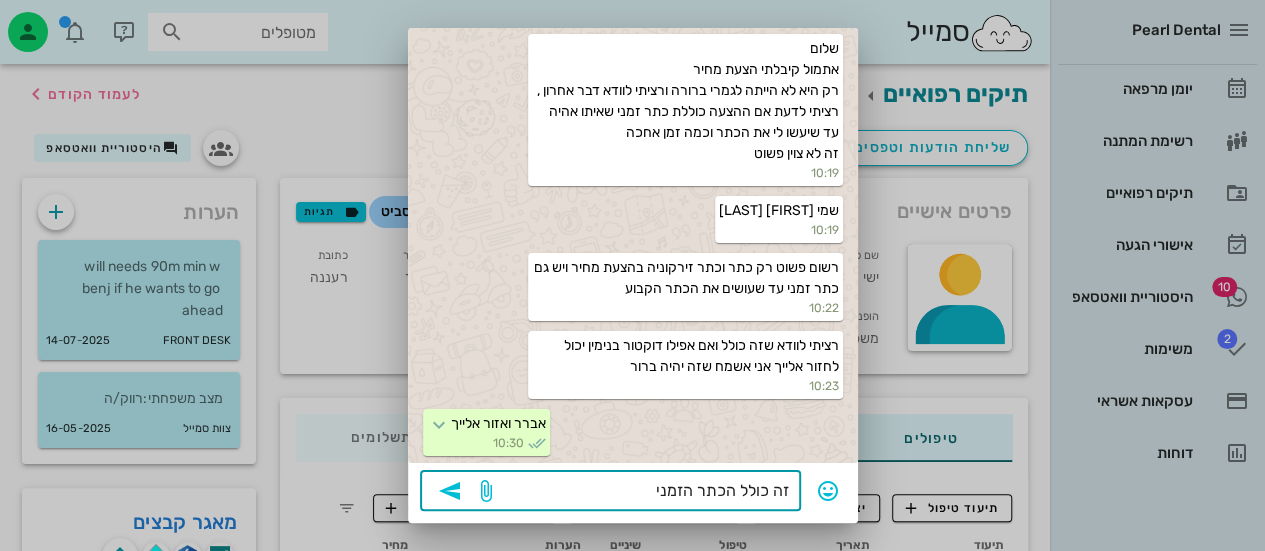 type on "זה כולל הכתר הזמני." 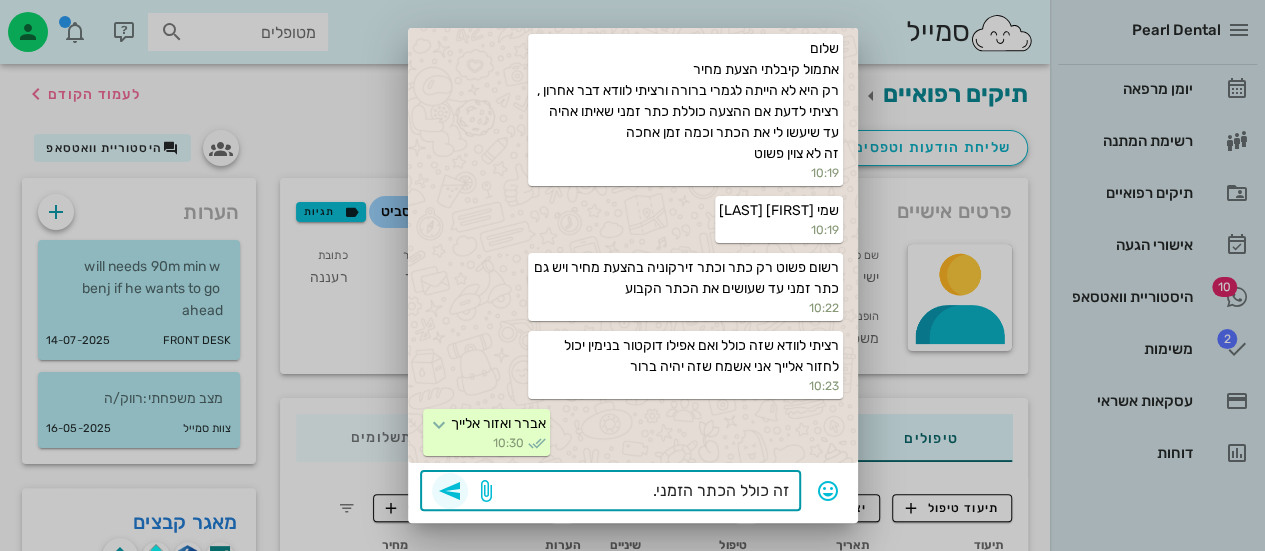 click at bounding box center (450, 491) 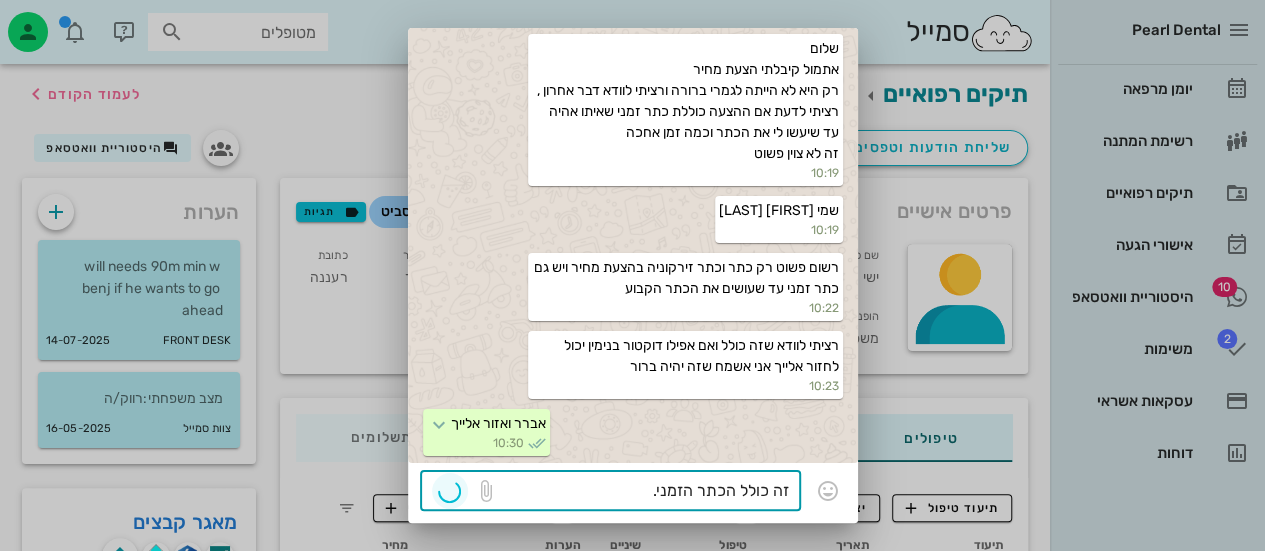 type 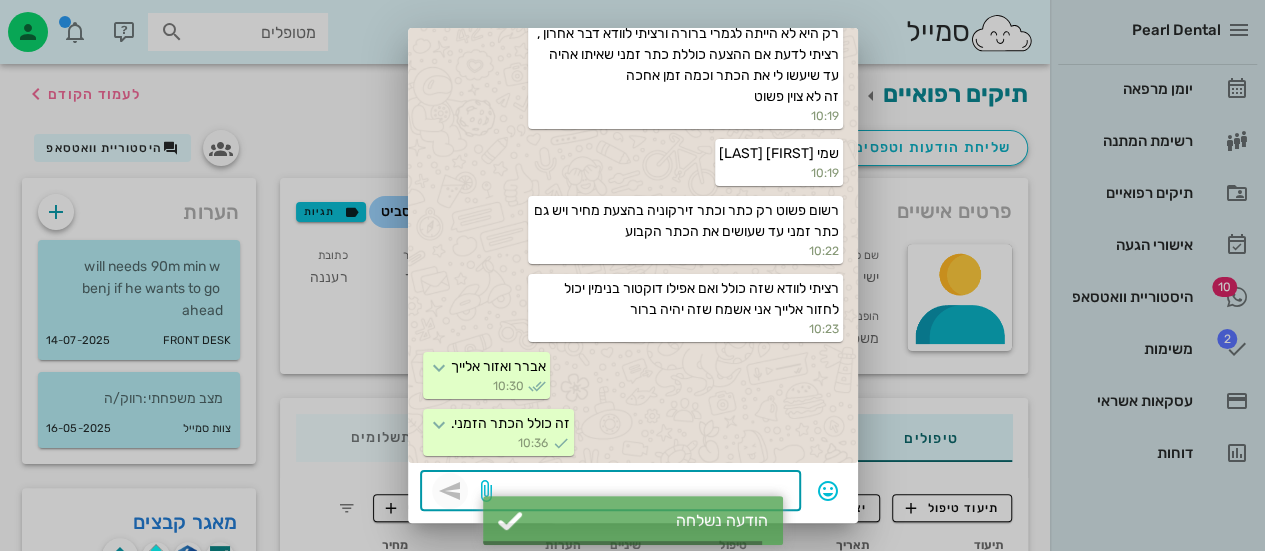 scroll, scrollTop: 5131, scrollLeft: 0, axis: vertical 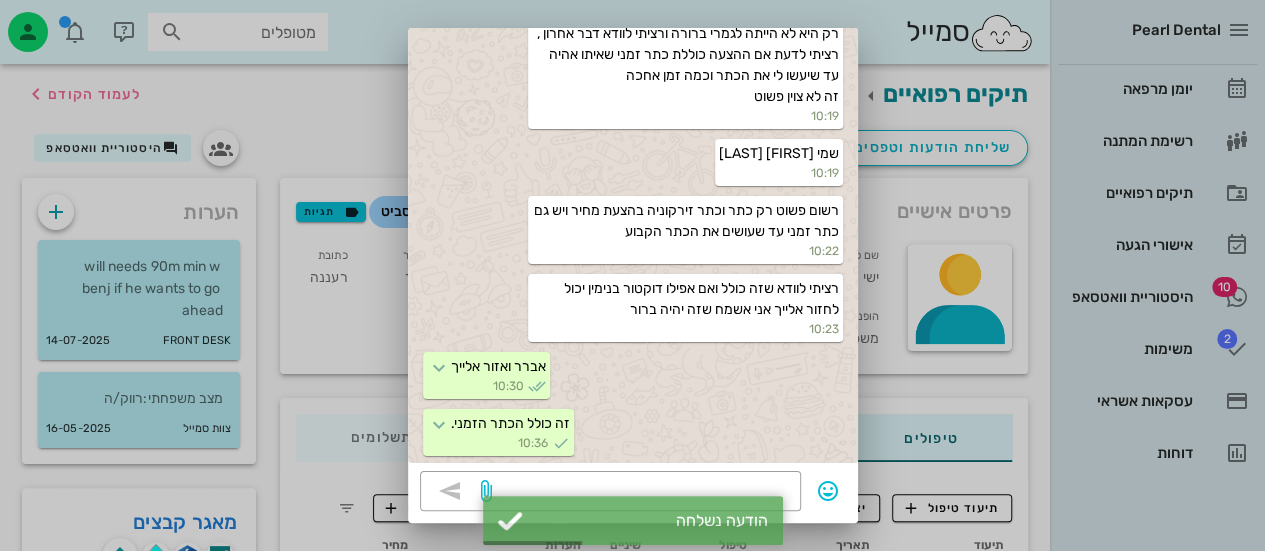 click at bounding box center [632, 275] 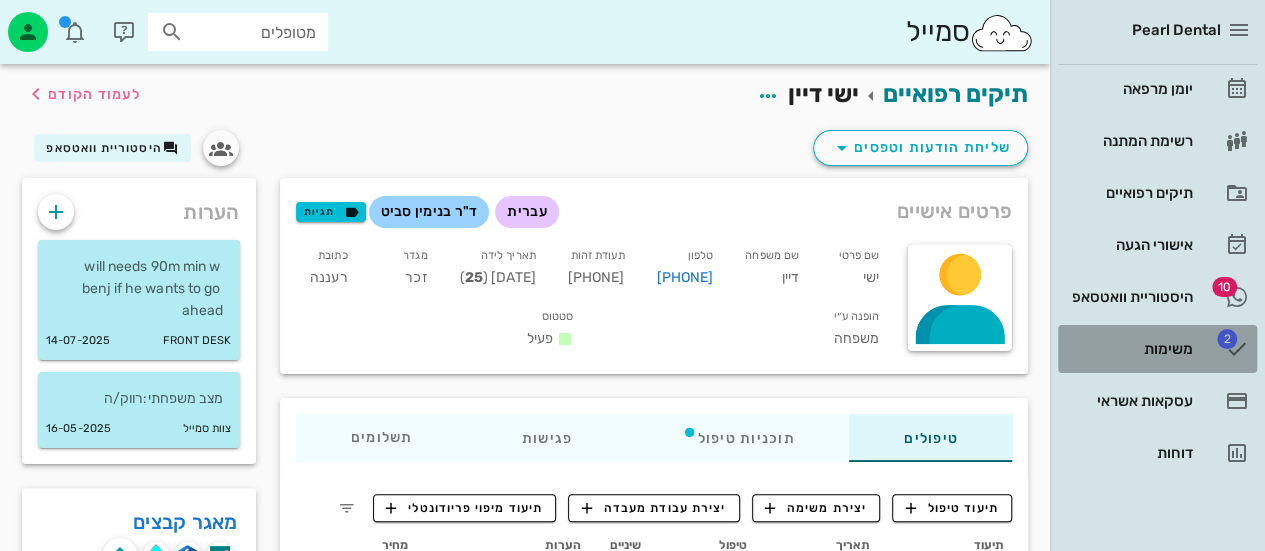click on "משימות" at bounding box center (1129, 349) 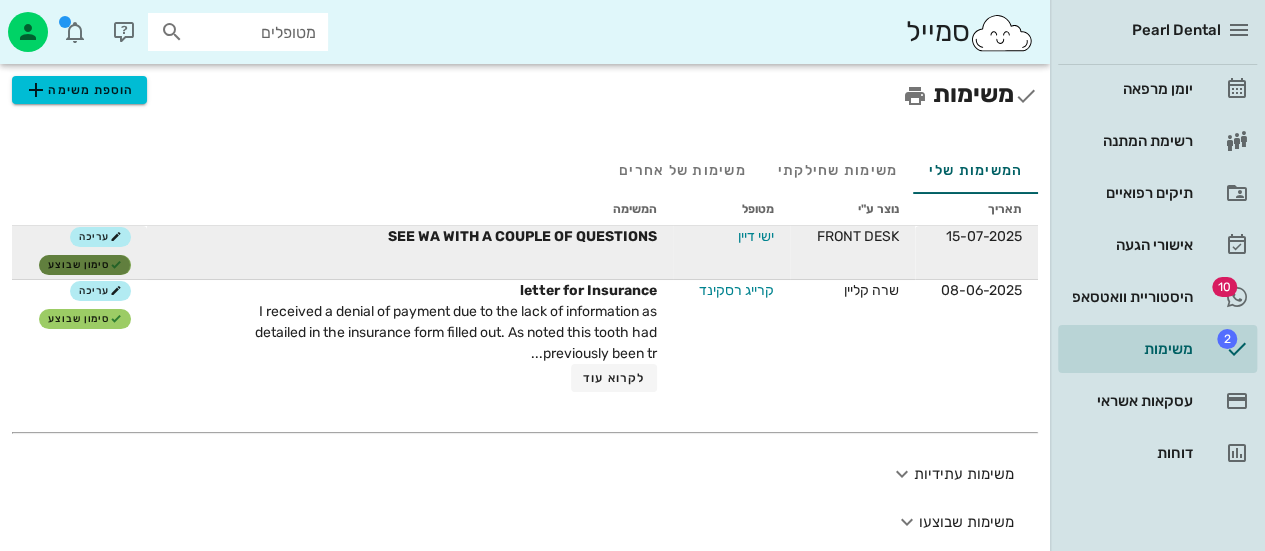 click on "סימון שבוצע" at bounding box center (85, 265) 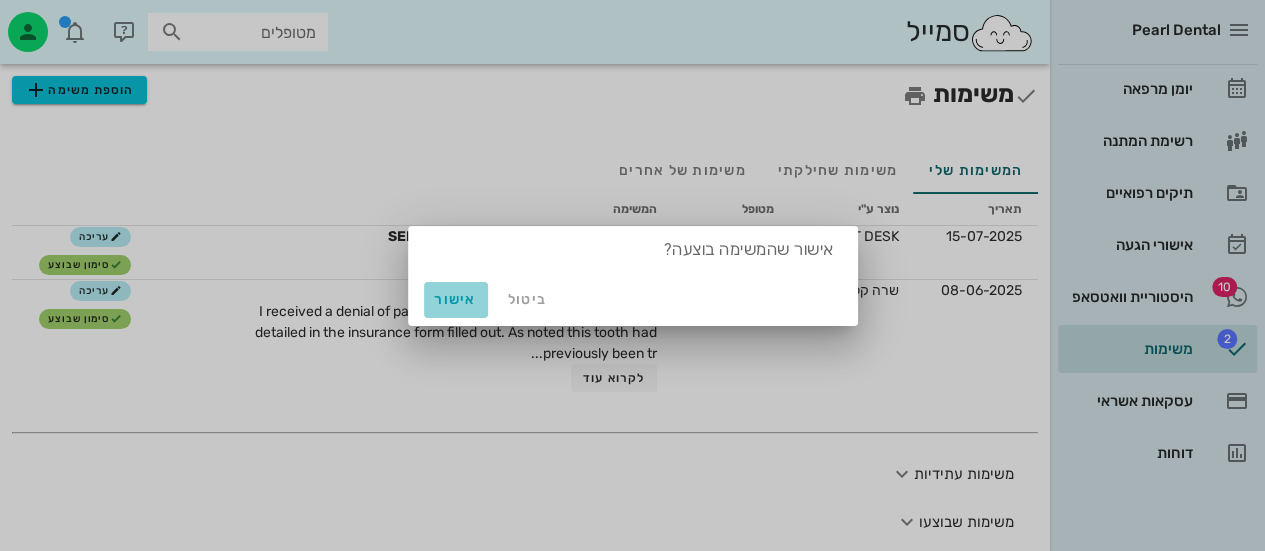 click on "אישור" at bounding box center [456, 299] 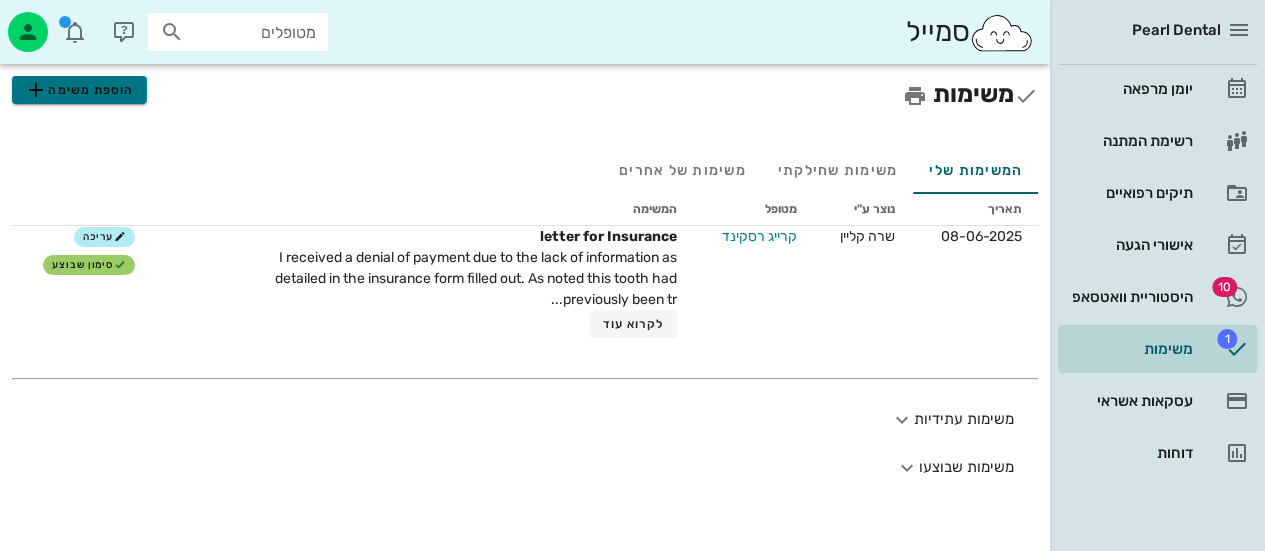 click on "הוספת משימה" at bounding box center (79, 90) 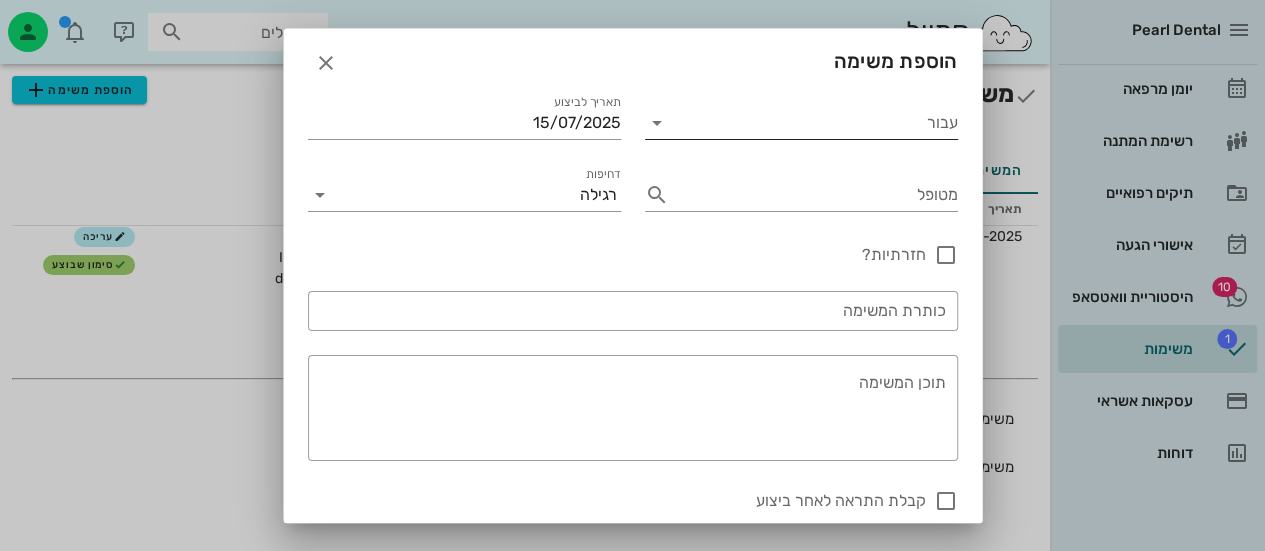 click on "עבור" at bounding box center [815, 123] 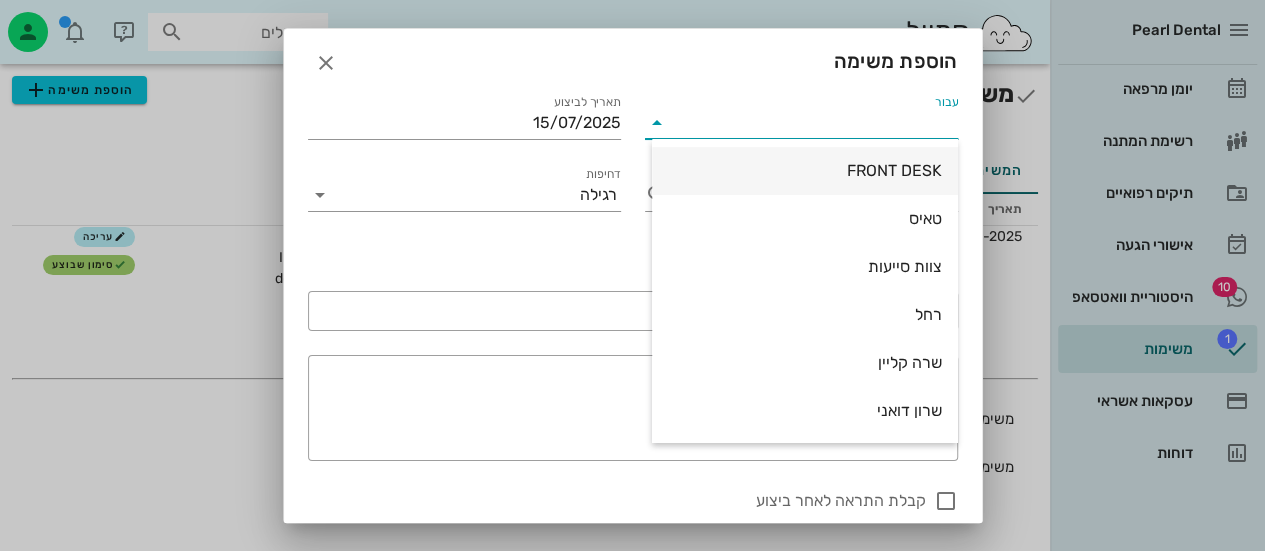 click on "FRONT DESK" at bounding box center [805, 170] 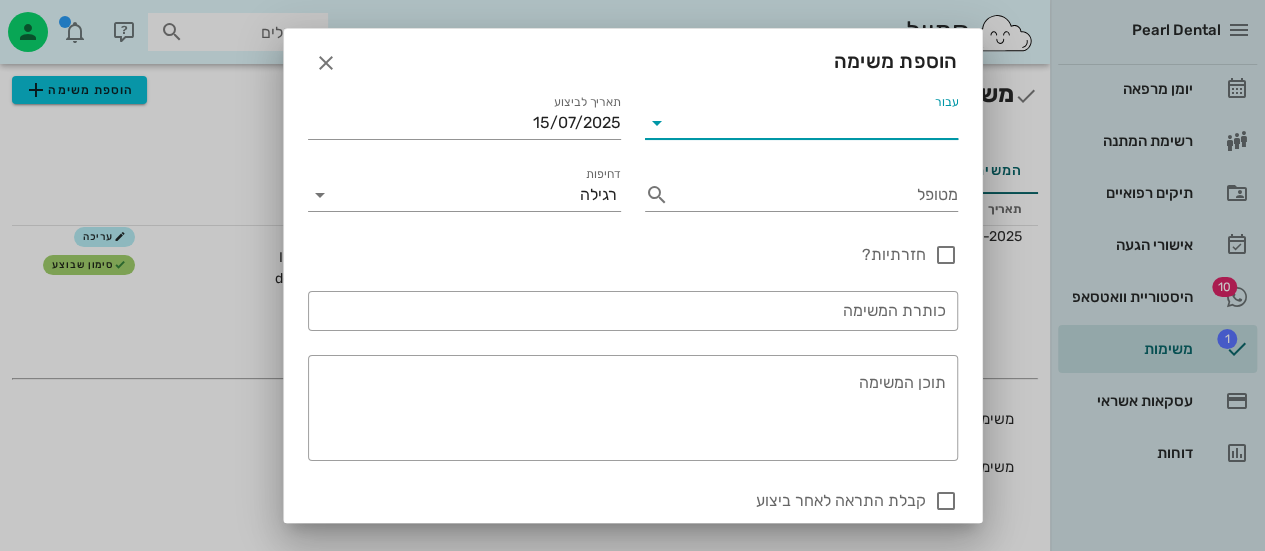 type on "FRONT DESK" 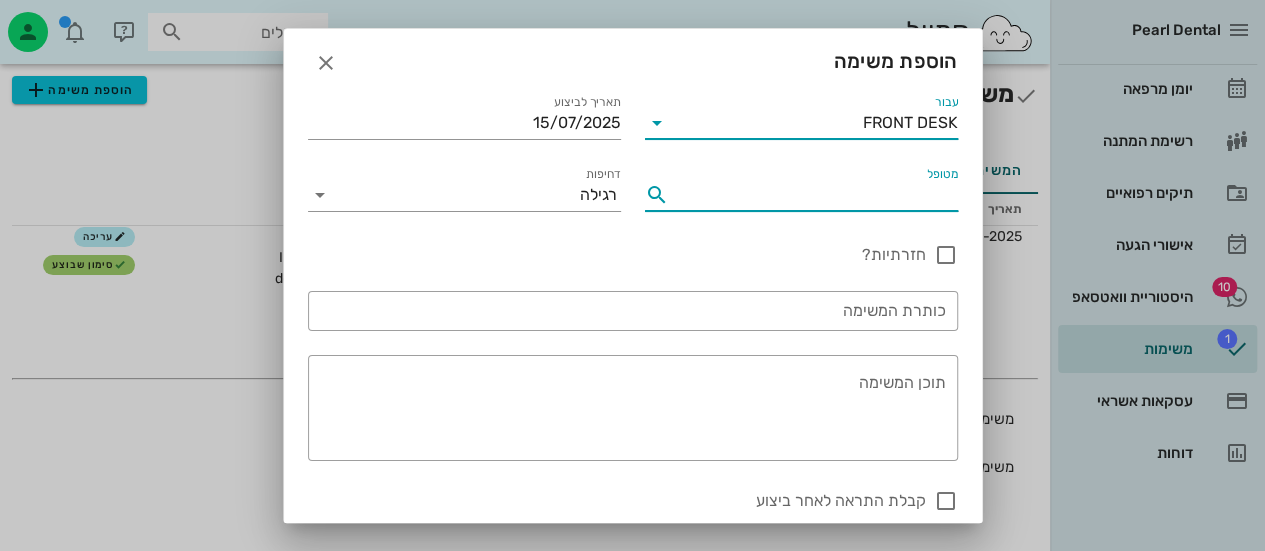 click on "מטופל" at bounding box center (817, 195) 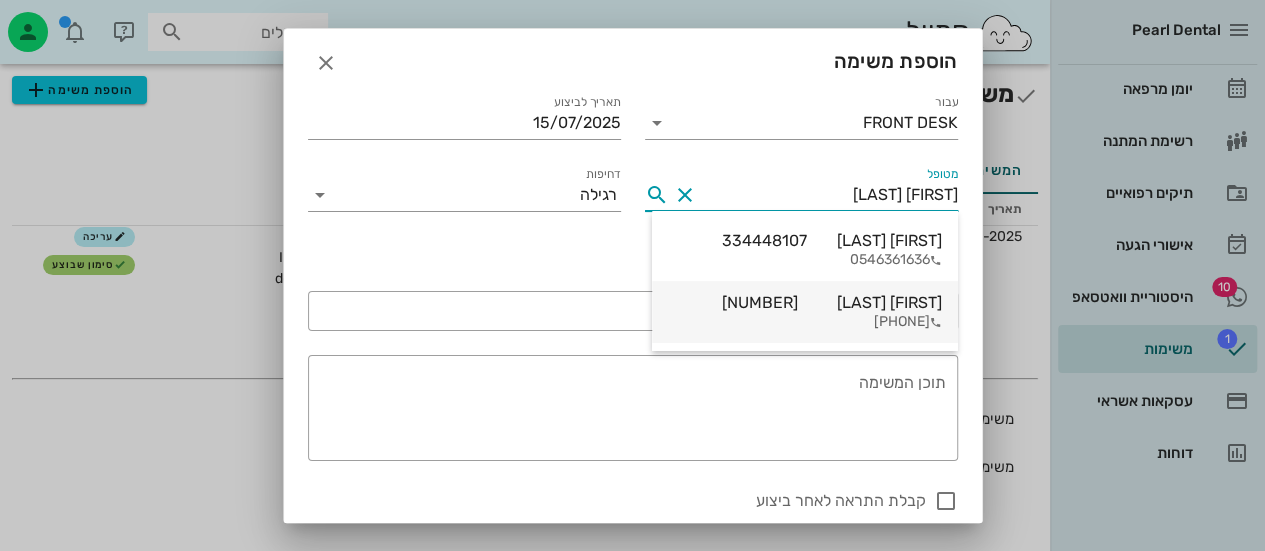 click on "[FIRST] [LAST] [NUMBER]" at bounding box center [832, 302] 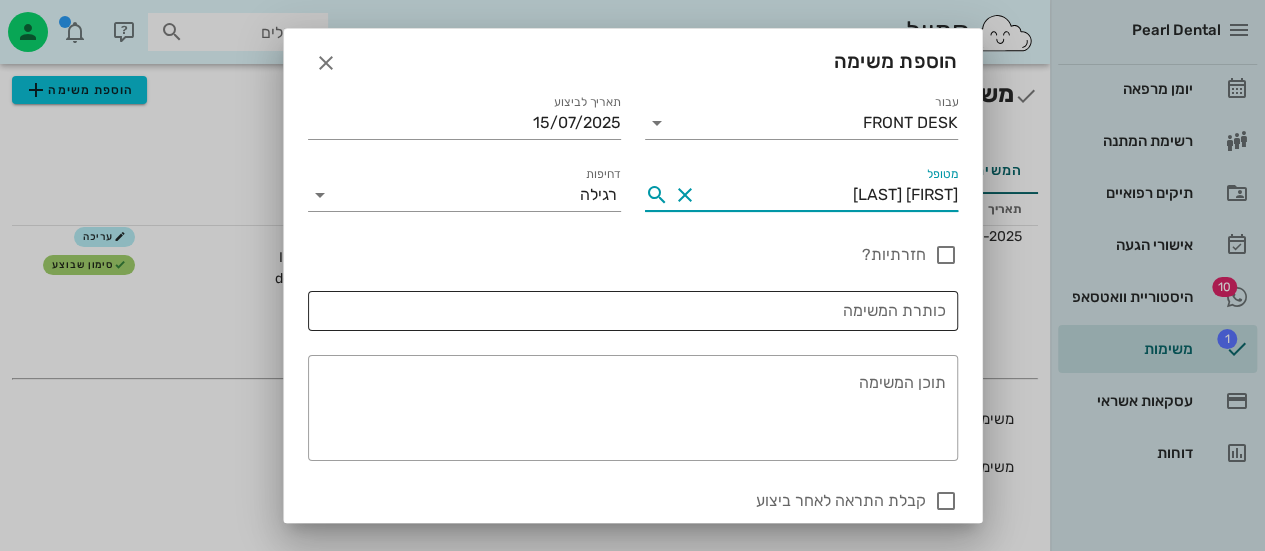 type on "[FIRST] [LAST]" 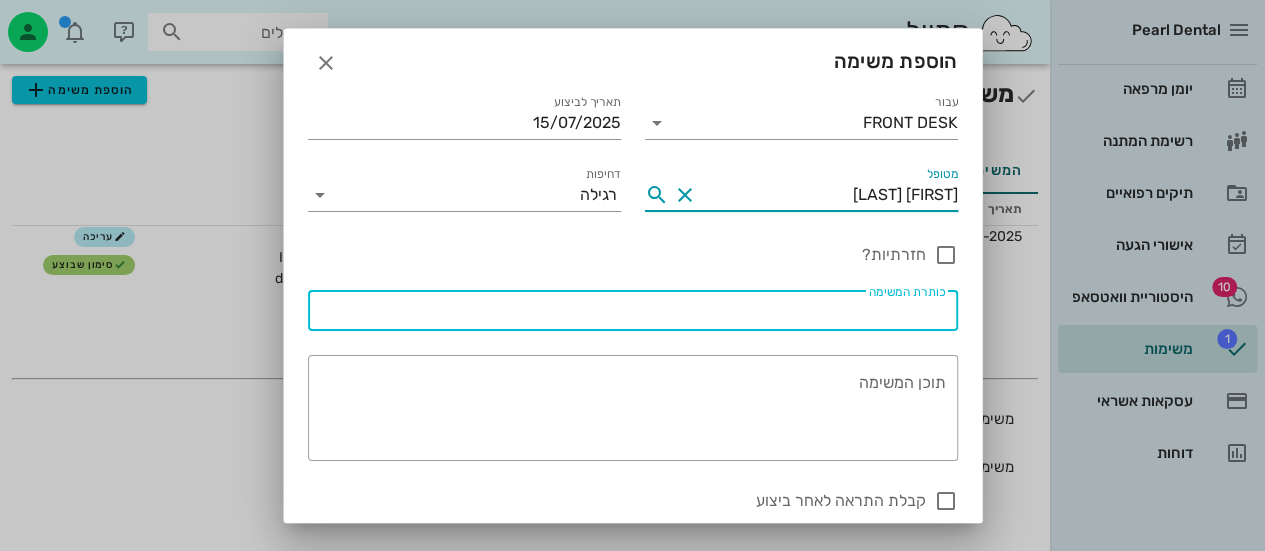 click on "כותרת המשימה" at bounding box center (633, 311) 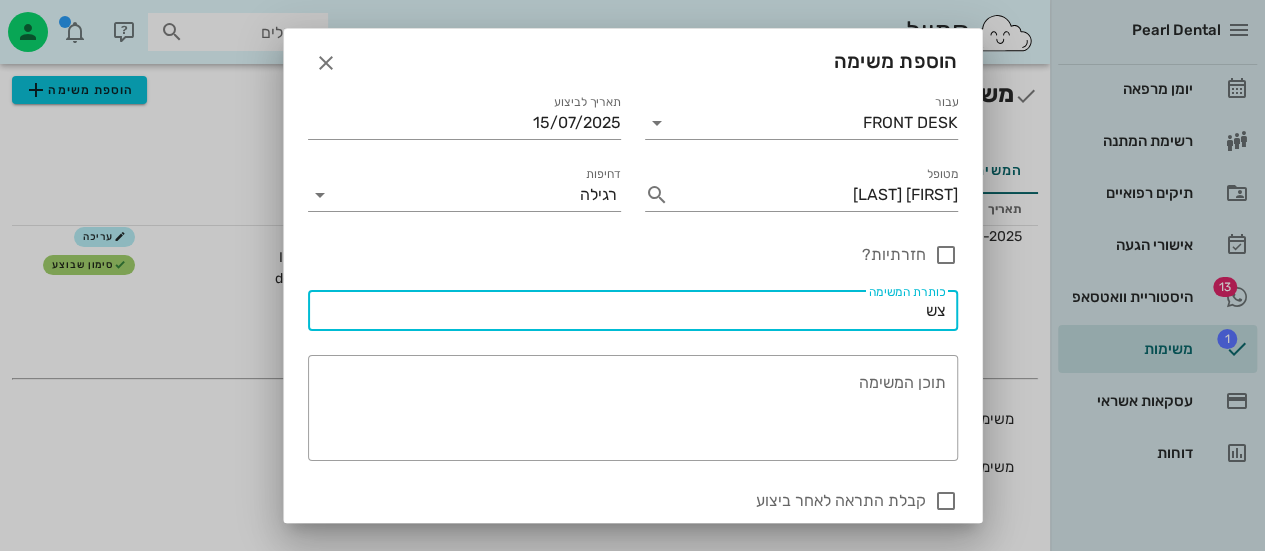type on "צ" 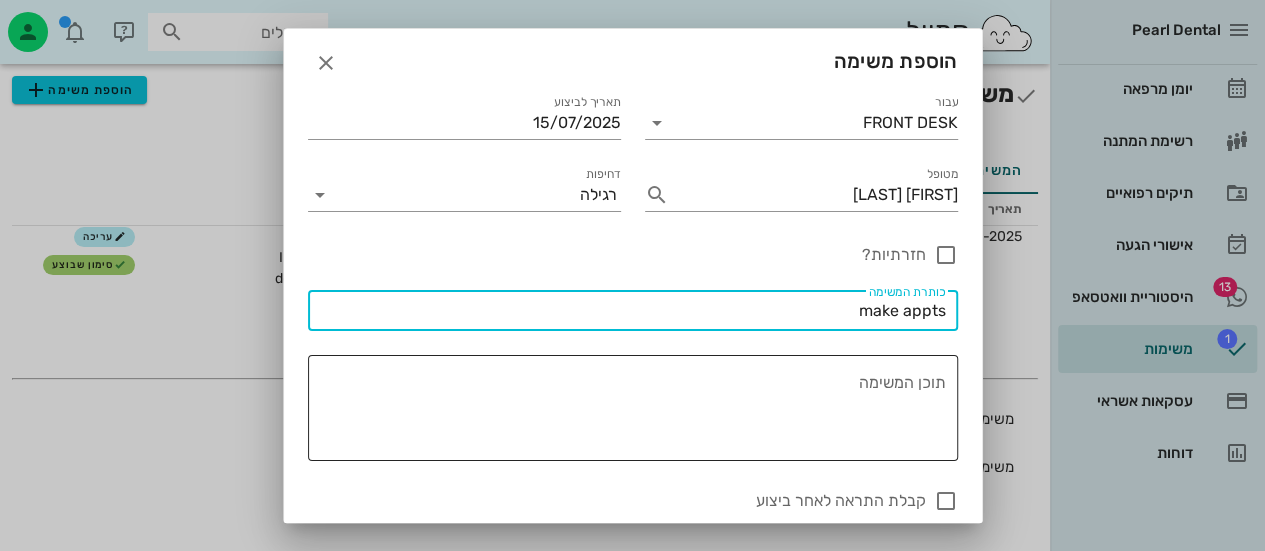 type on "make appts" 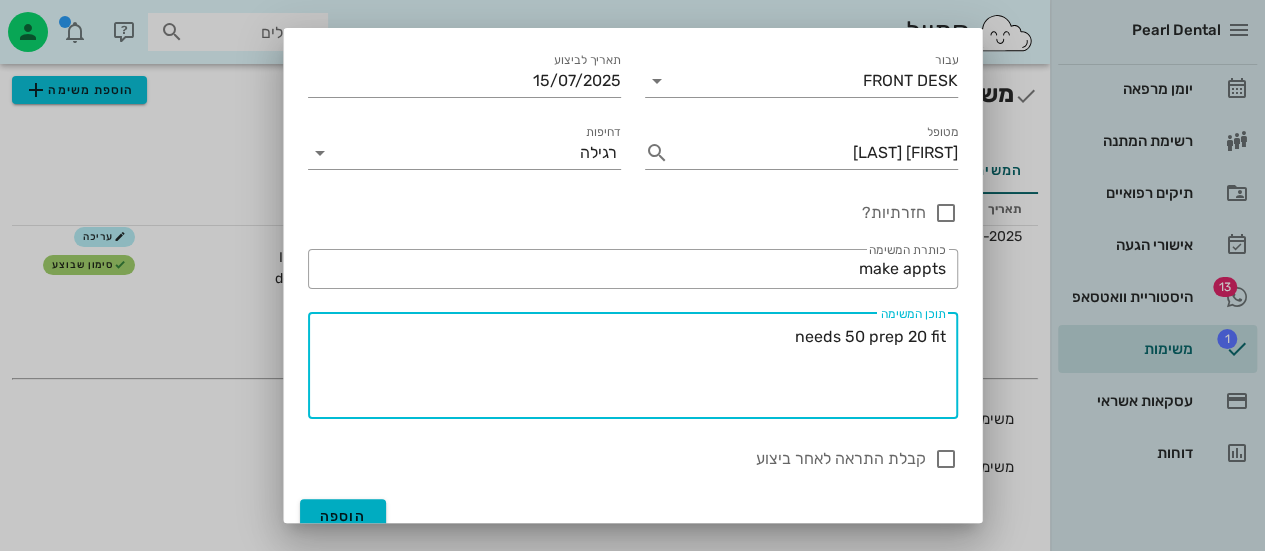 scroll, scrollTop: 60, scrollLeft: 0, axis: vertical 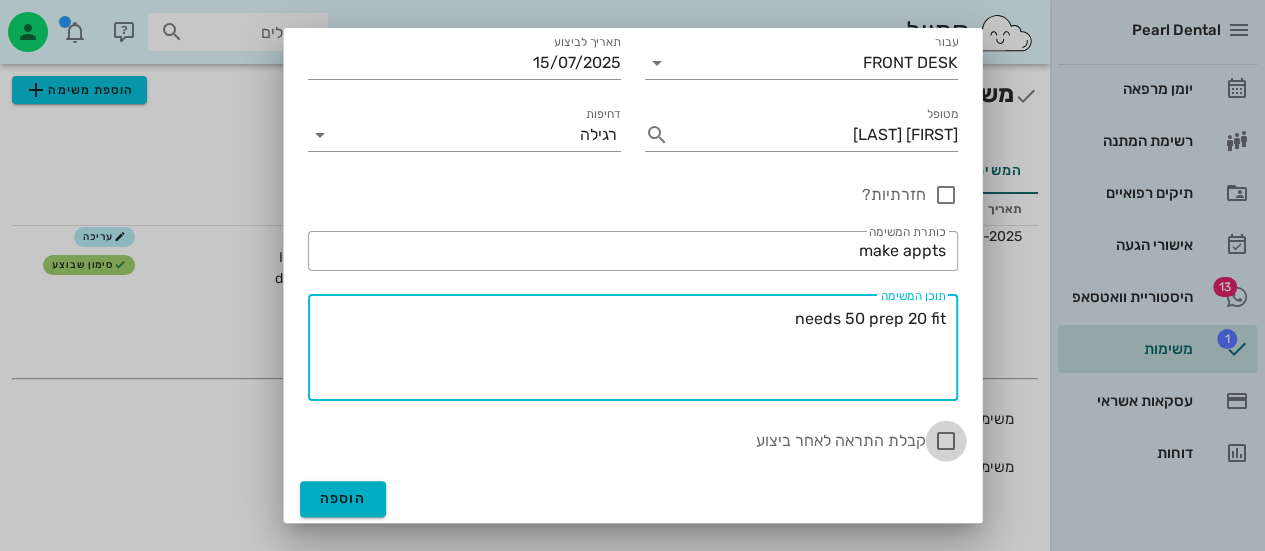 type on "needs 50 prep 20 fit" 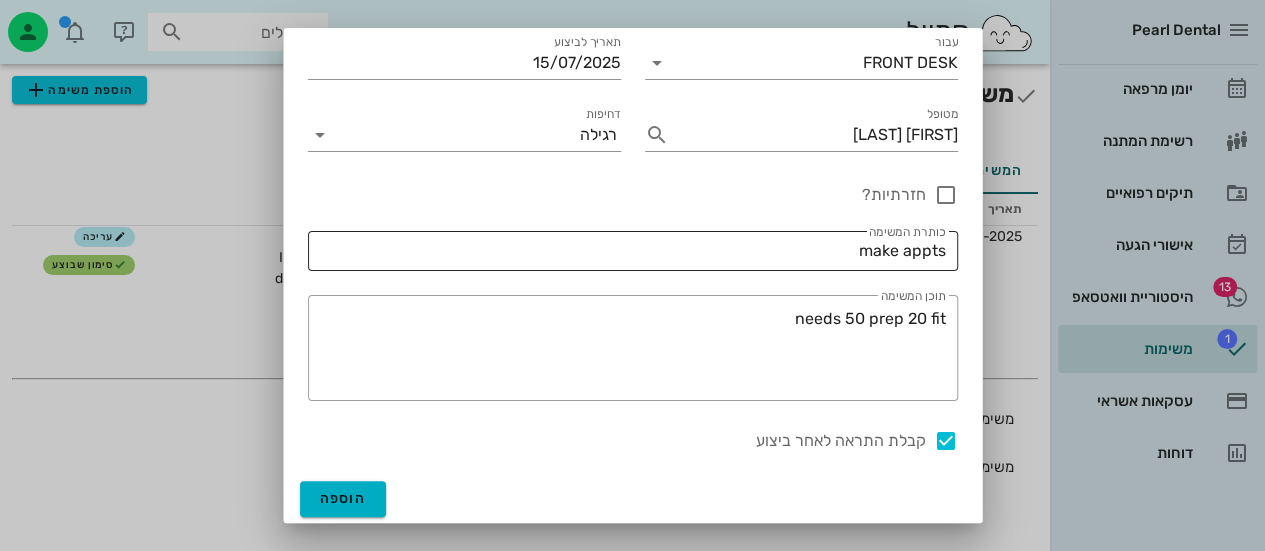 click on "​ כותרת המשימה make appts" at bounding box center (633, 251) 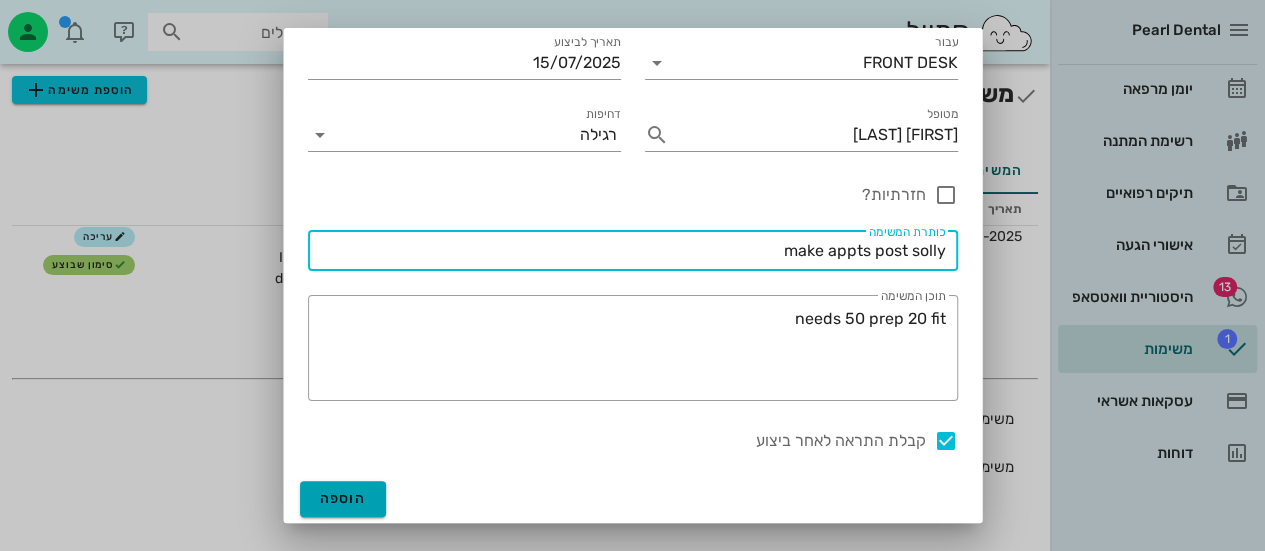 type on "make appts post solly" 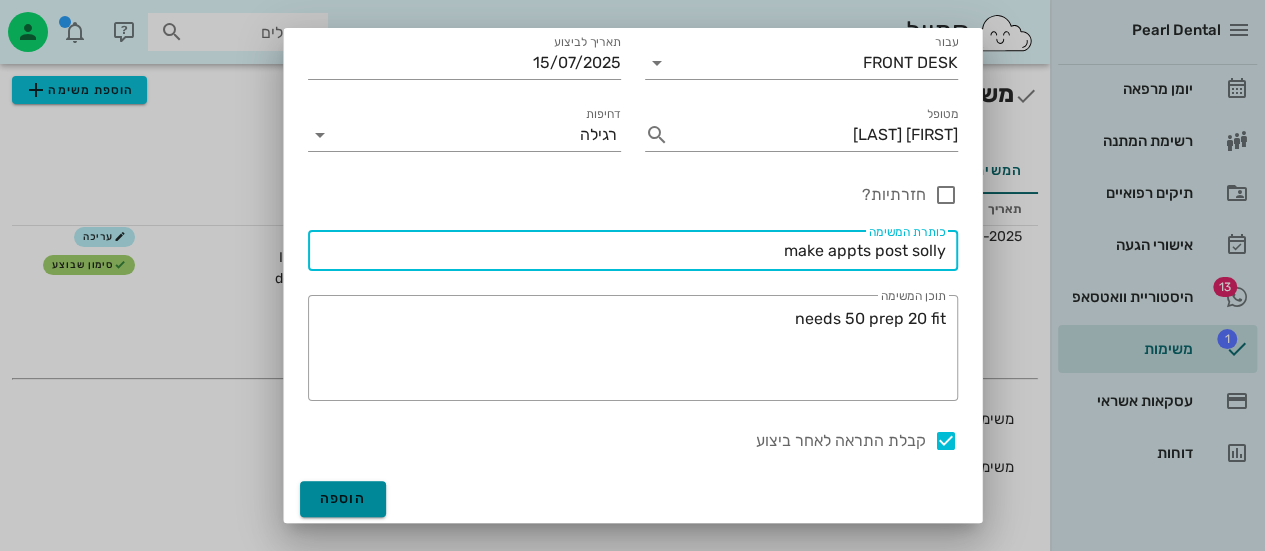click on "הוספה" at bounding box center (343, 498) 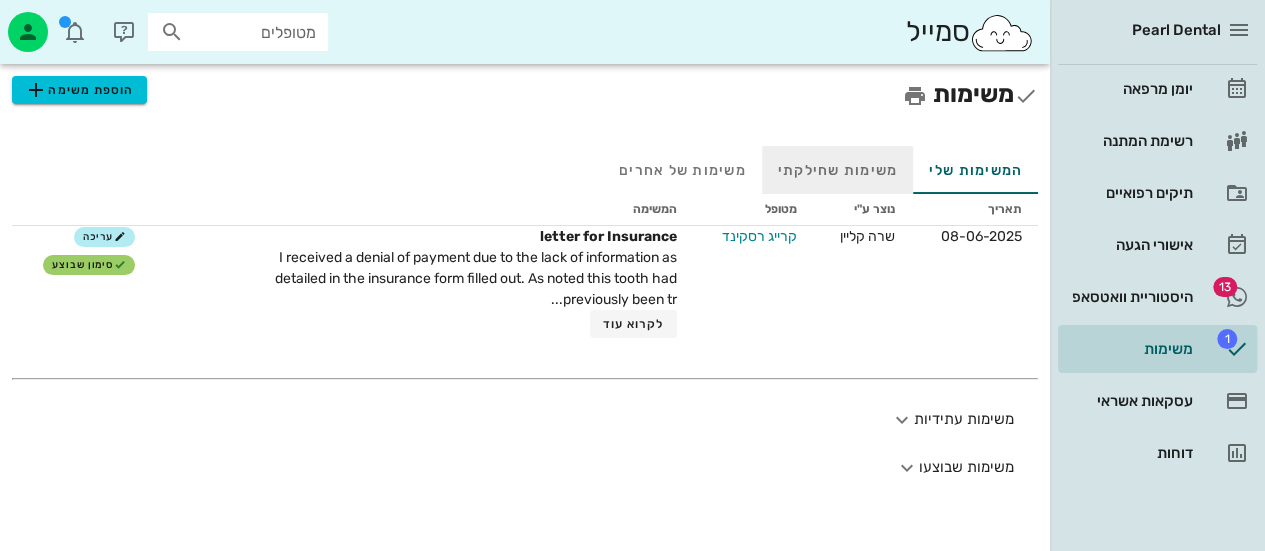 click on "משימות שחילקתי" at bounding box center [838, 170] 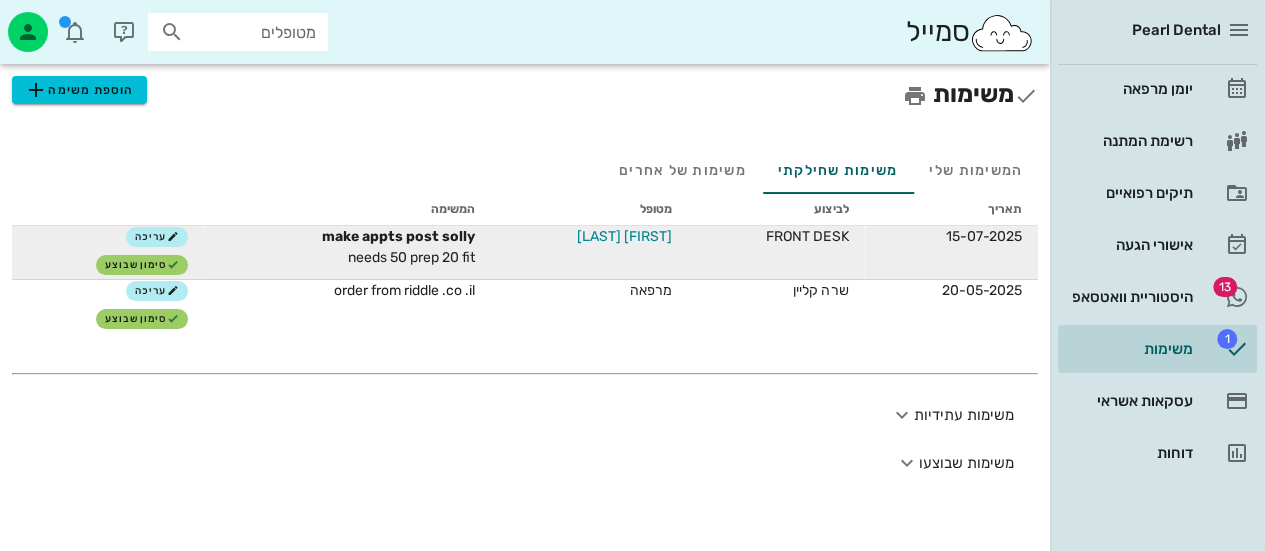 click on "[FIRST] [LAST]" at bounding box center (623, 236) 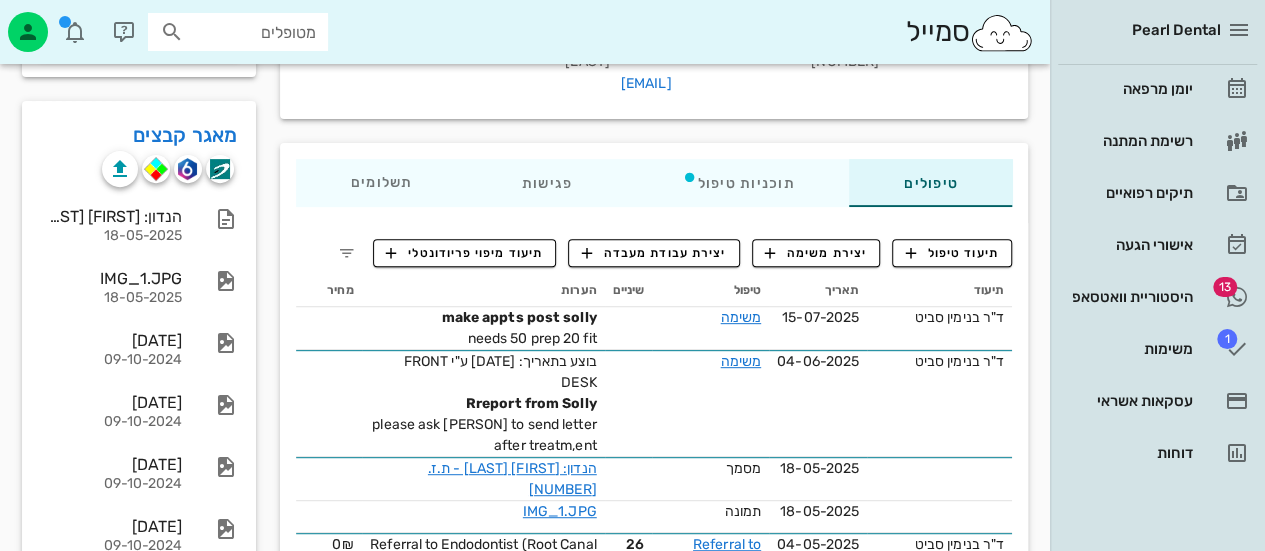 scroll, scrollTop: 300, scrollLeft: 0, axis: vertical 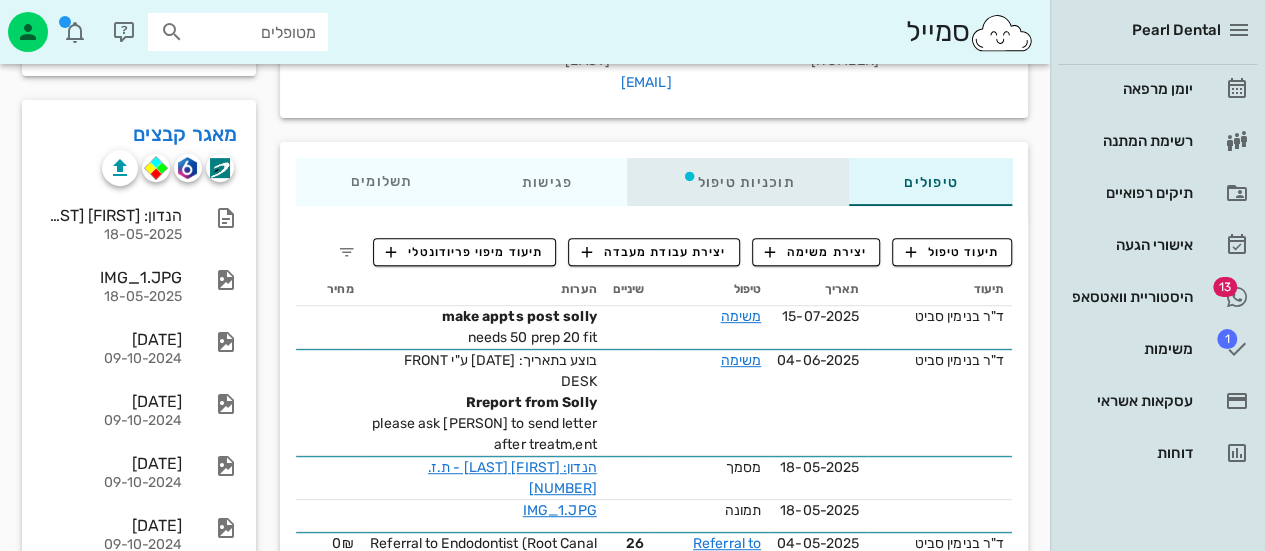 click on "תוכניות טיפול" at bounding box center [737, 182] 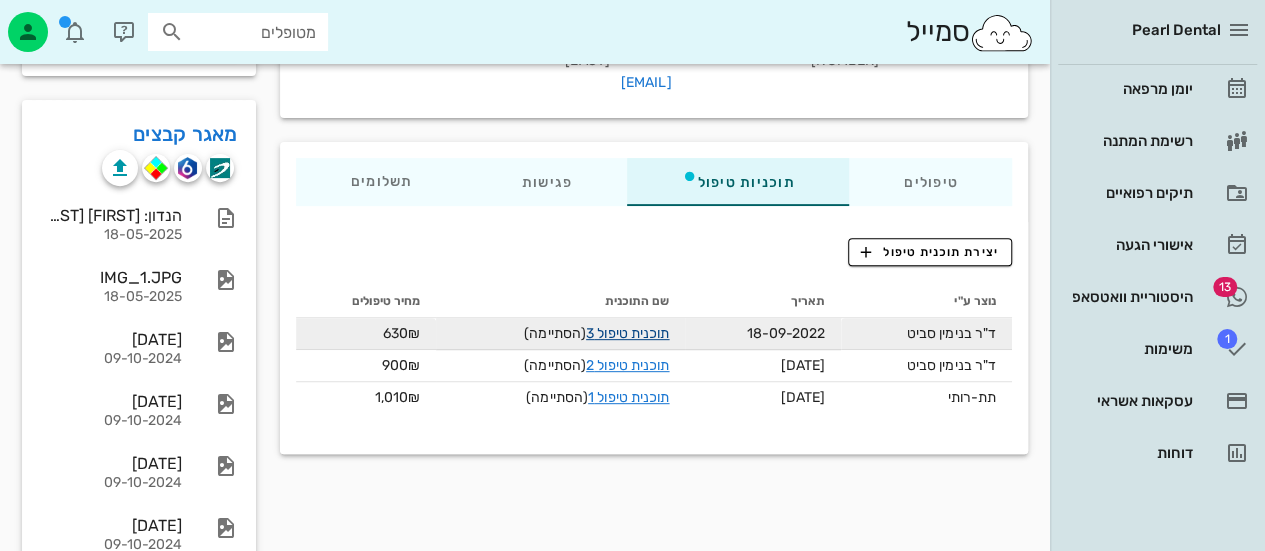 click on "תוכנית טיפול 3" at bounding box center [627, 333] 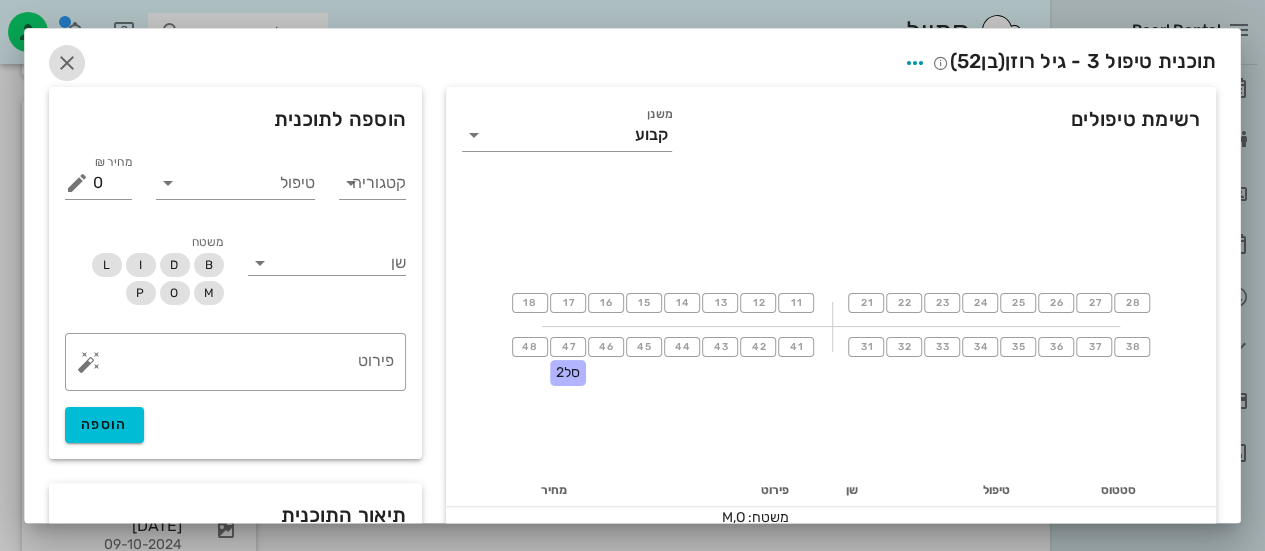 click at bounding box center (67, 63) 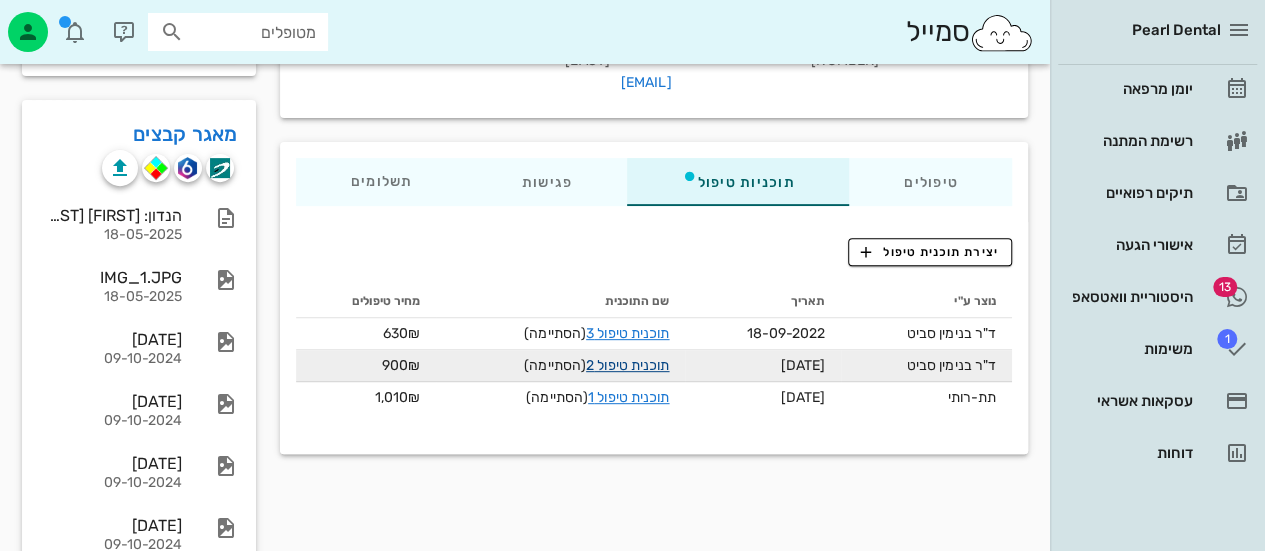 click on "תוכנית טיפול 2" at bounding box center [627, 365] 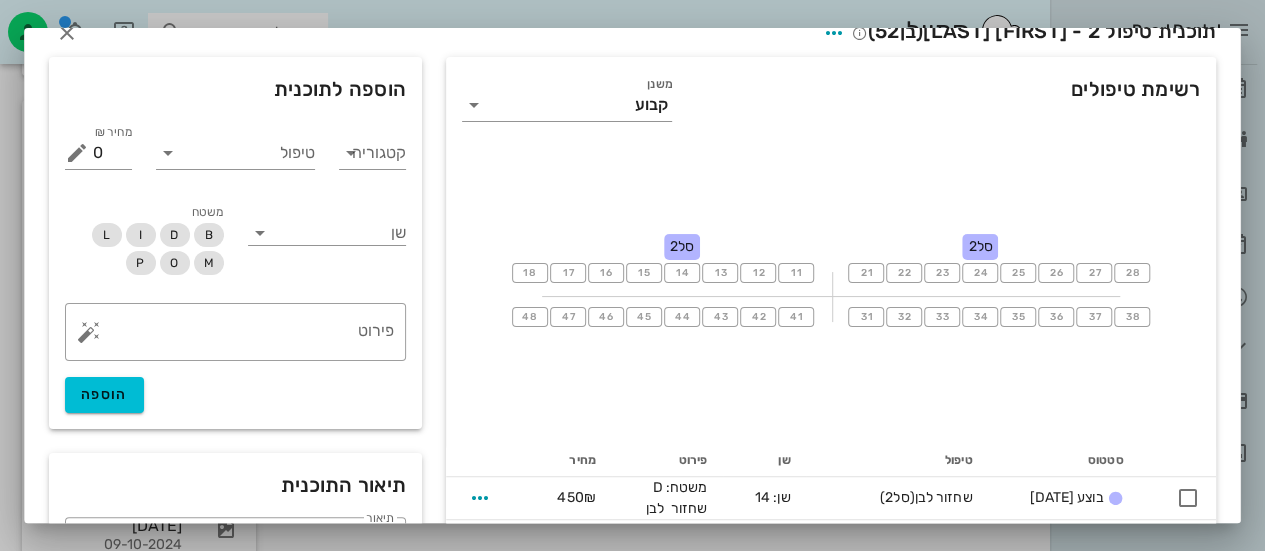 scroll, scrollTop: 0, scrollLeft: 0, axis: both 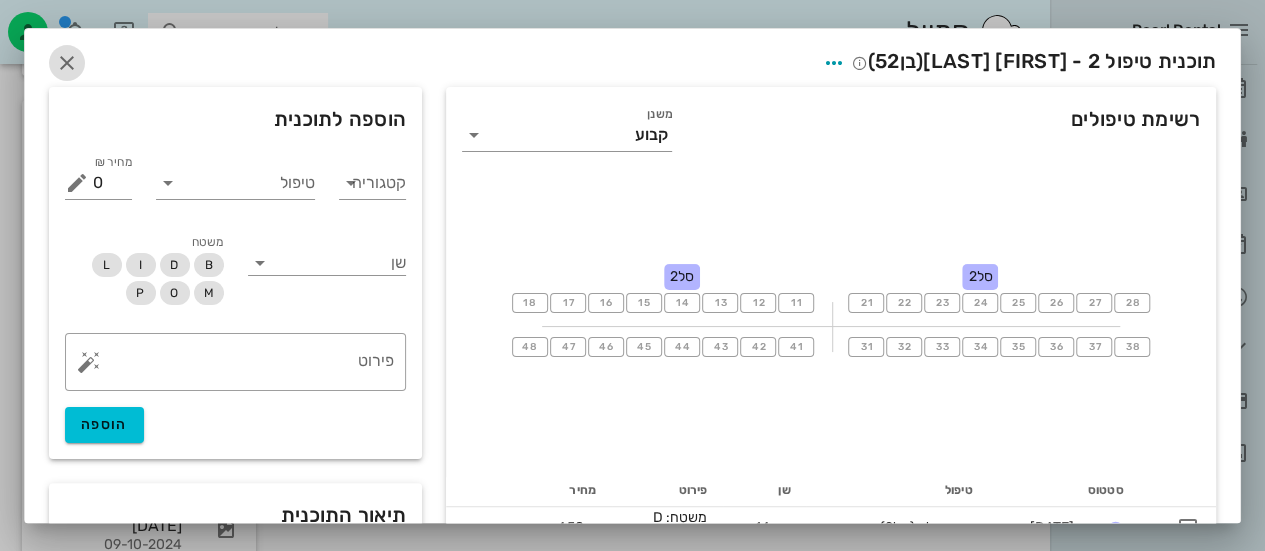 click at bounding box center [67, 63] 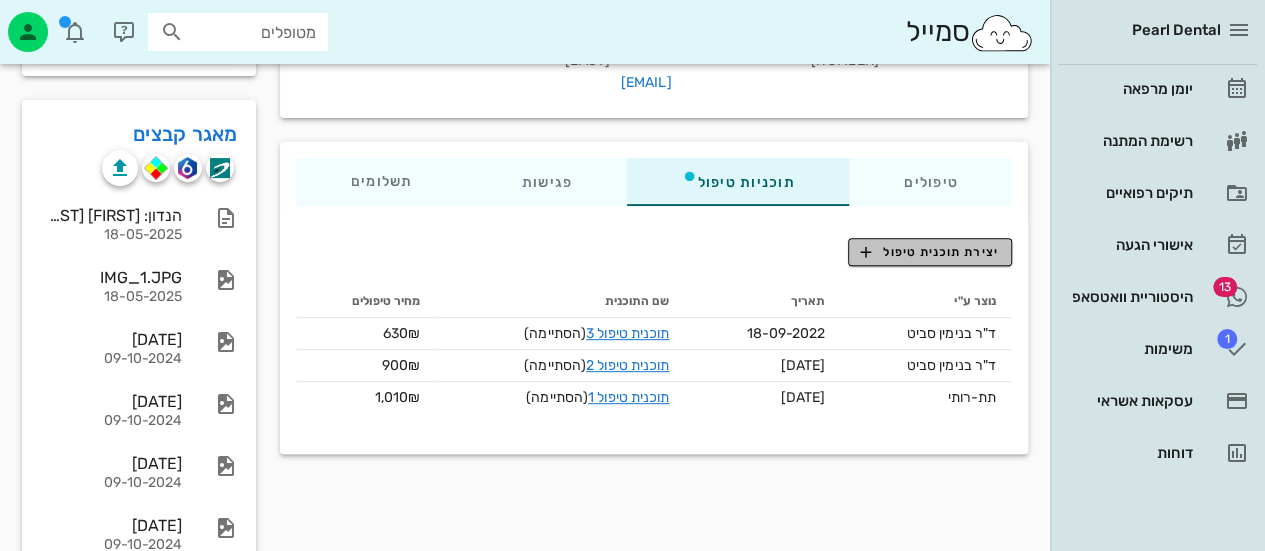 click on "יצירת תוכנית טיפול" at bounding box center (929, 252) 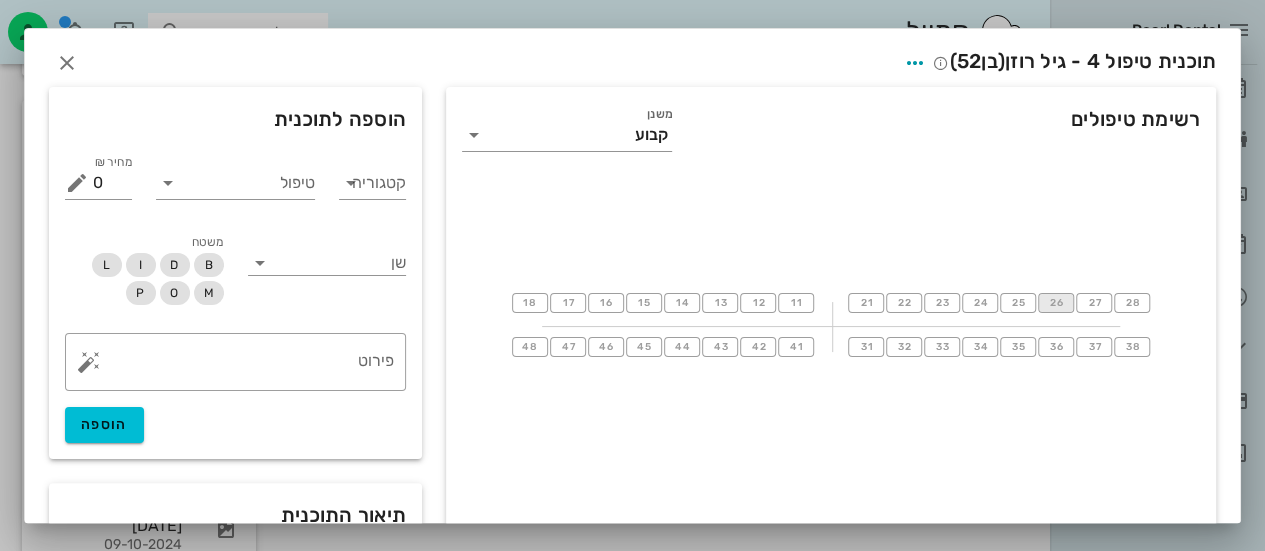 click on "26" at bounding box center (1056, 303) 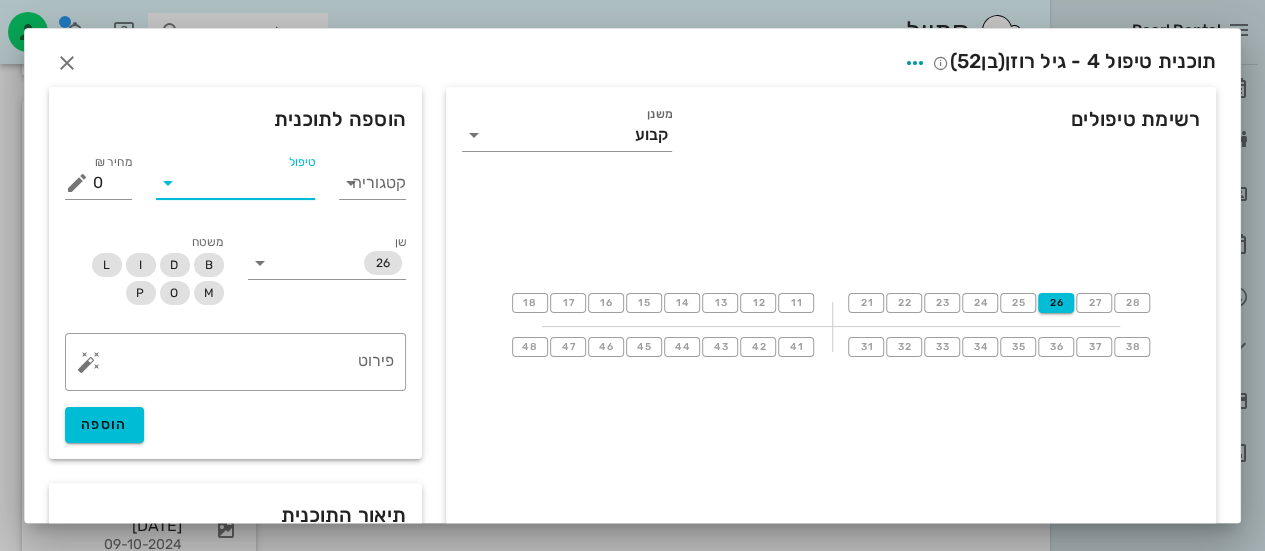 click on "טיפול" at bounding box center (249, 183) 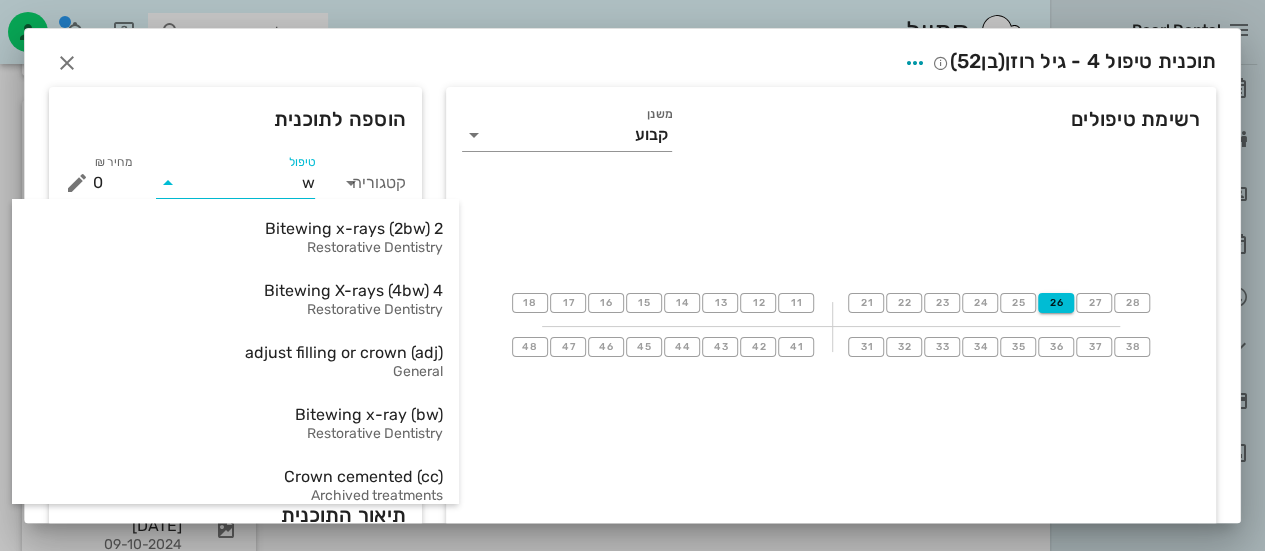 type on "wc" 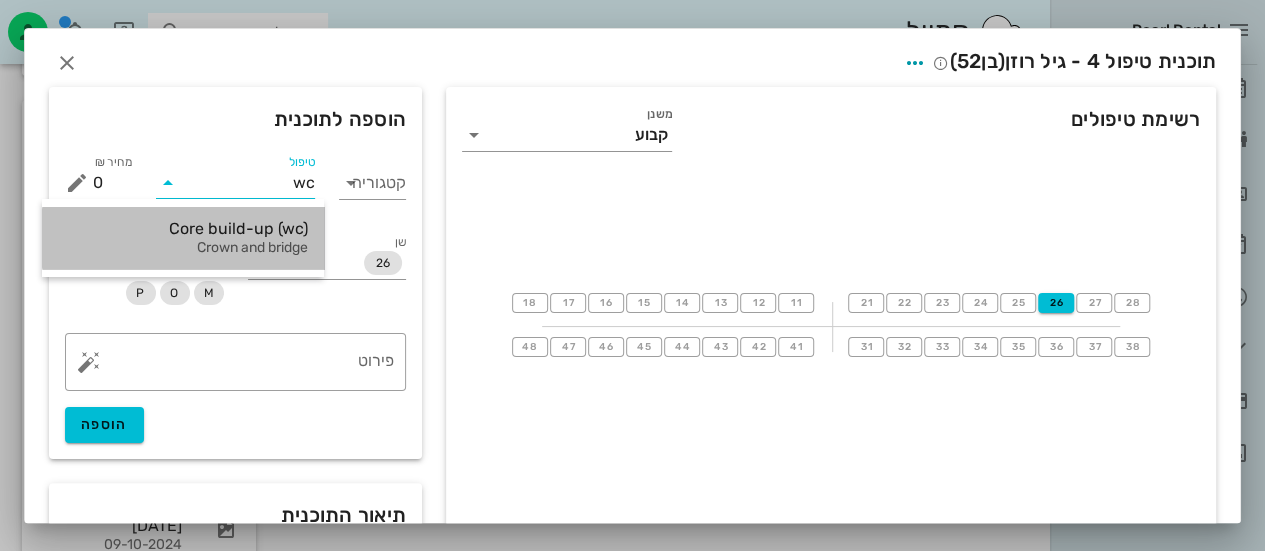 click on "Core build-up
(wc) Crown and bridge" at bounding box center (183, 238) 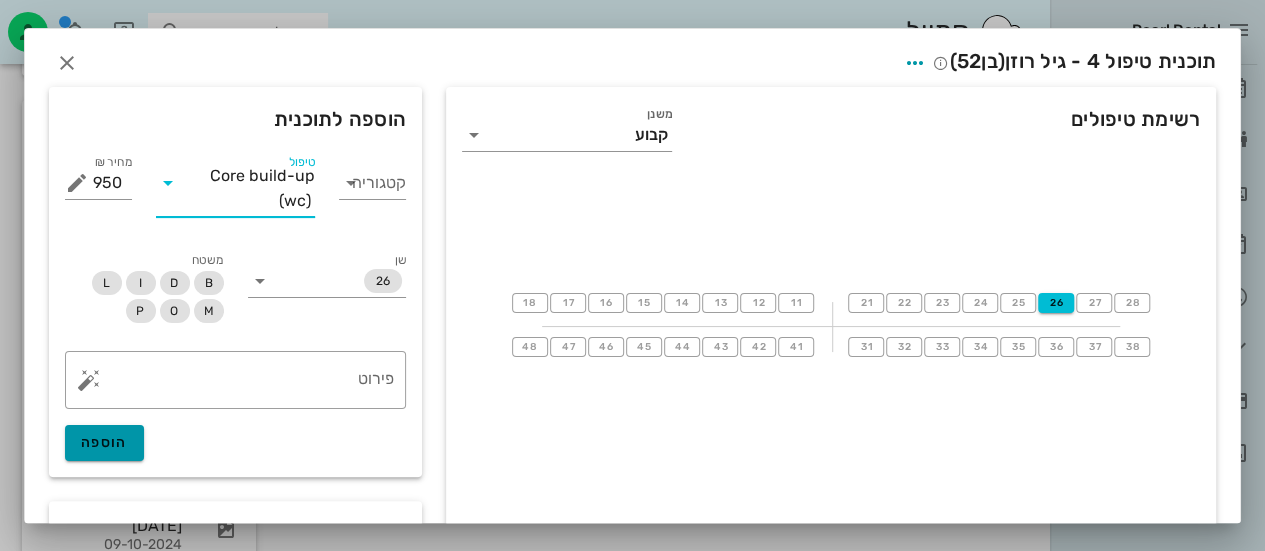 click on "הוספה" at bounding box center (104, 442) 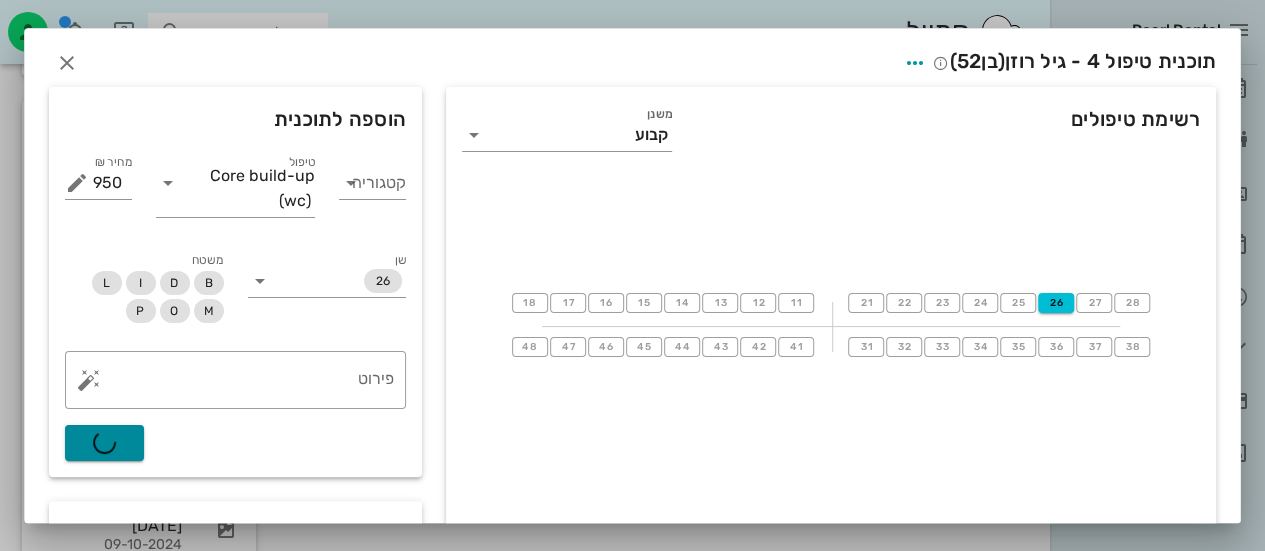 type on "0" 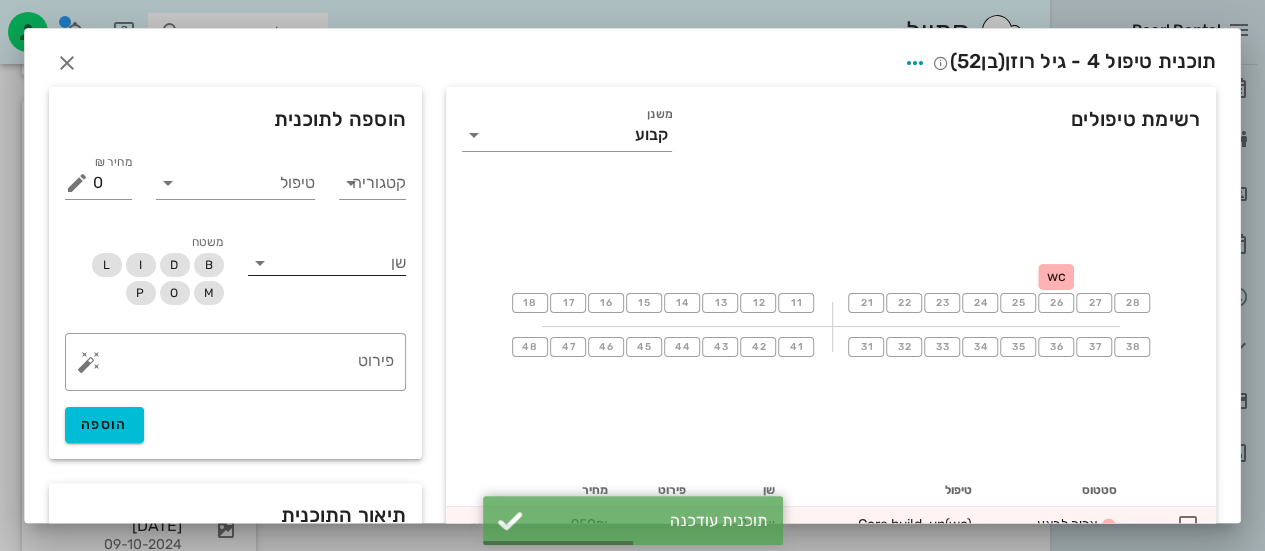 click at bounding box center [341, 261] 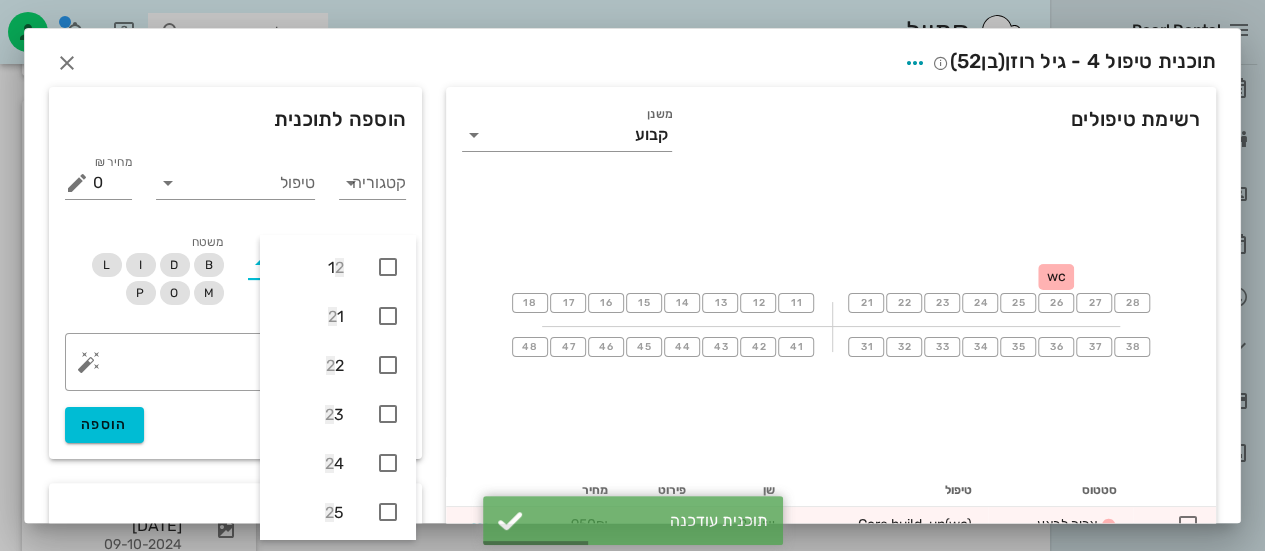 type on "26" 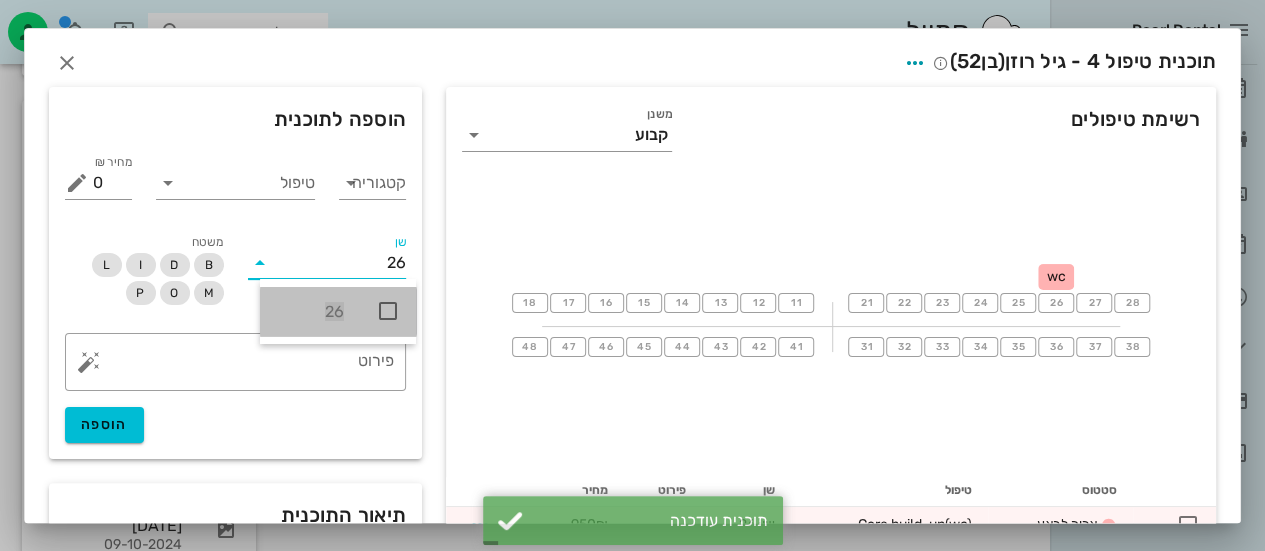 click at bounding box center (388, 311) 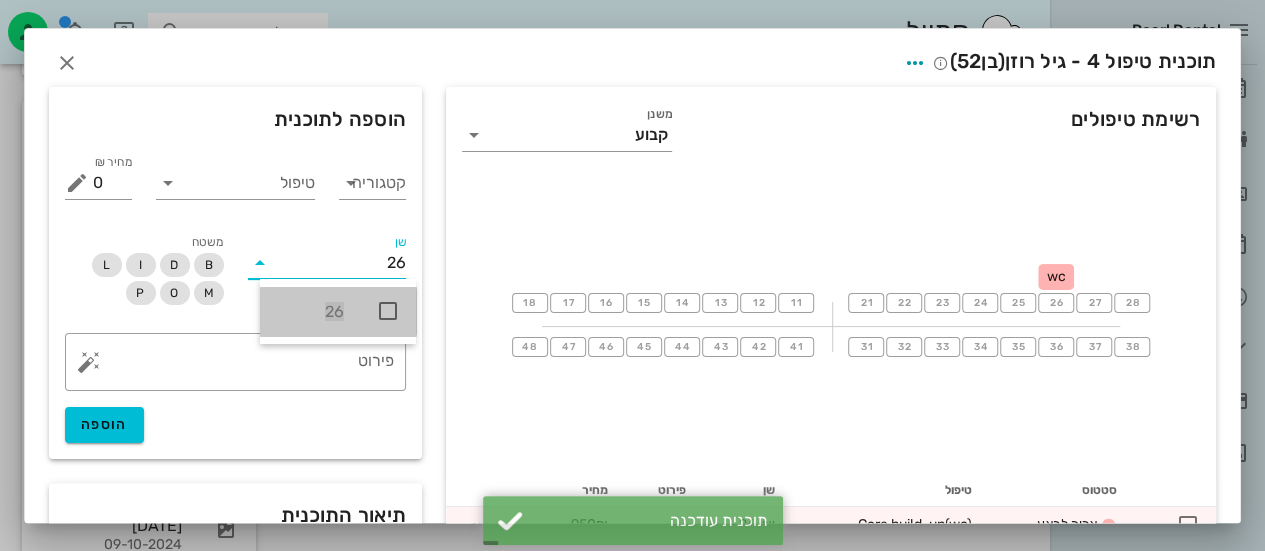 type 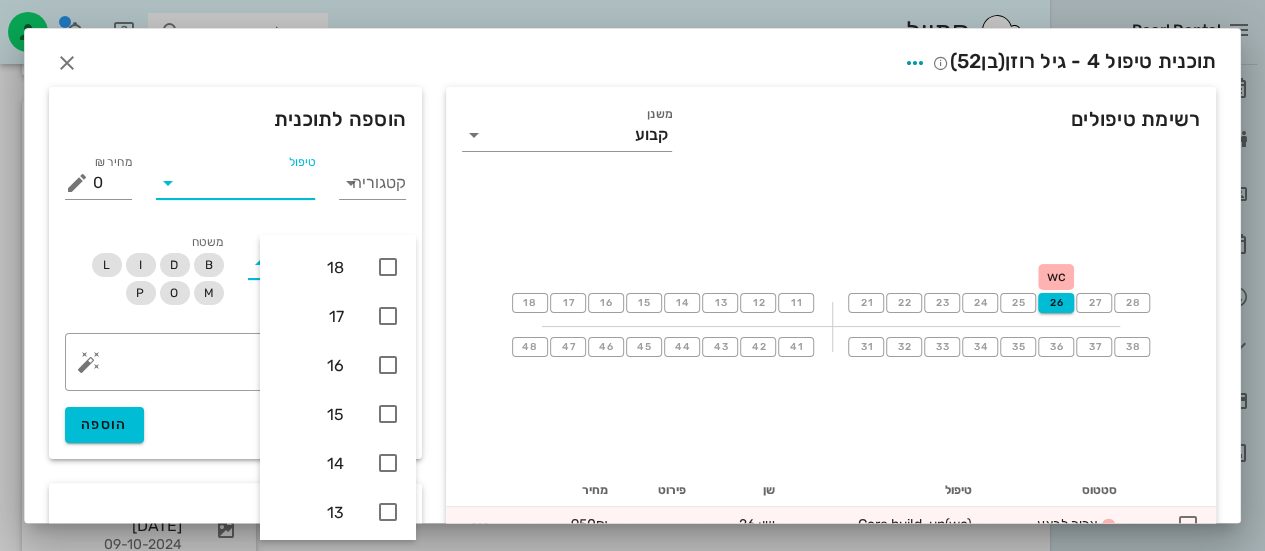 click on "טיפול" at bounding box center (249, 183) 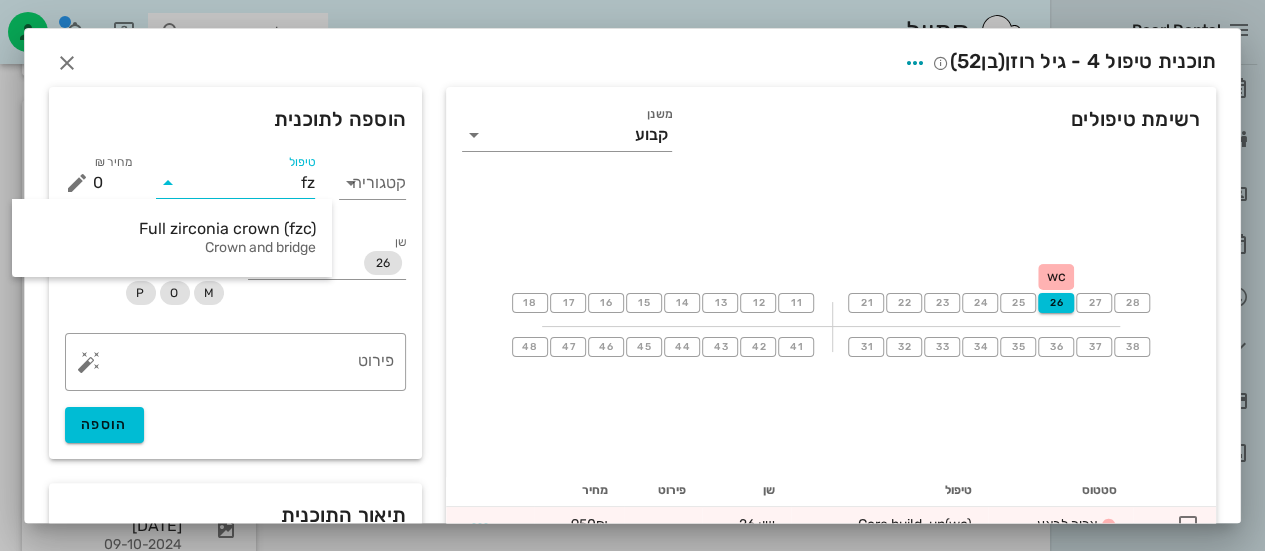 type on "fzc" 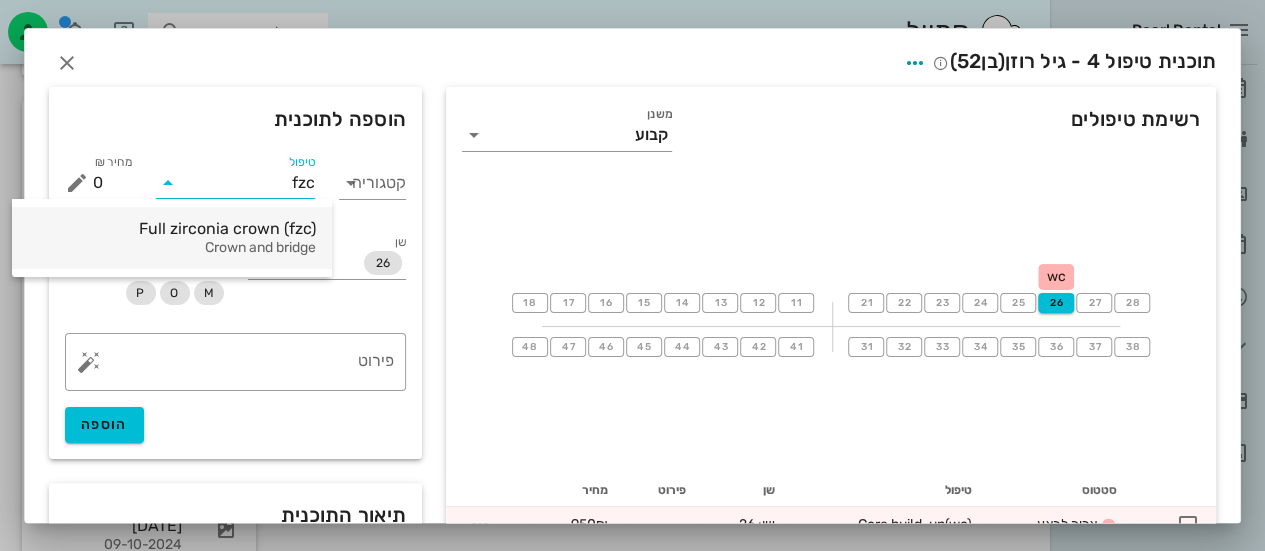 click on "Crown and bridge" at bounding box center (172, 248) 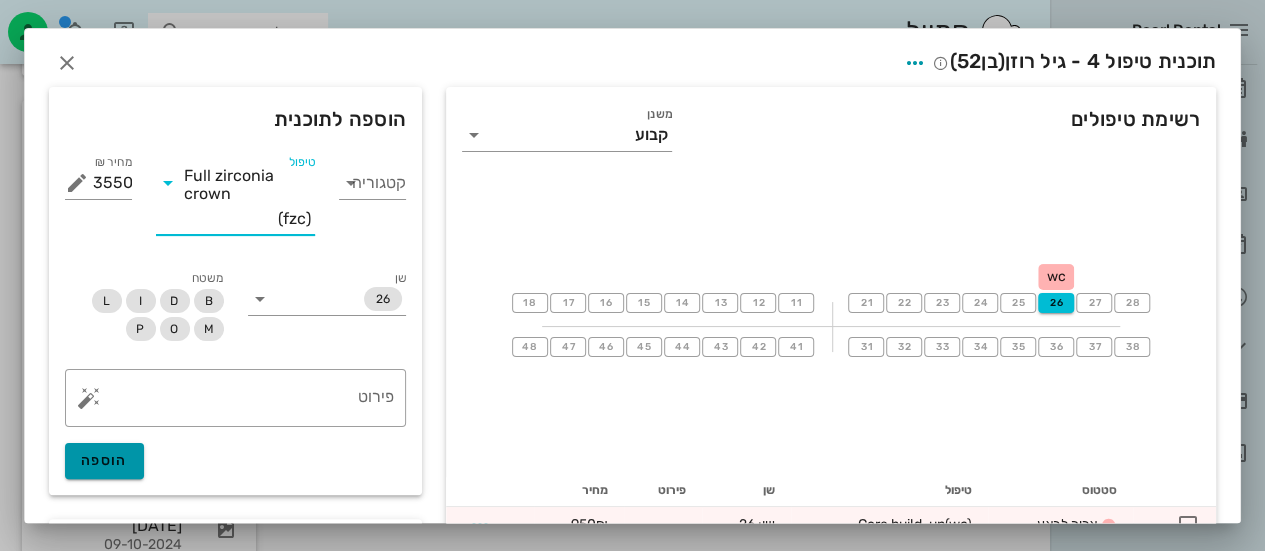 click on "הוספה" at bounding box center (104, 460) 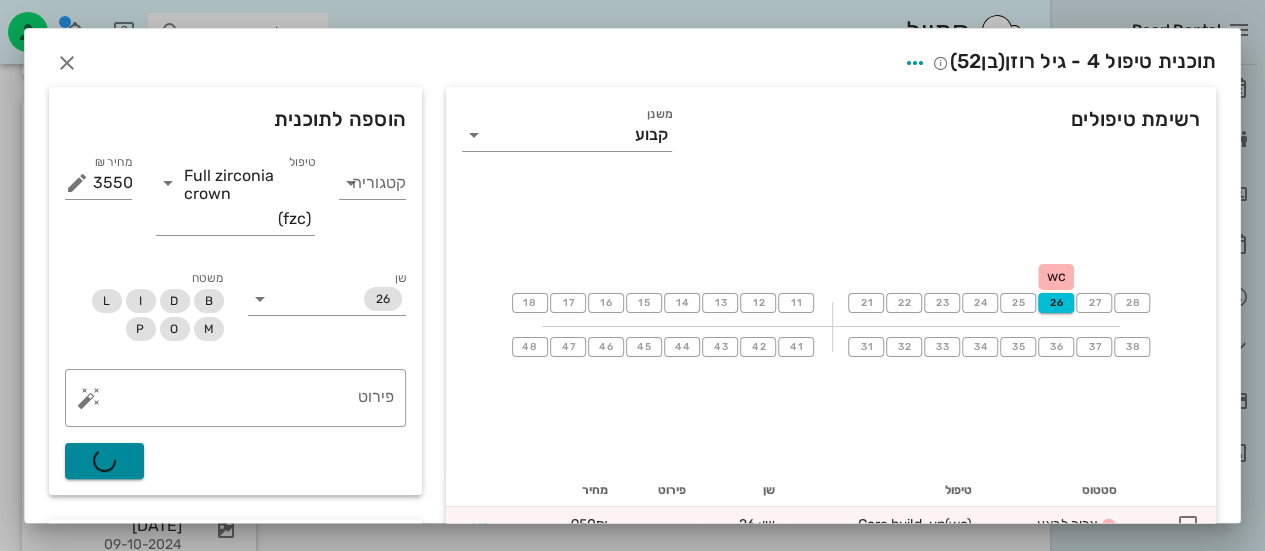 type on "0" 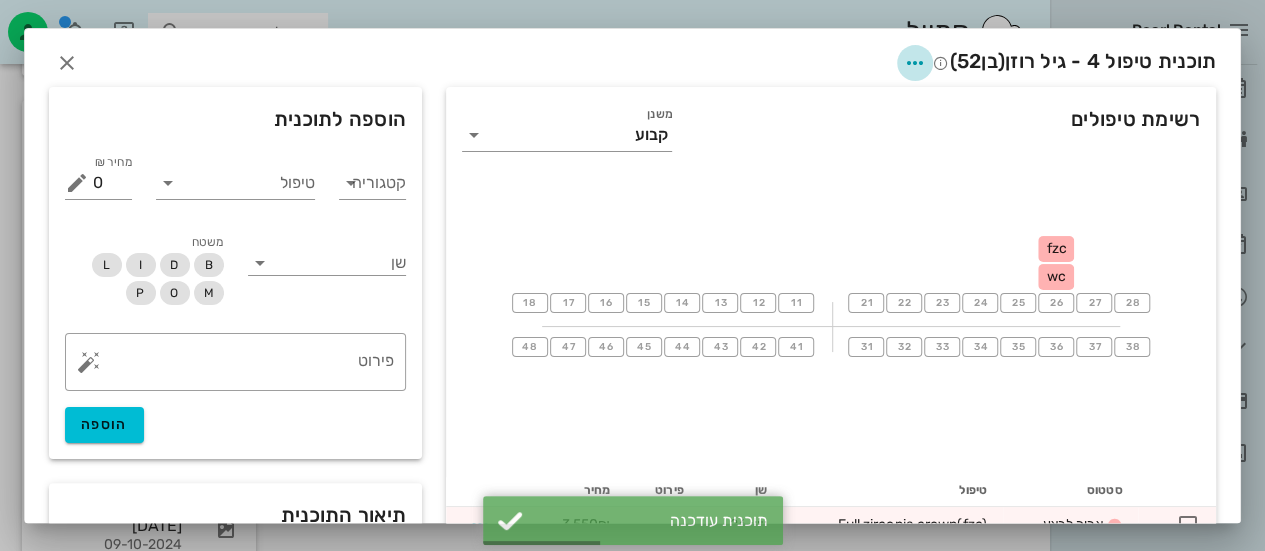 click at bounding box center (915, 63) 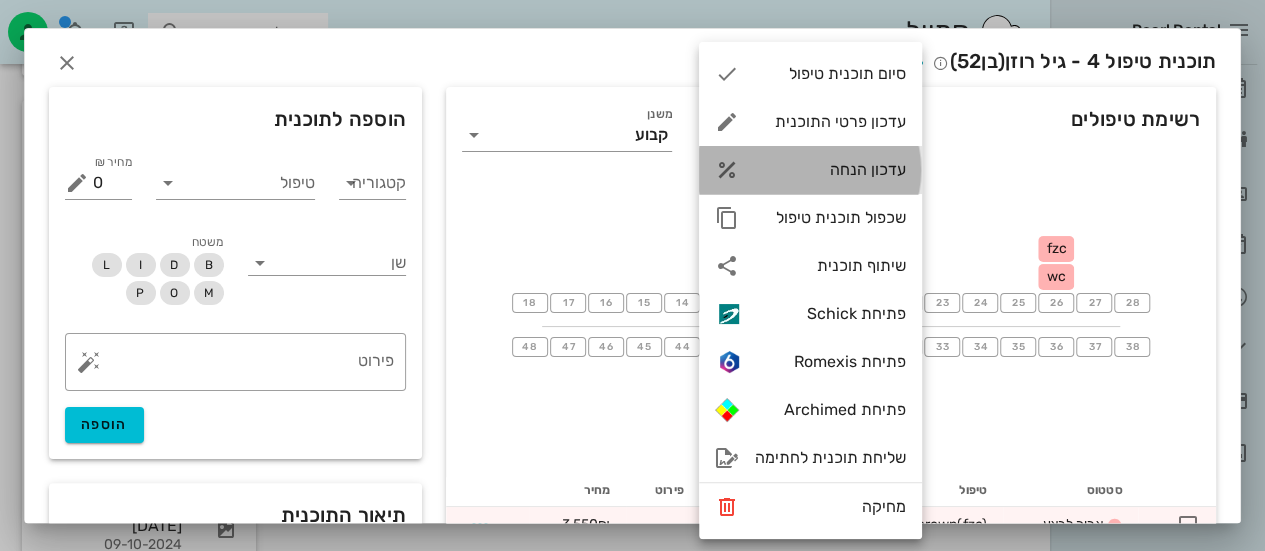 click on "עדכון הנחה" at bounding box center [810, 170] 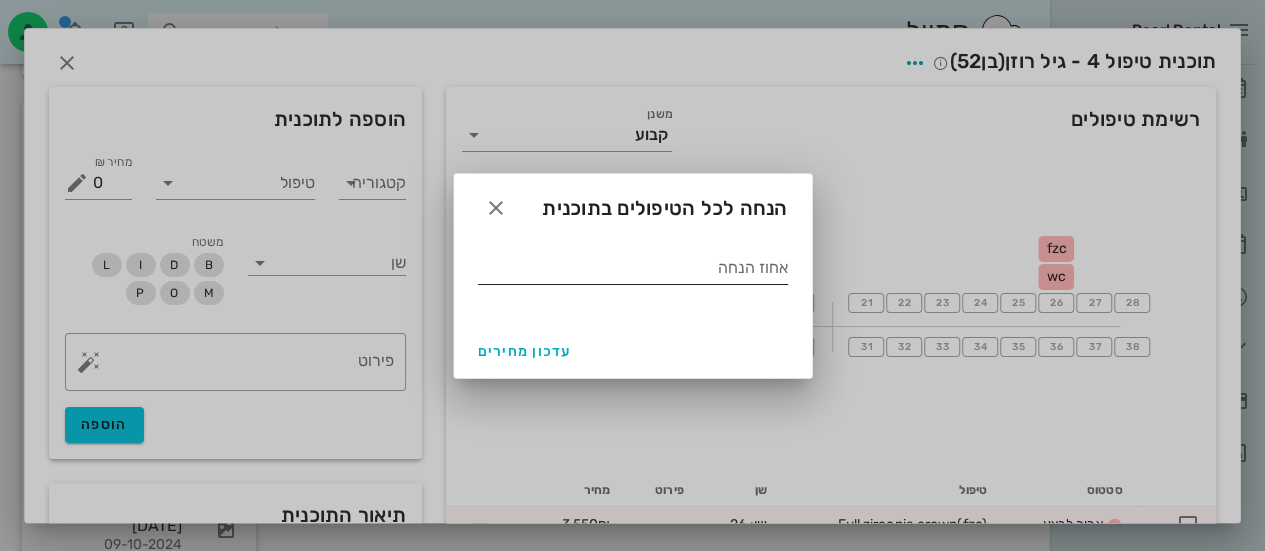 click on "אחוז הנחה" at bounding box center [633, 268] 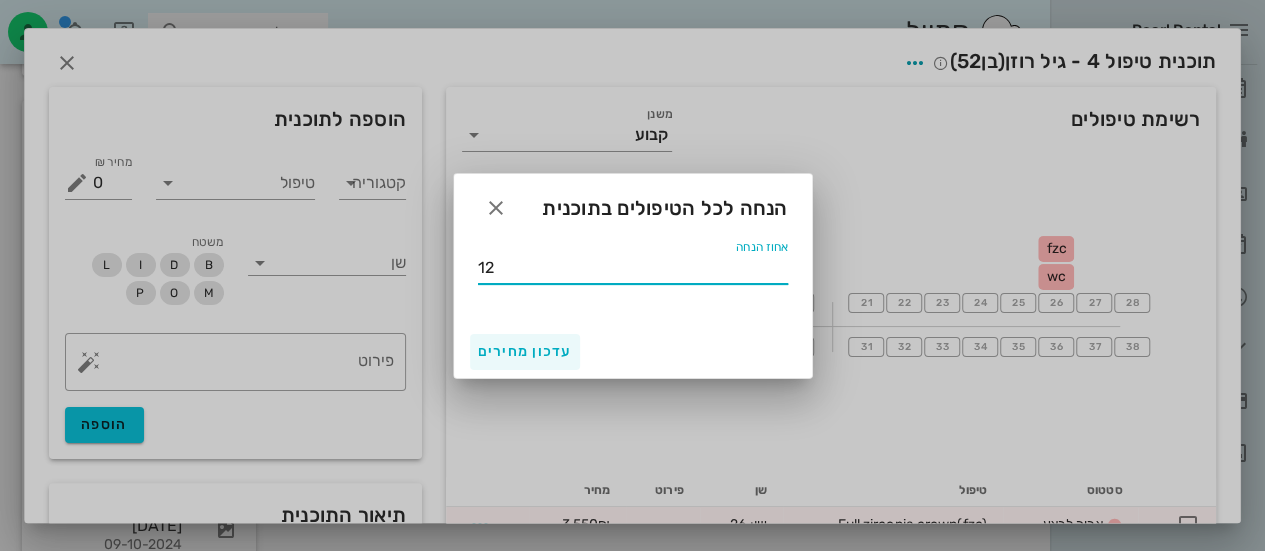 type on "12" 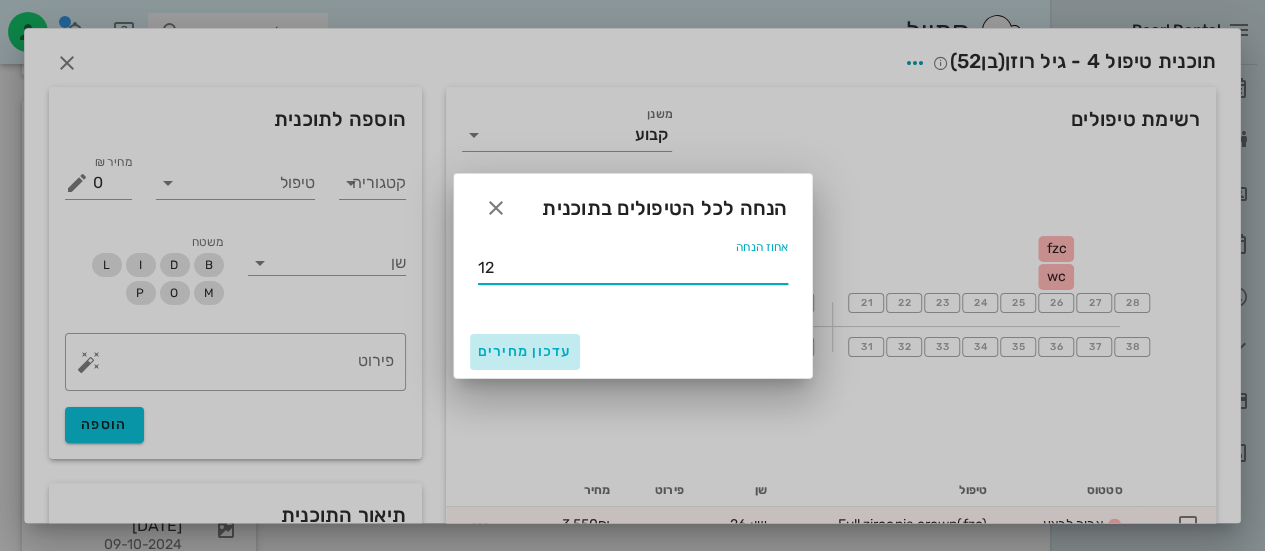 click on "עדכון מחירים" at bounding box center [525, 351] 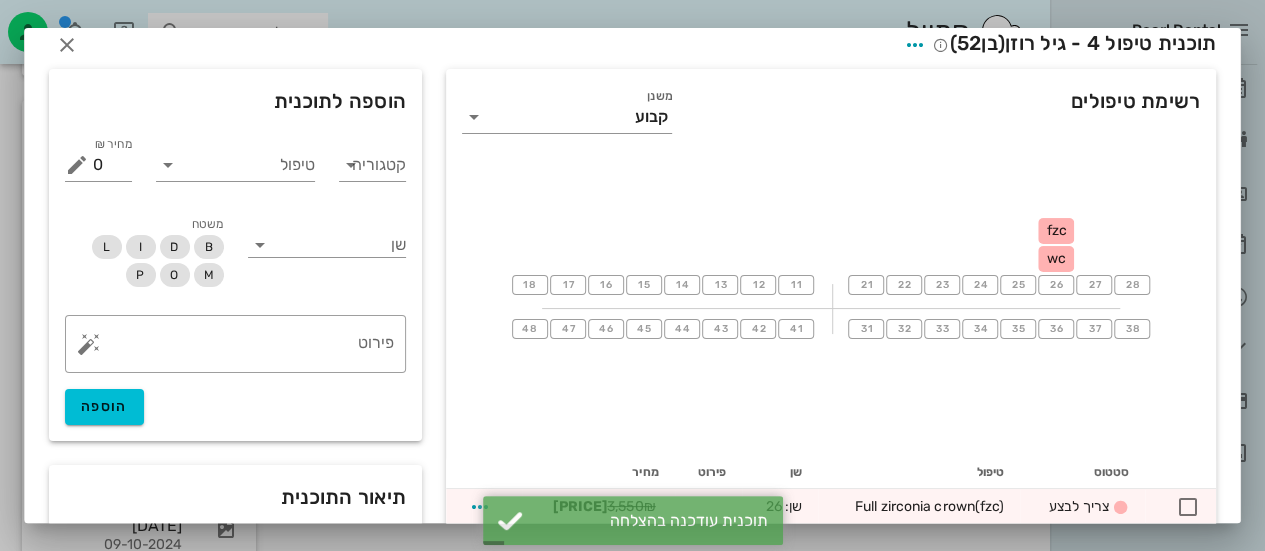 scroll, scrollTop: 0, scrollLeft: 0, axis: both 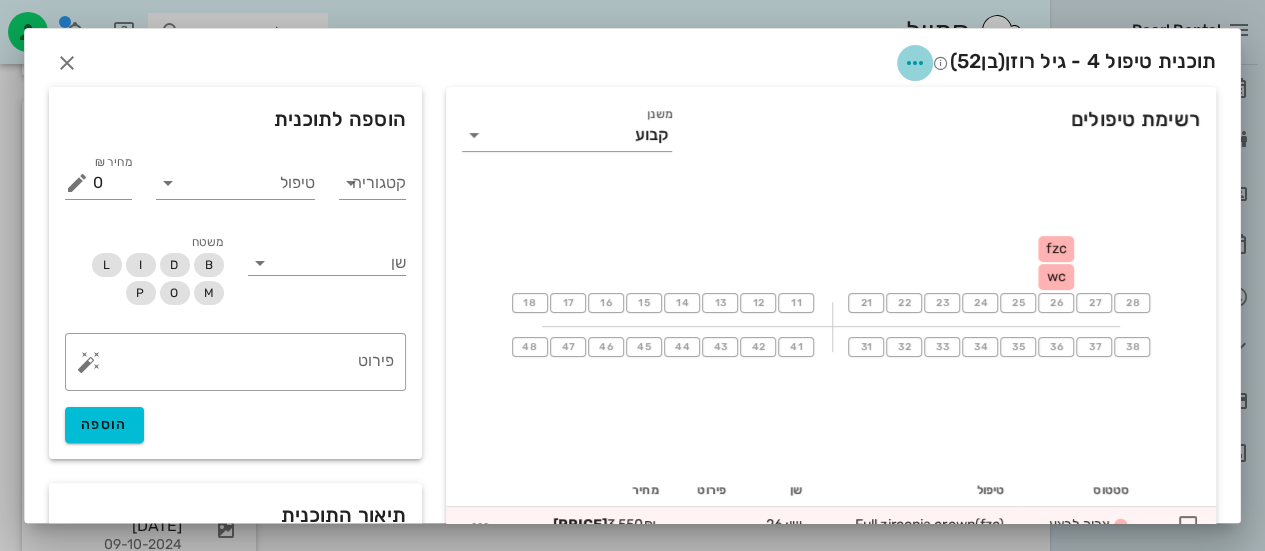 click at bounding box center (915, 63) 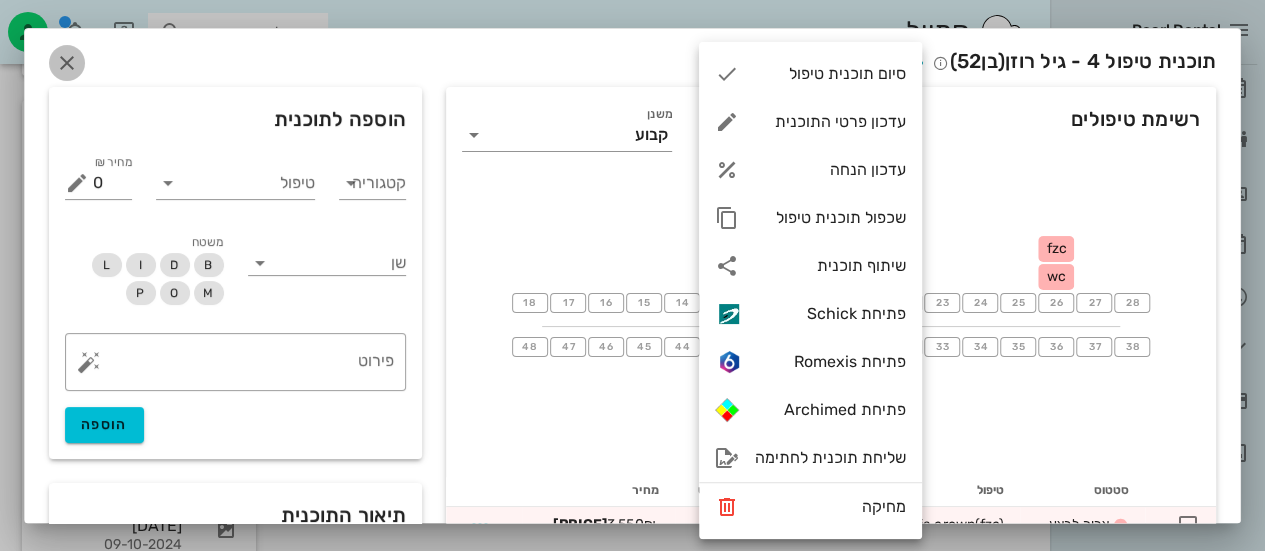click at bounding box center [67, 63] 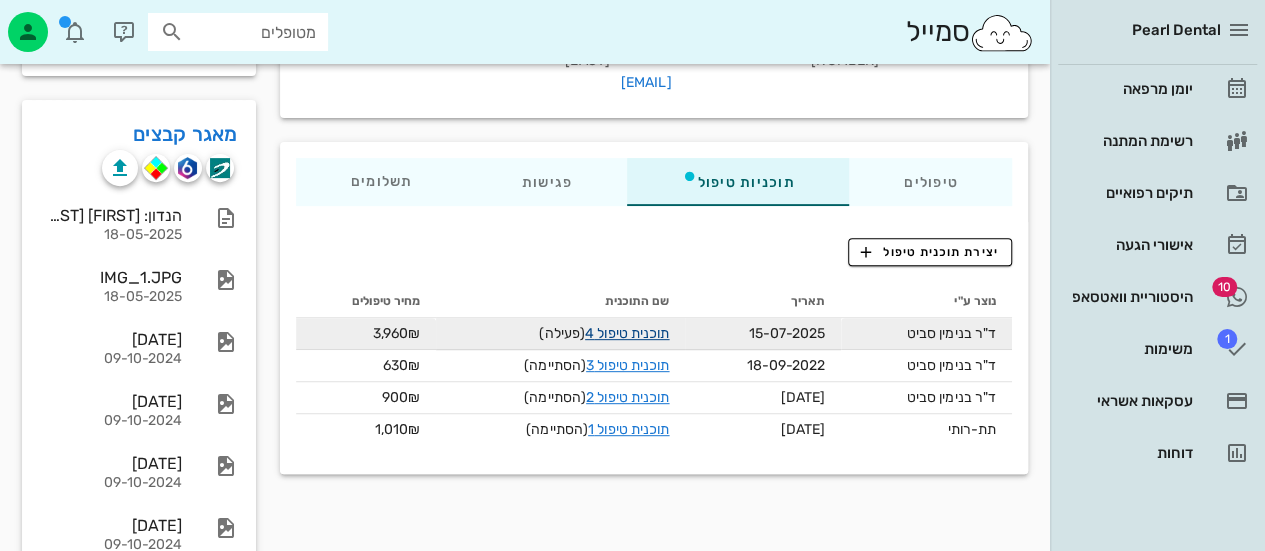 click on "תוכנית טיפול 4" at bounding box center [627, 333] 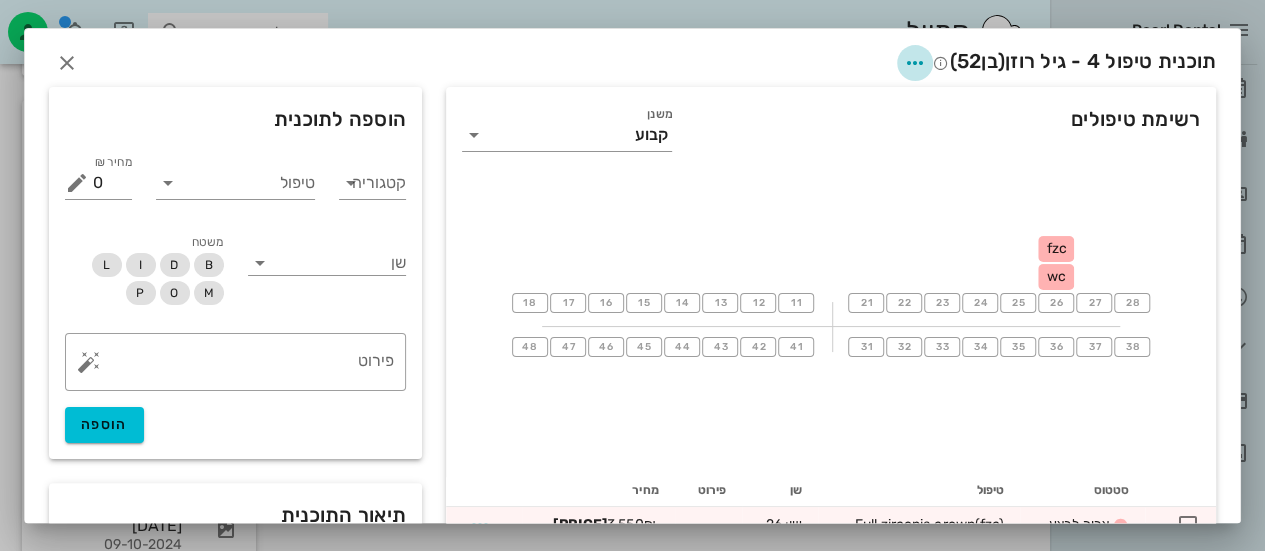 click at bounding box center (915, 63) 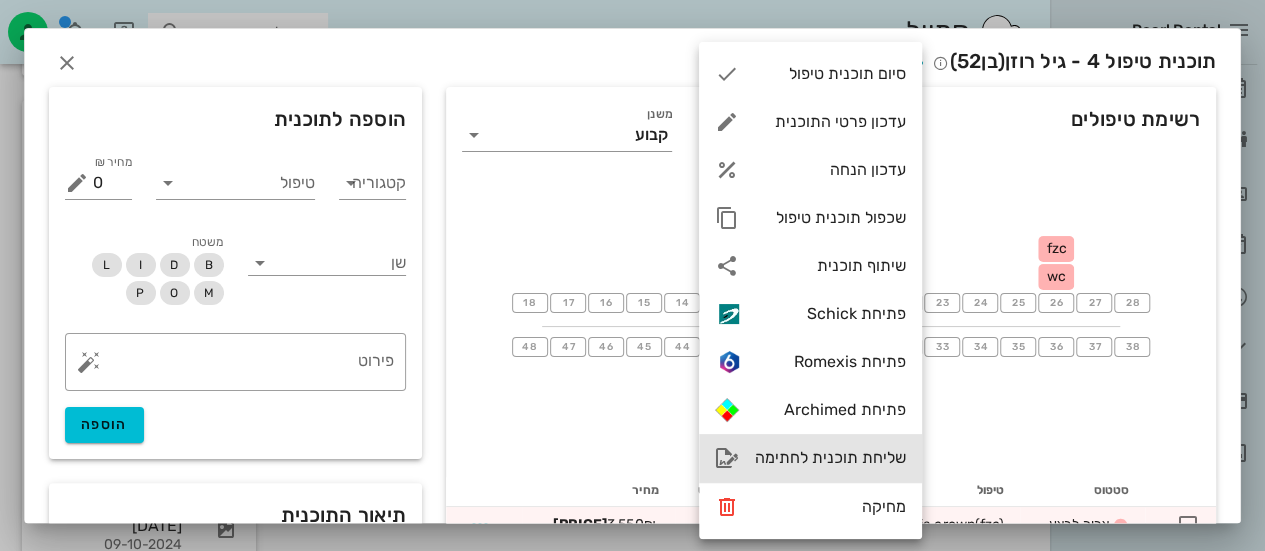 click on "שליחת תוכנית לחתימה" at bounding box center [830, 457] 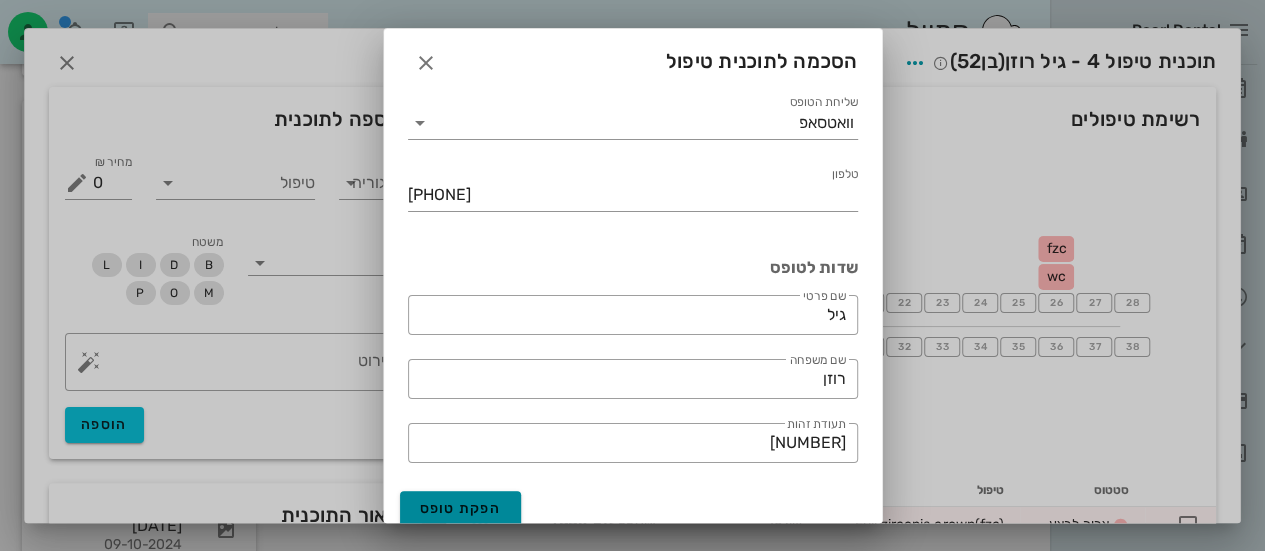 click on "הפקת טופס" at bounding box center [461, 508] 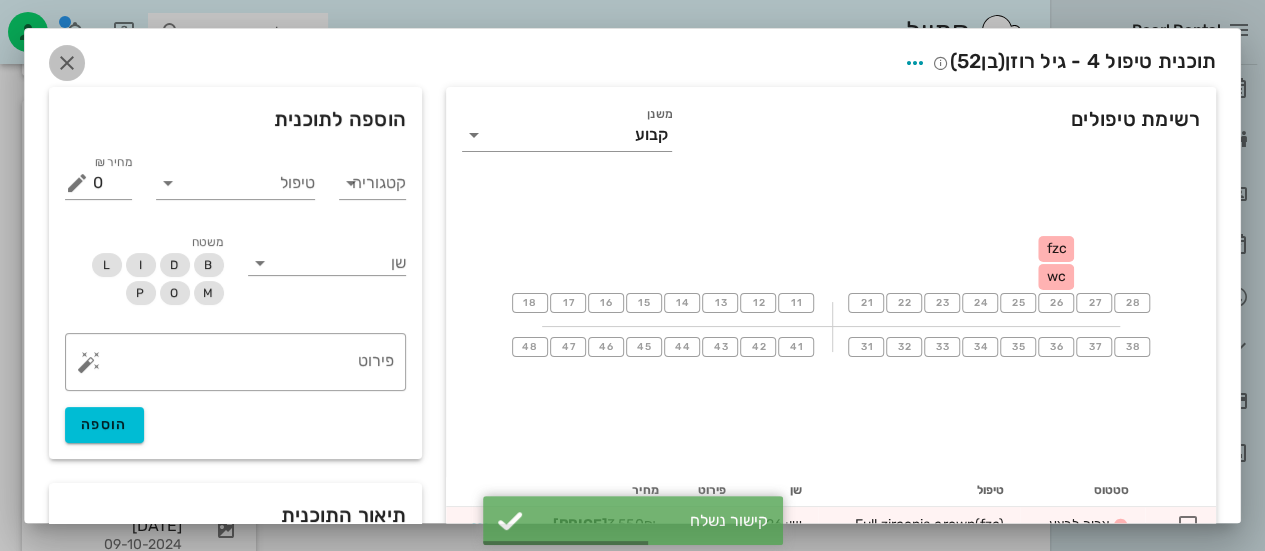 click at bounding box center [67, 63] 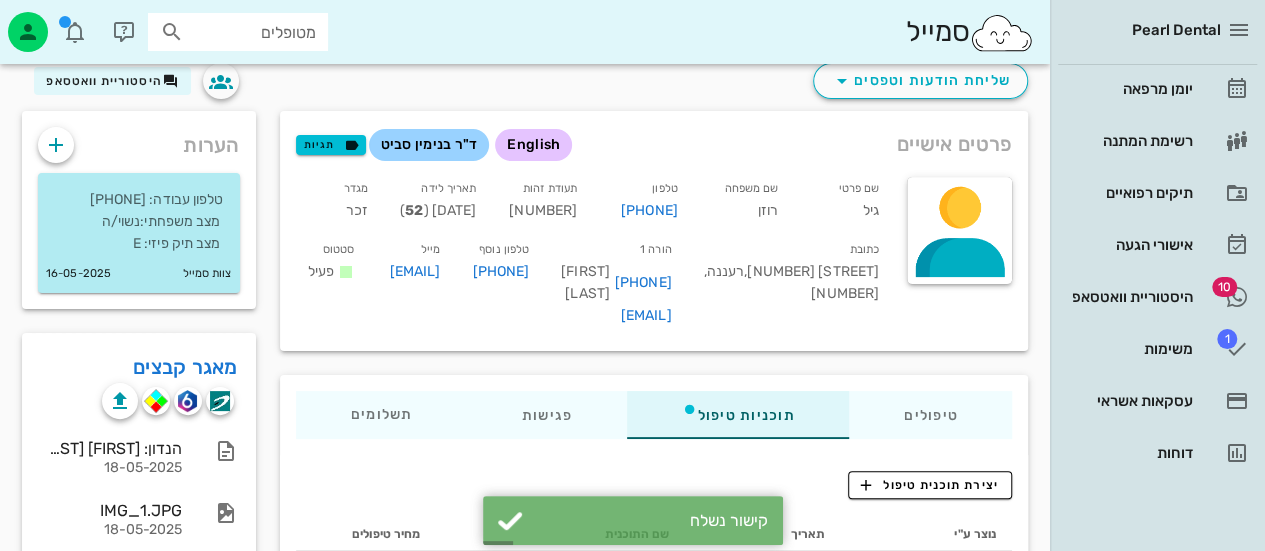 scroll, scrollTop: 0, scrollLeft: 0, axis: both 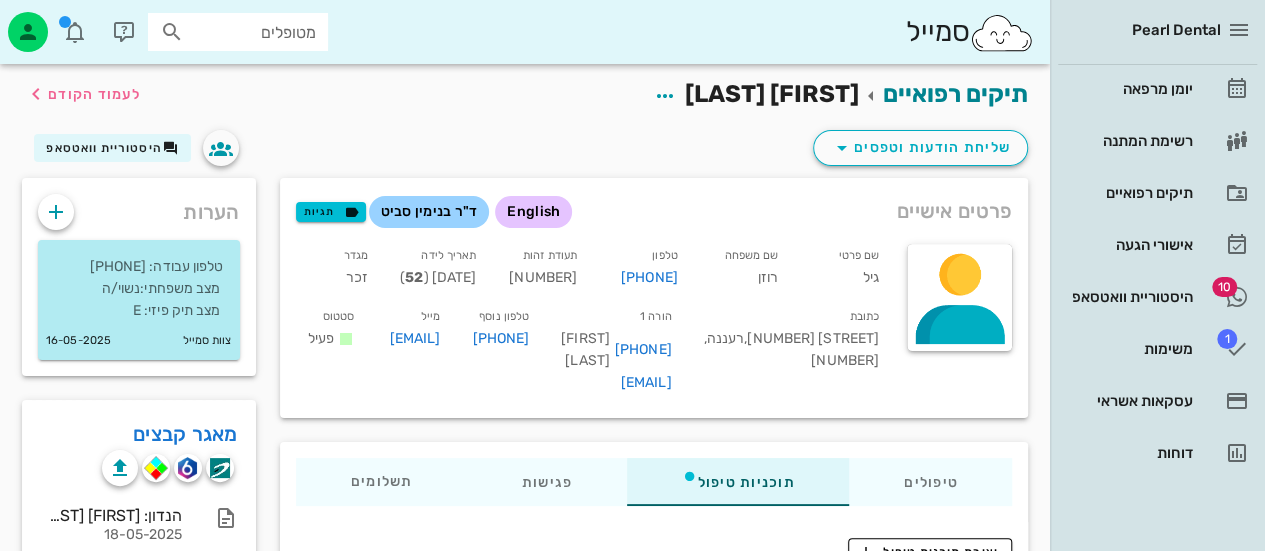 click on "מטופלים" at bounding box center (252, 32) 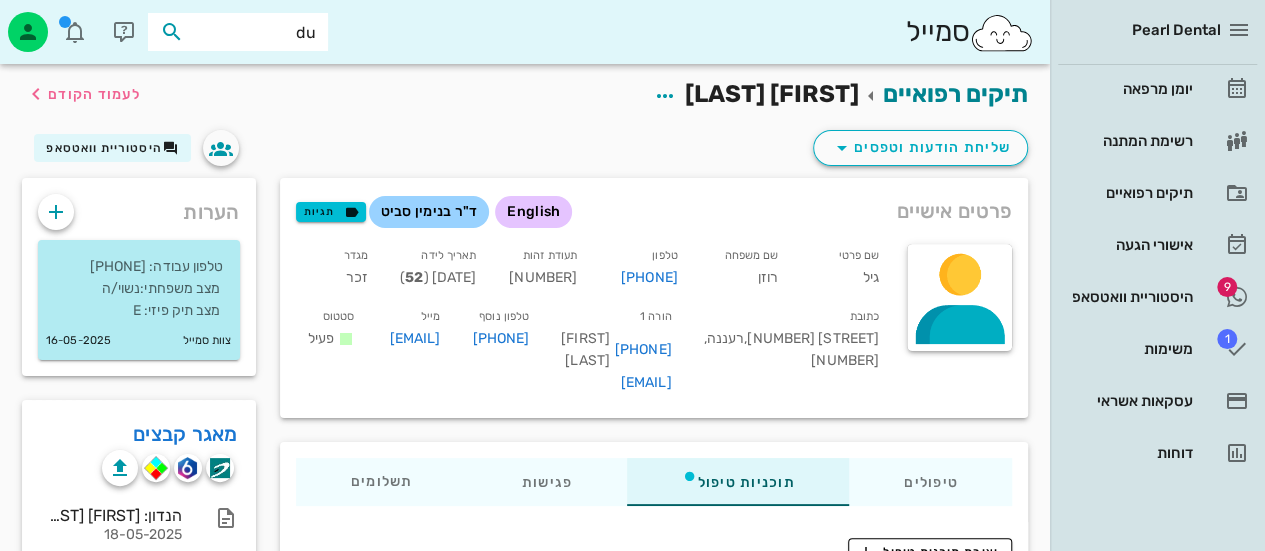 type on "d" 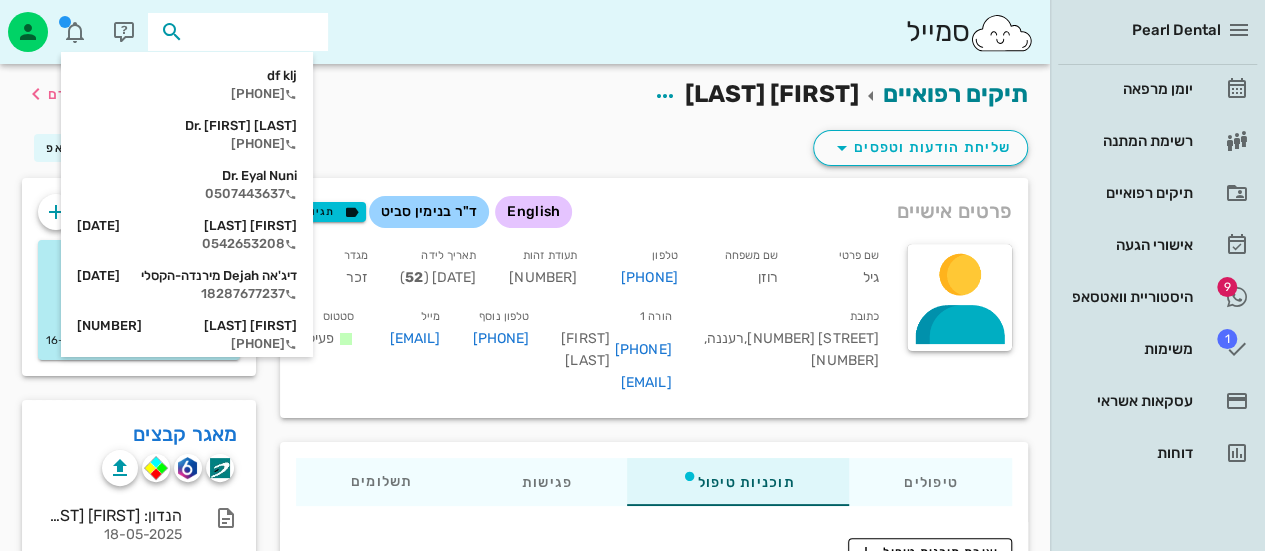 type on "s" 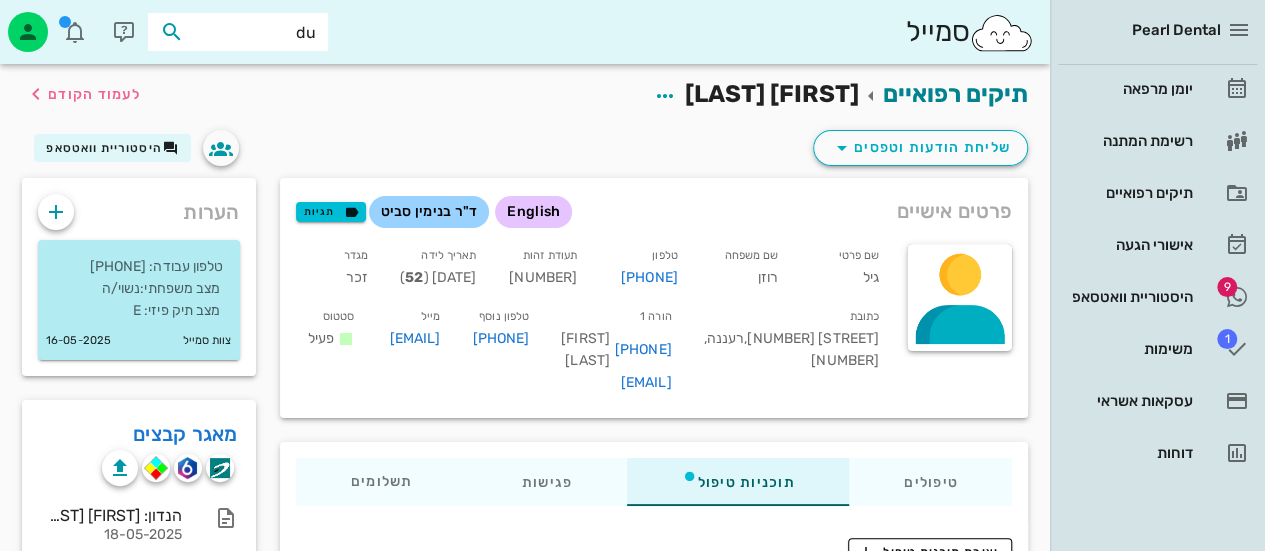 type on "d" 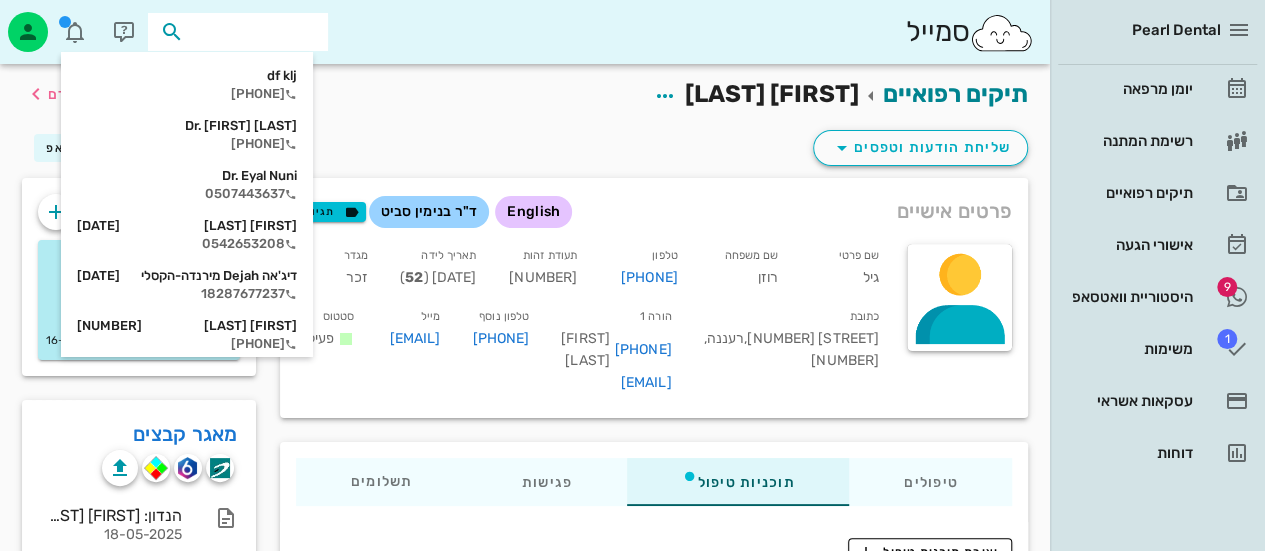 type on "ד" 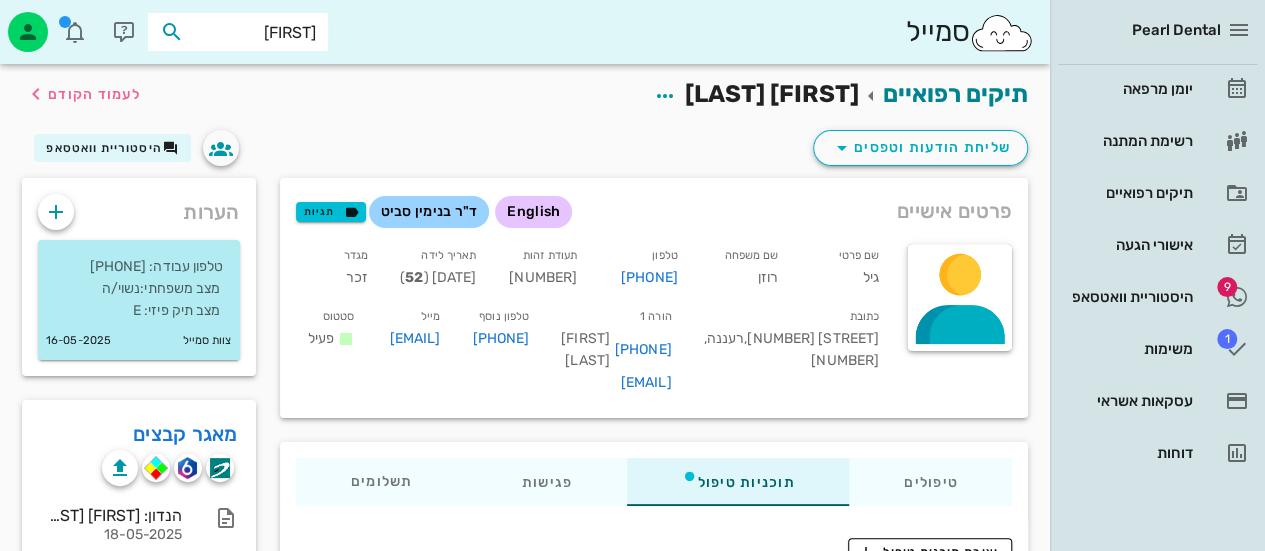 type on "גולדין" 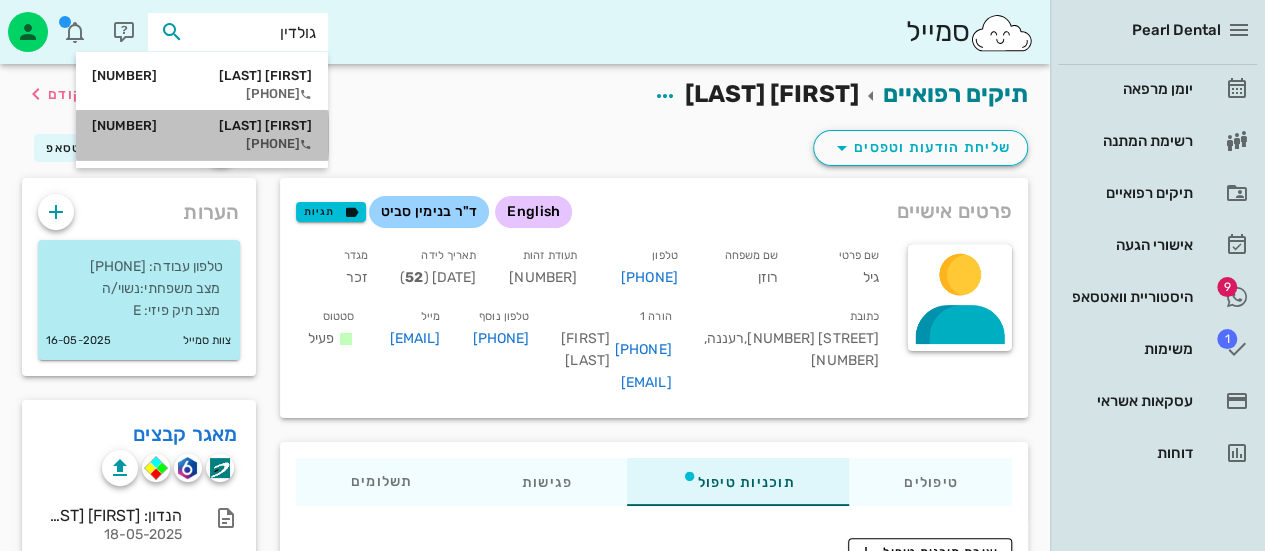 click on "[FIRST] [LAST] [NUMBER]" at bounding box center (202, 126) 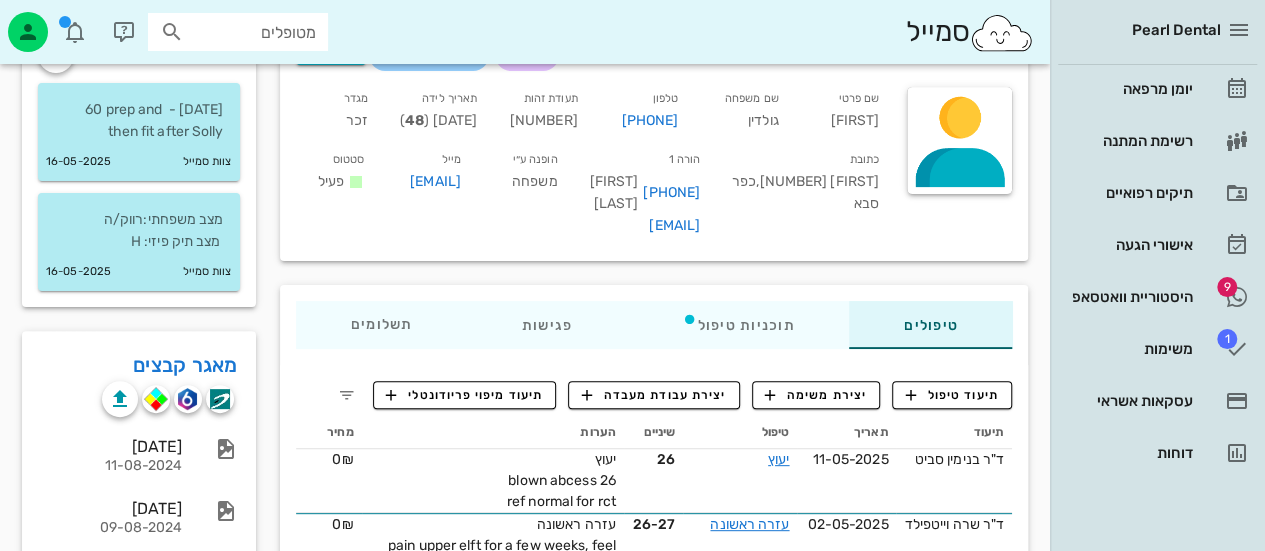 scroll, scrollTop: 200, scrollLeft: 0, axis: vertical 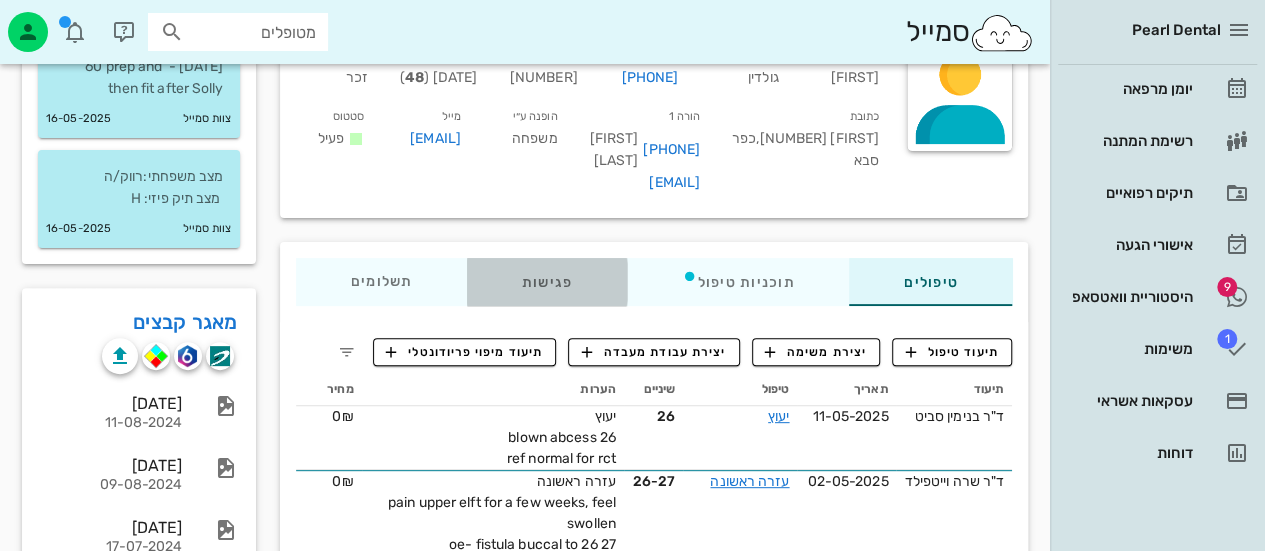 click on "פגישות" at bounding box center (547, 282) 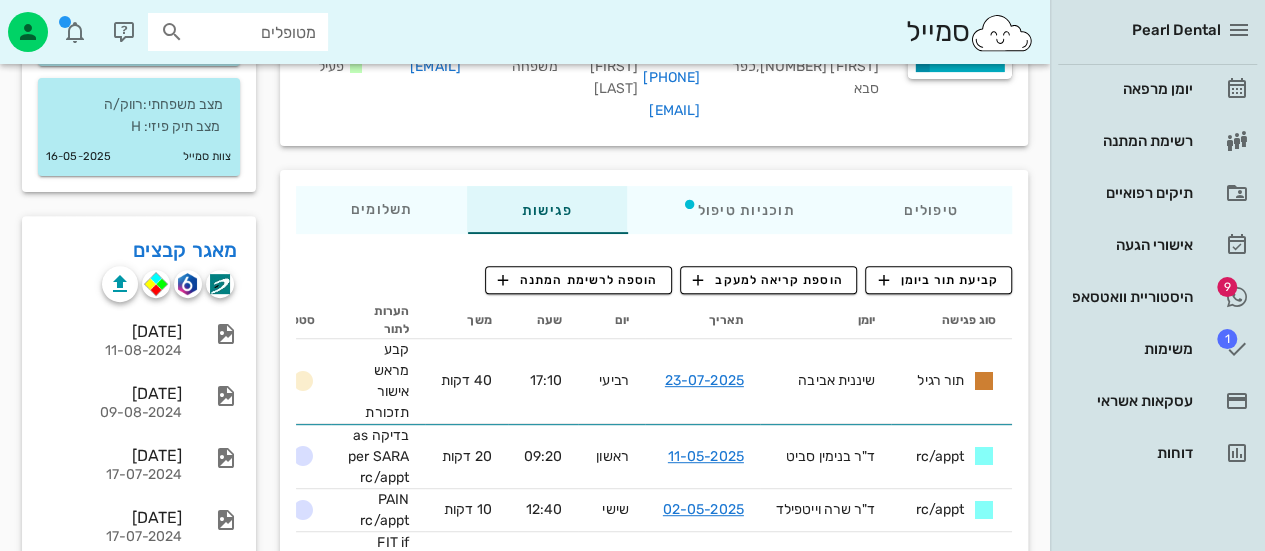 scroll, scrollTop: 300, scrollLeft: 0, axis: vertical 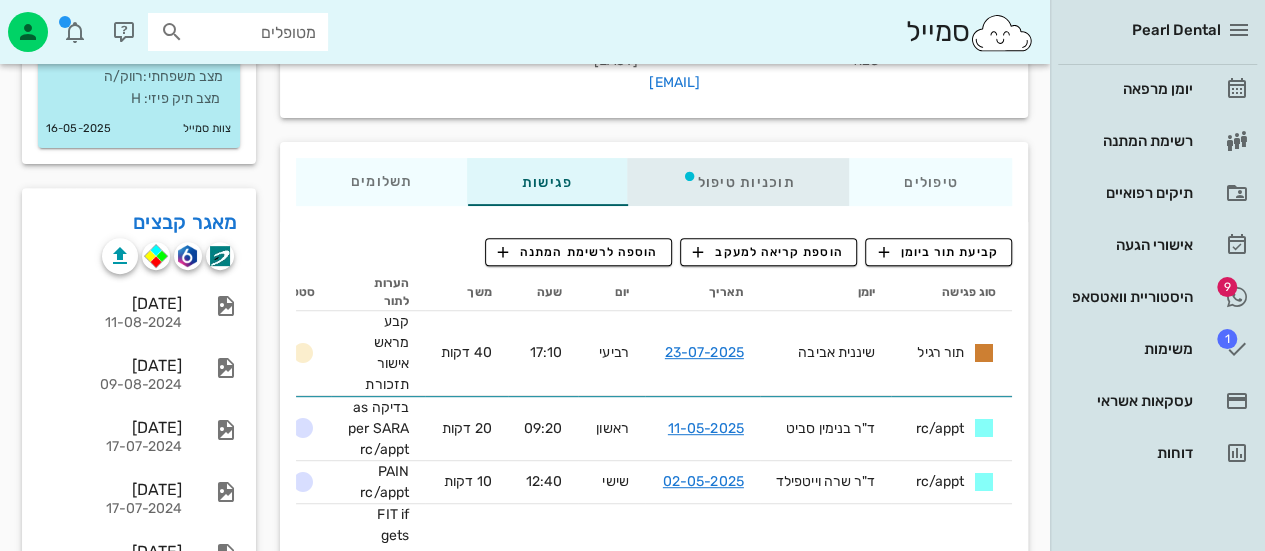 click on "תוכניות טיפול" at bounding box center (737, 182) 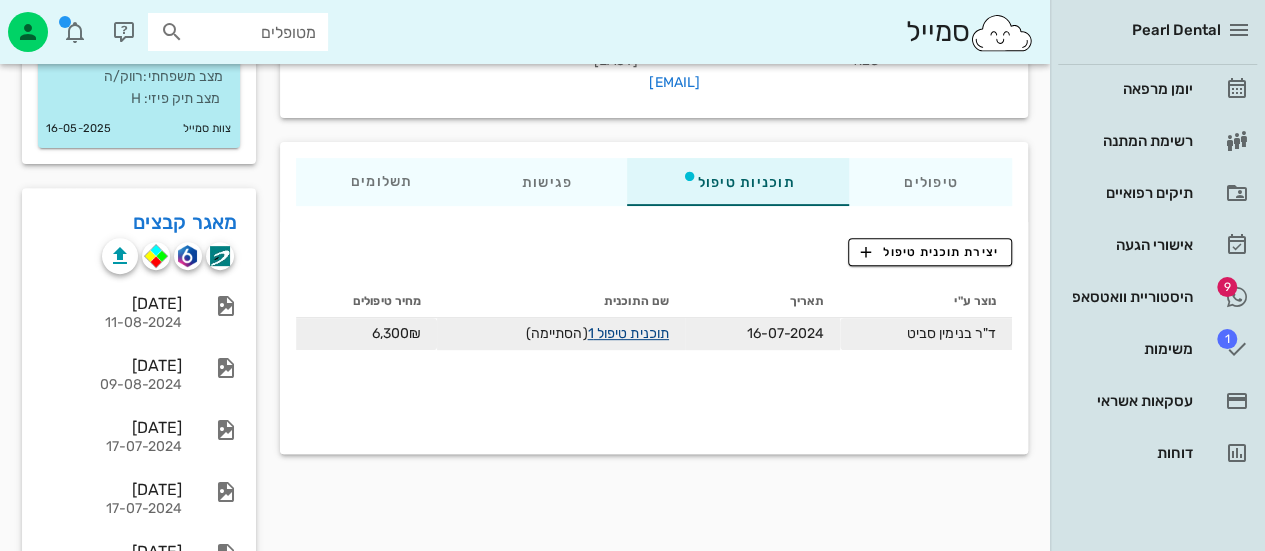 click on "תוכנית טיפול 1" at bounding box center [627, 333] 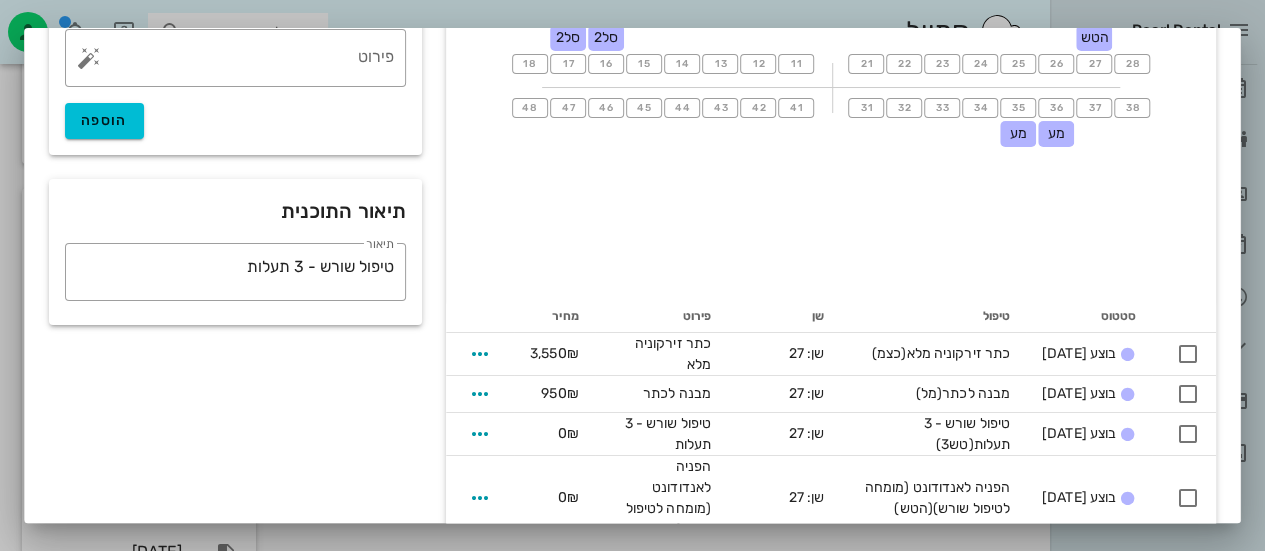 scroll, scrollTop: 4, scrollLeft: 0, axis: vertical 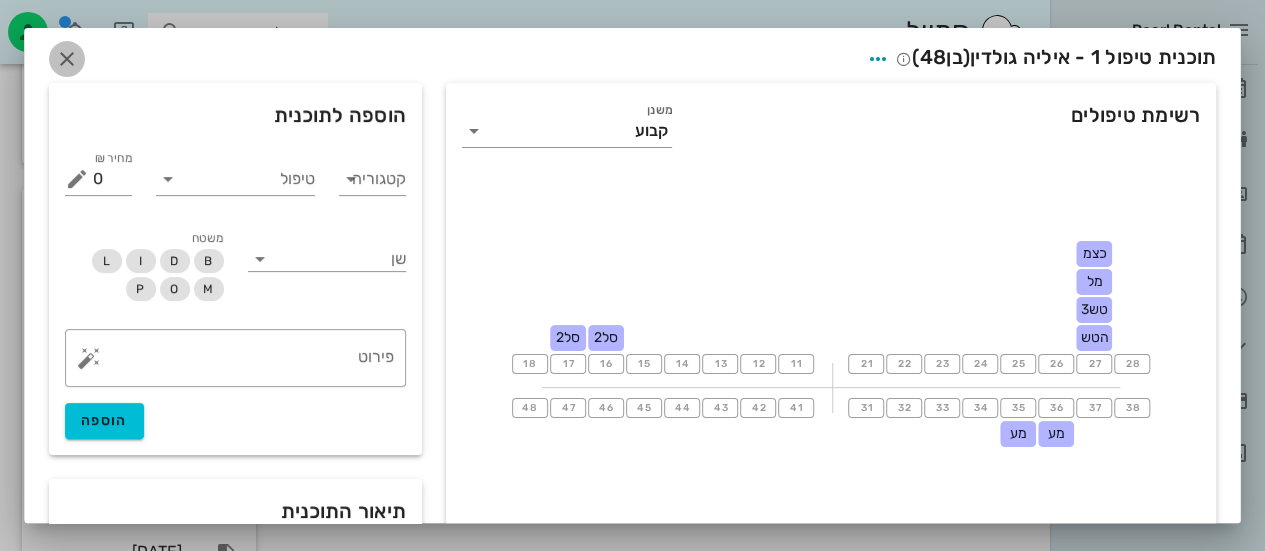 click at bounding box center (67, 59) 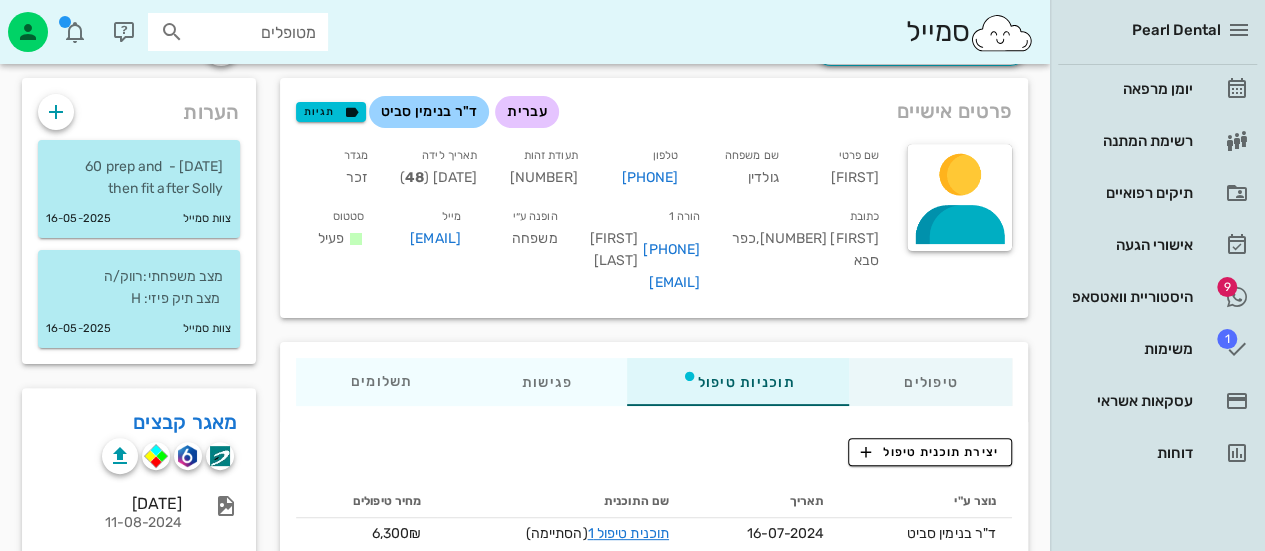 scroll, scrollTop: 300, scrollLeft: 0, axis: vertical 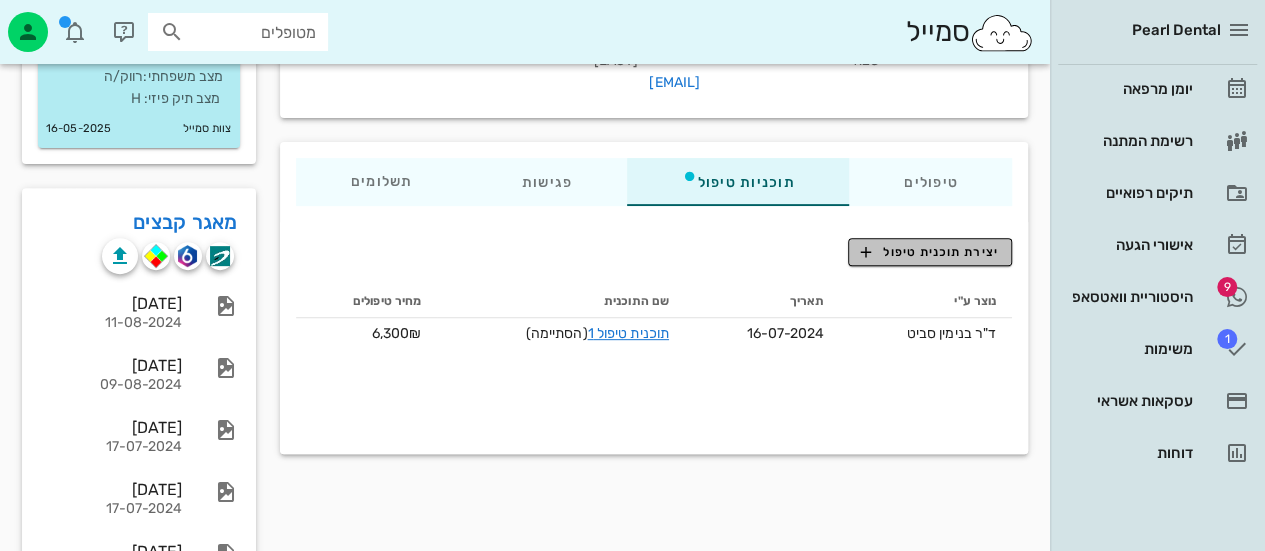 click on "יצירת תוכנית טיפול" at bounding box center [929, 252] 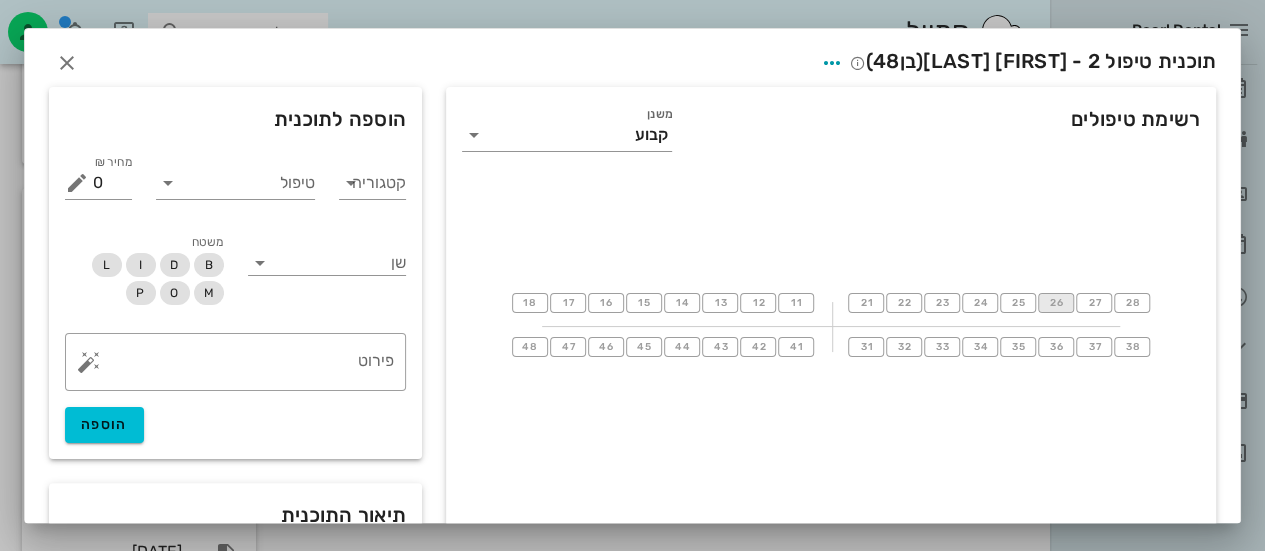 click on "26" at bounding box center (1056, 303) 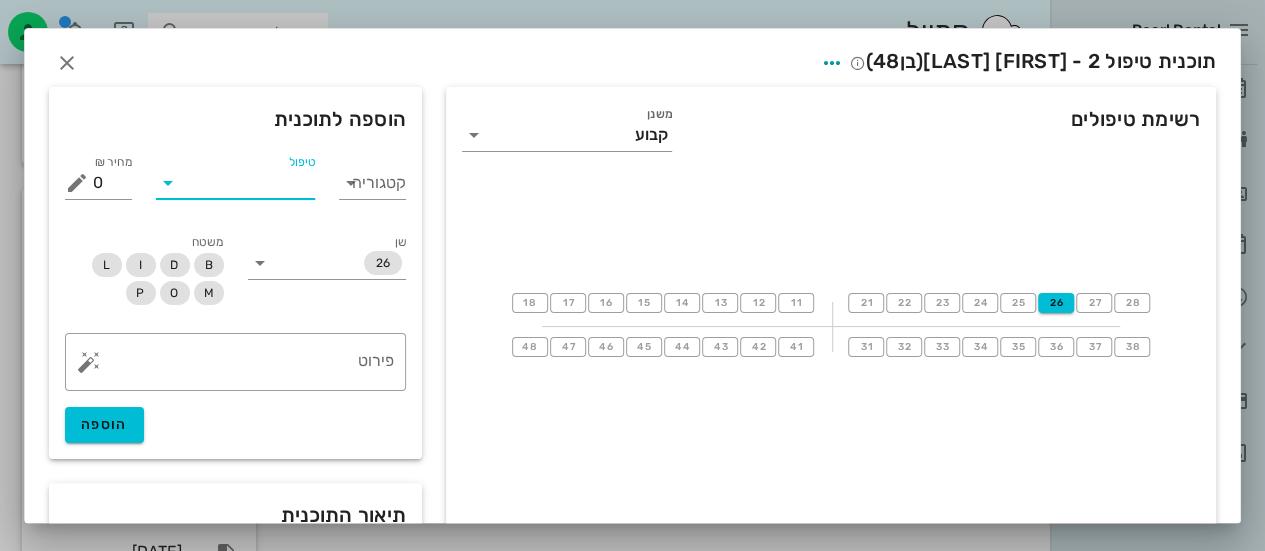 click on "טיפול" at bounding box center [249, 183] 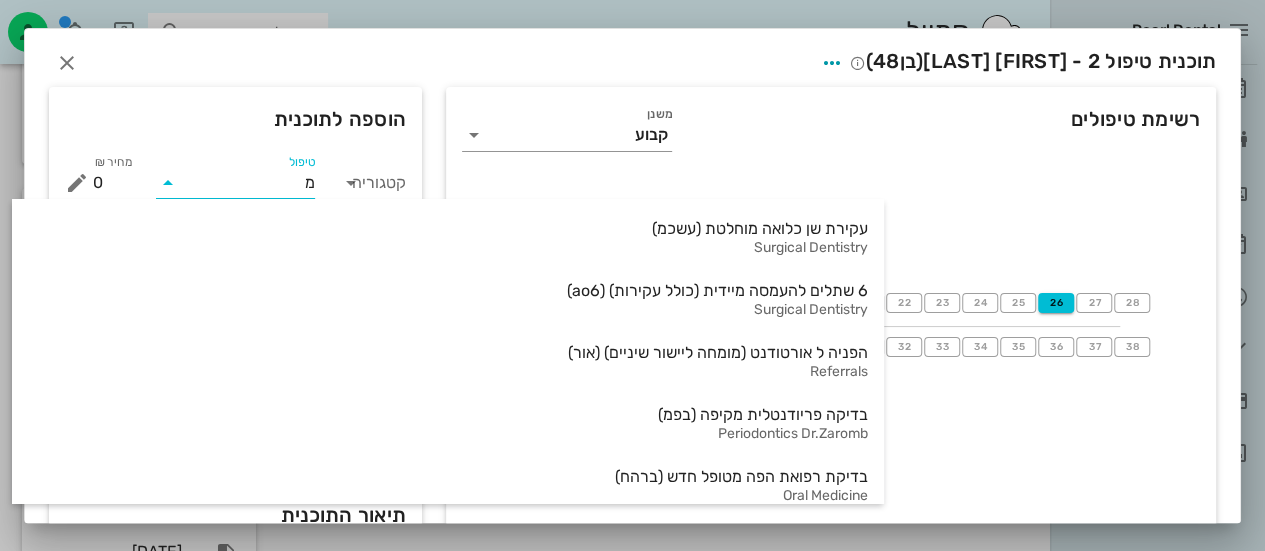 type on "מל" 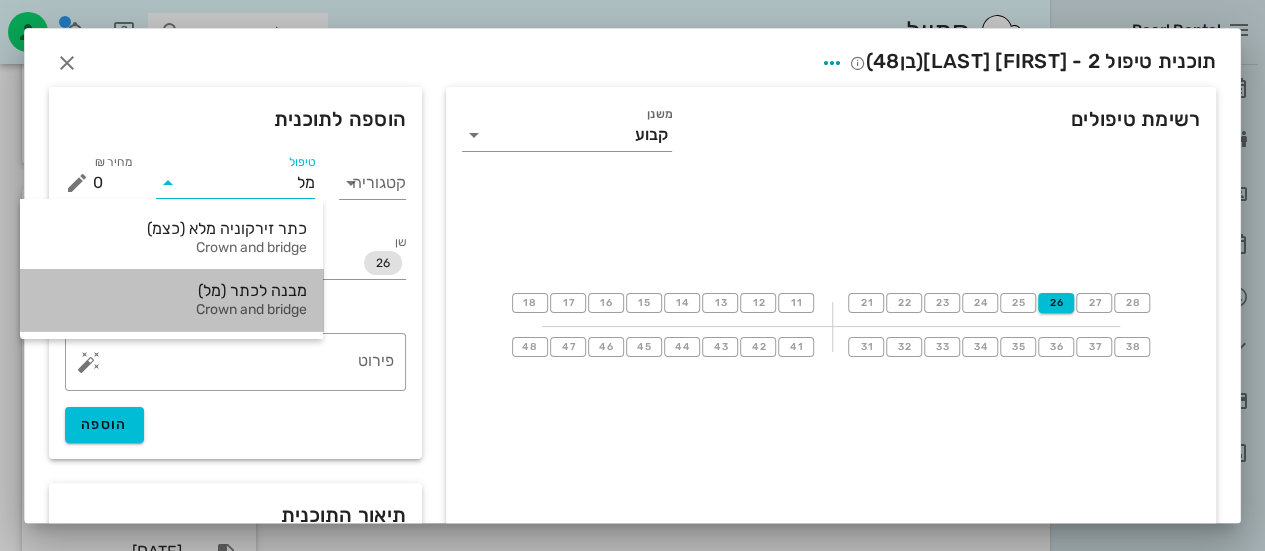 click on "Crown and bridge" at bounding box center (171, 310) 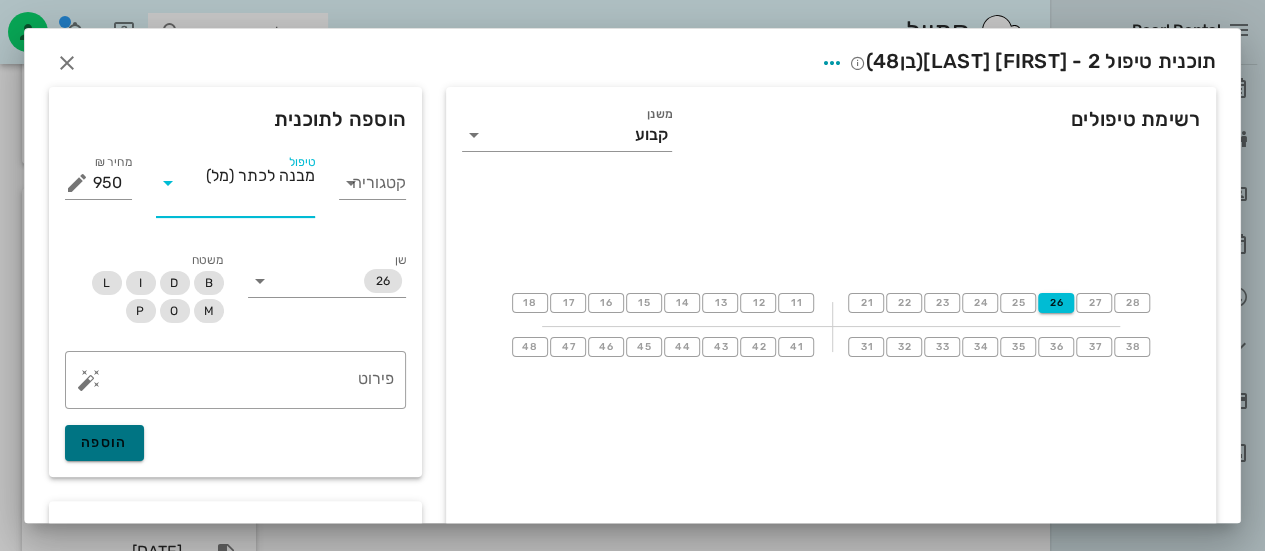 drag, startPoint x: 133, startPoint y: 443, endPoint x: 272, endPoint y: 344, distance: 170.65169 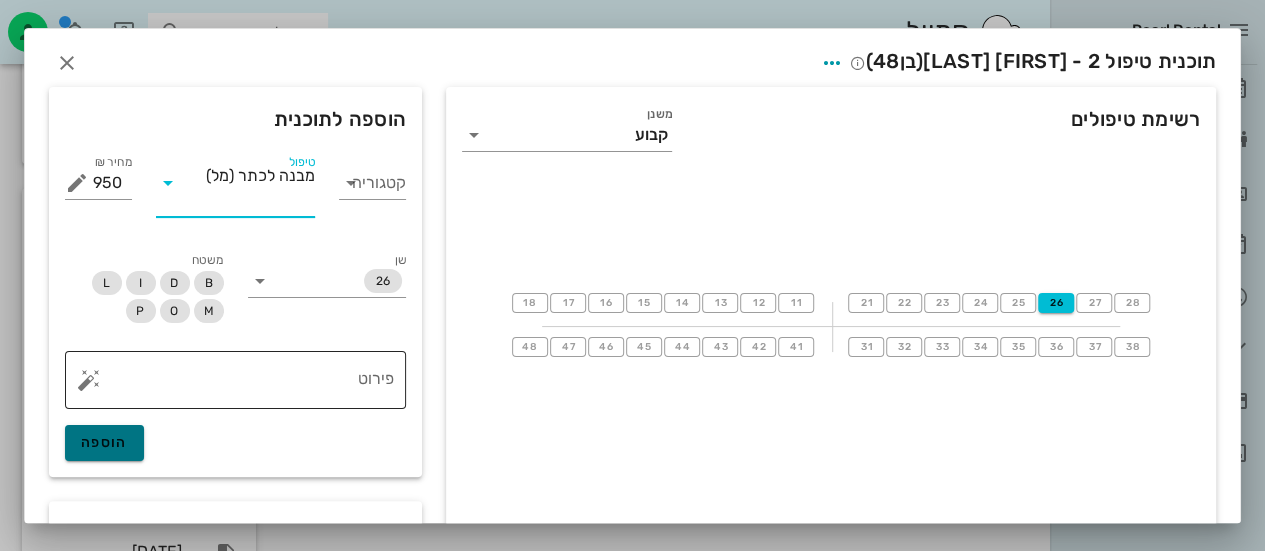 click on "הוספה" at bounding box center [104, 442] 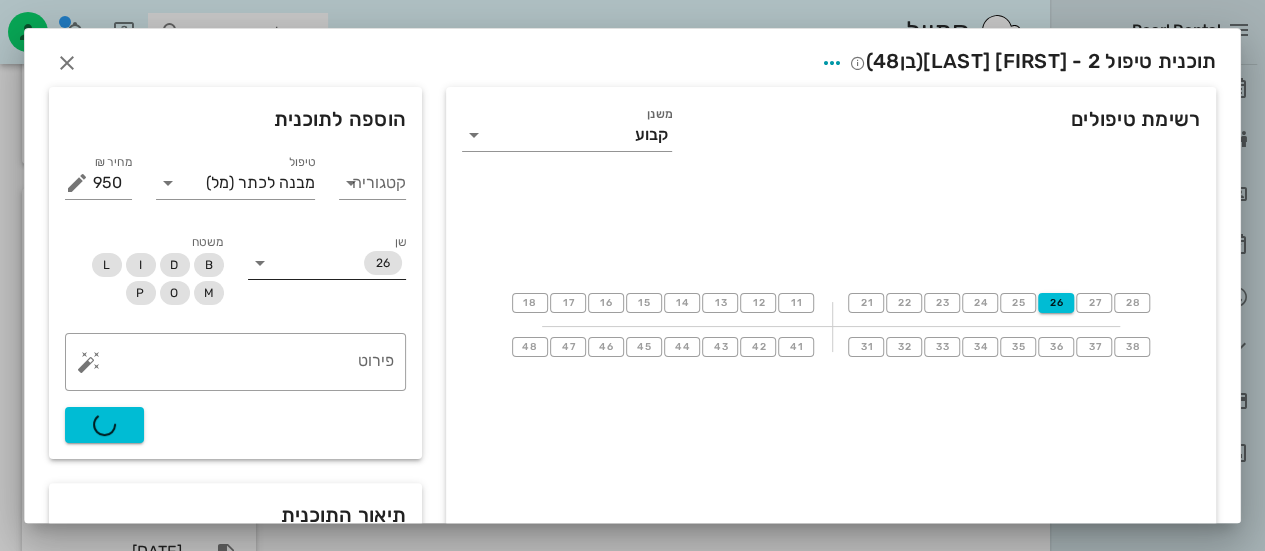type on "0" 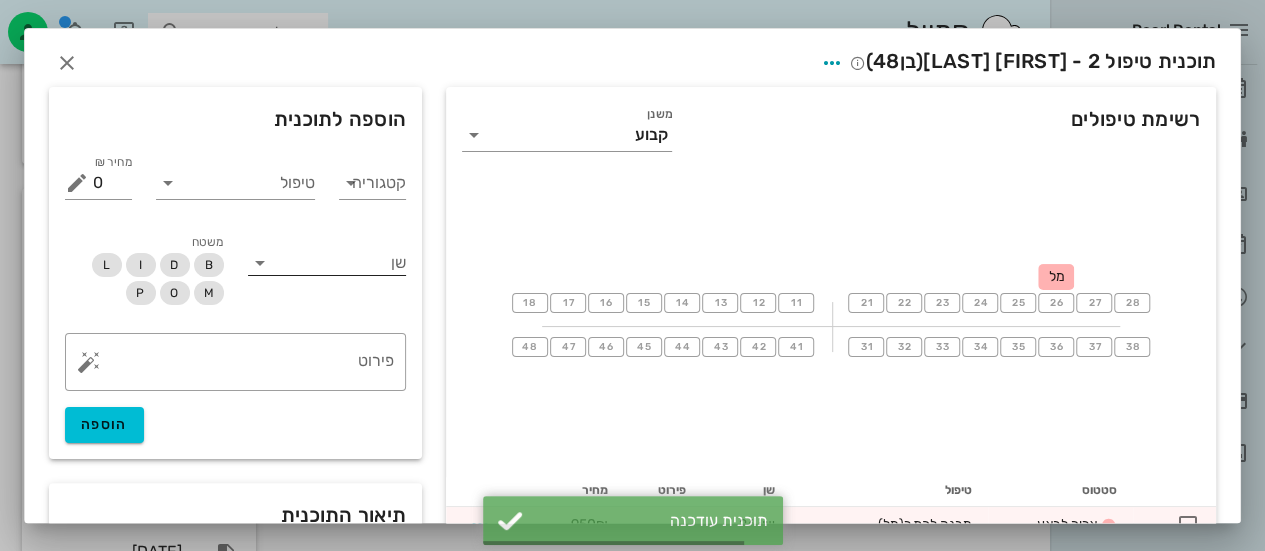 click at bounding box center [341, 261] 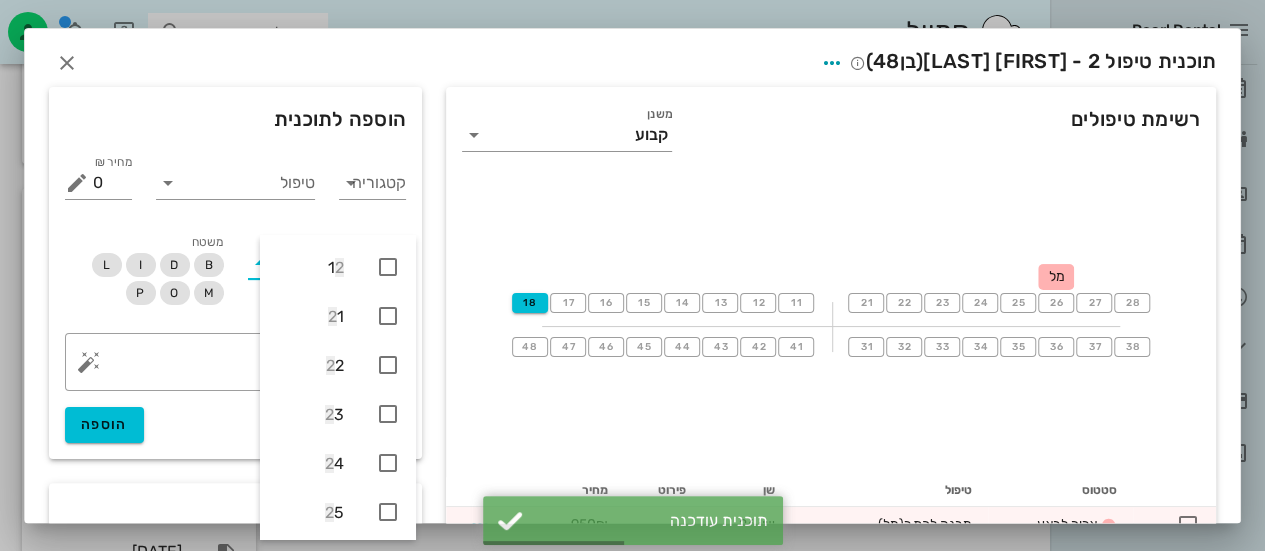type on "26" 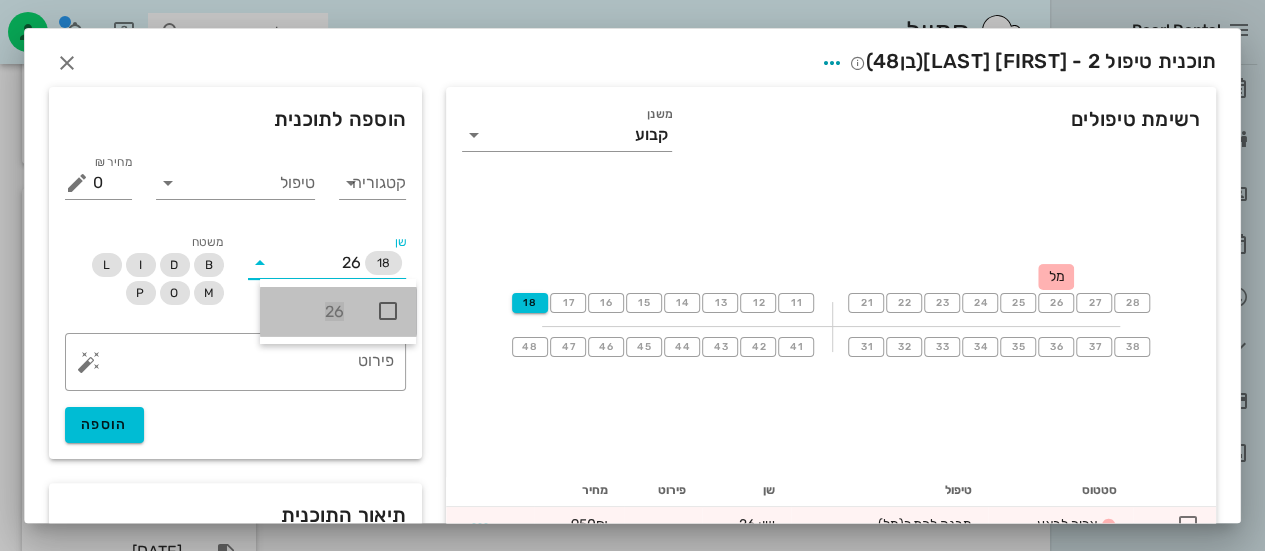 click on "26" at bounding box center (338, 311) 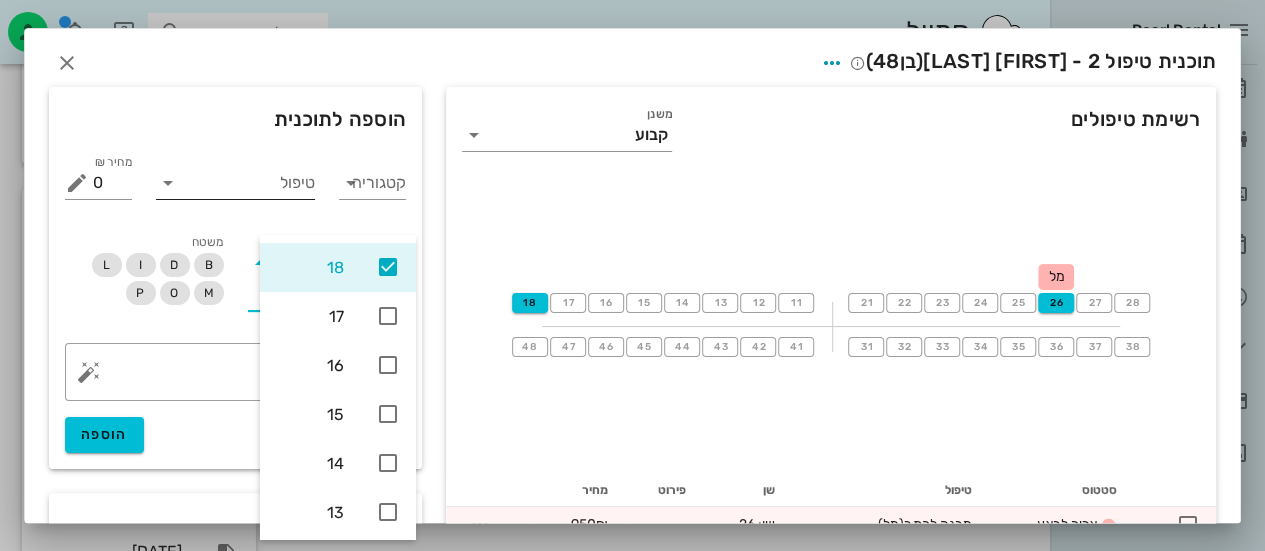 click on "טיפול" at bounding box center (249, 183) 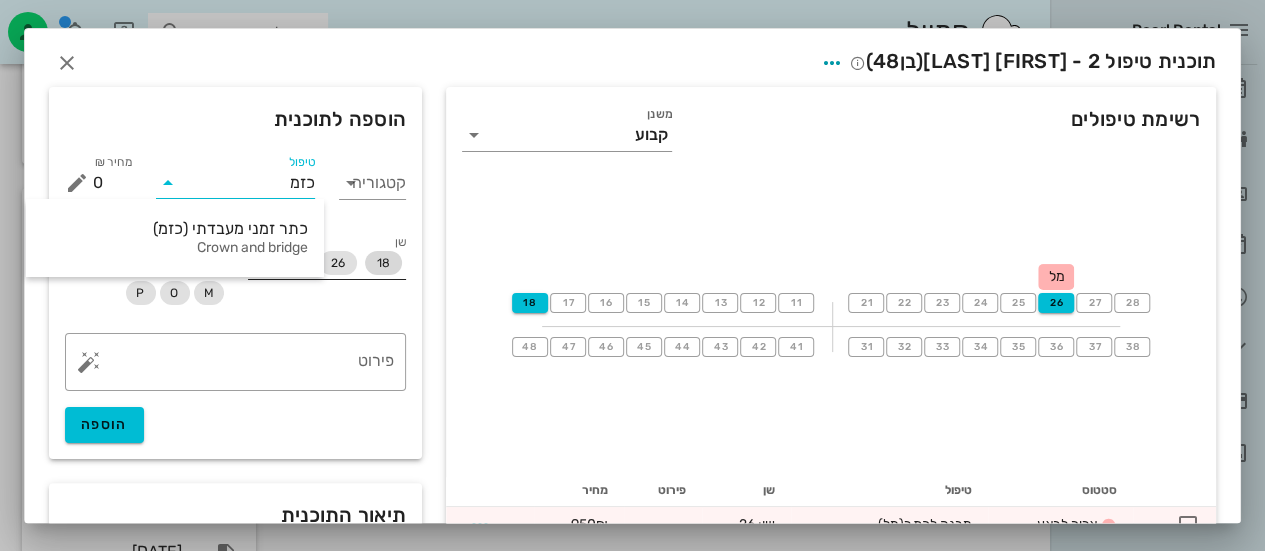 type on "כזמ" 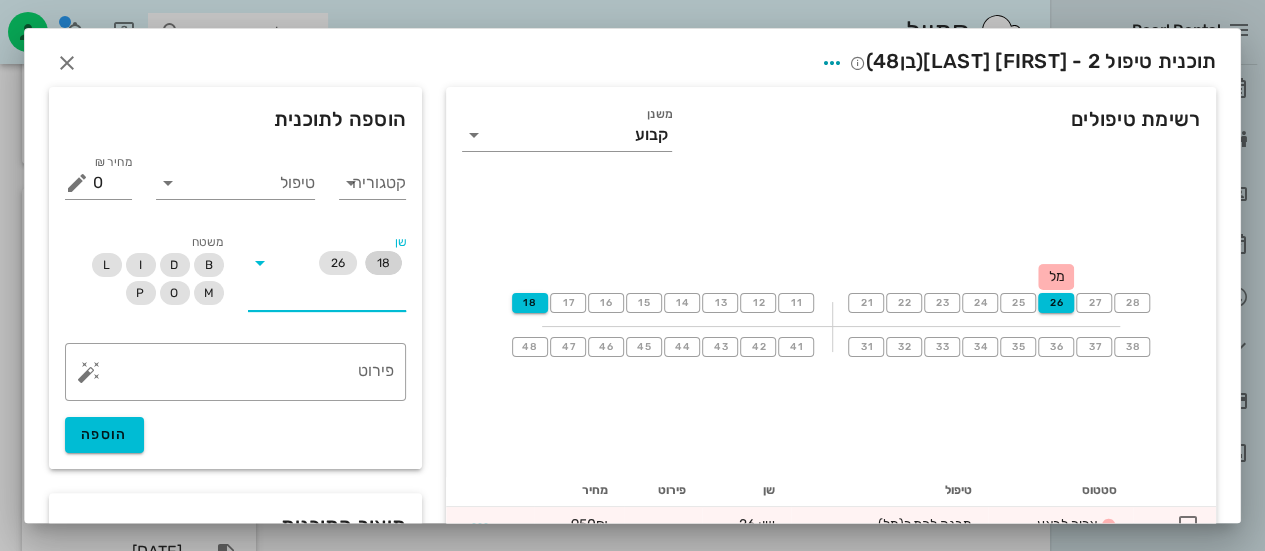 click on "18" at bounding box center [383, 263] 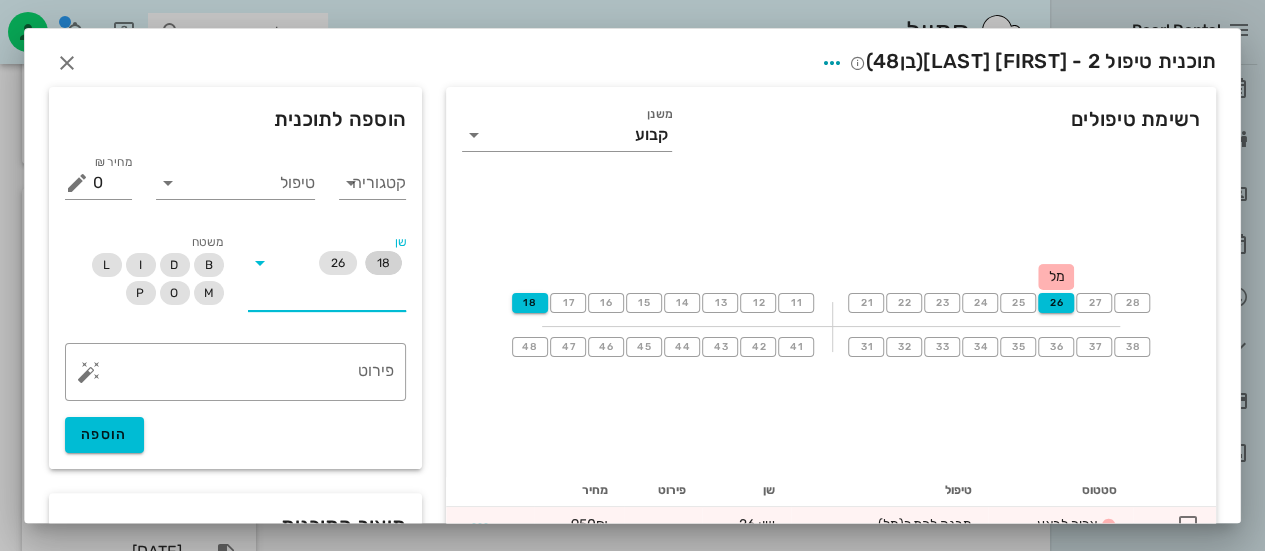 click at bounding box center [260, 263] 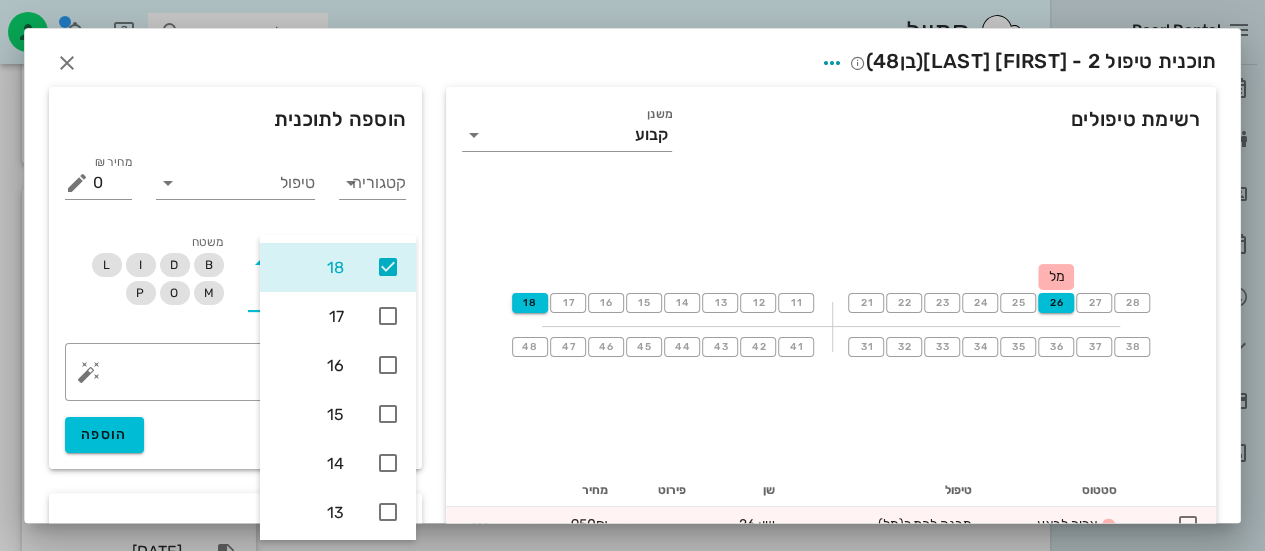 click at bounding box center [388, 267] 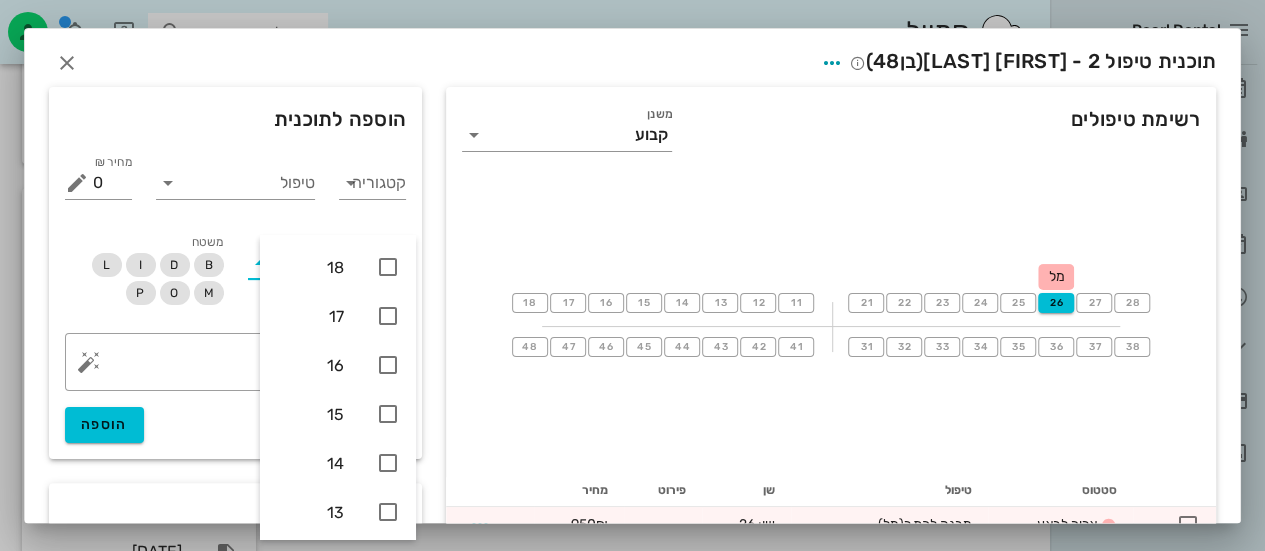 click on "שן 26" at bounding box center (327, 270) 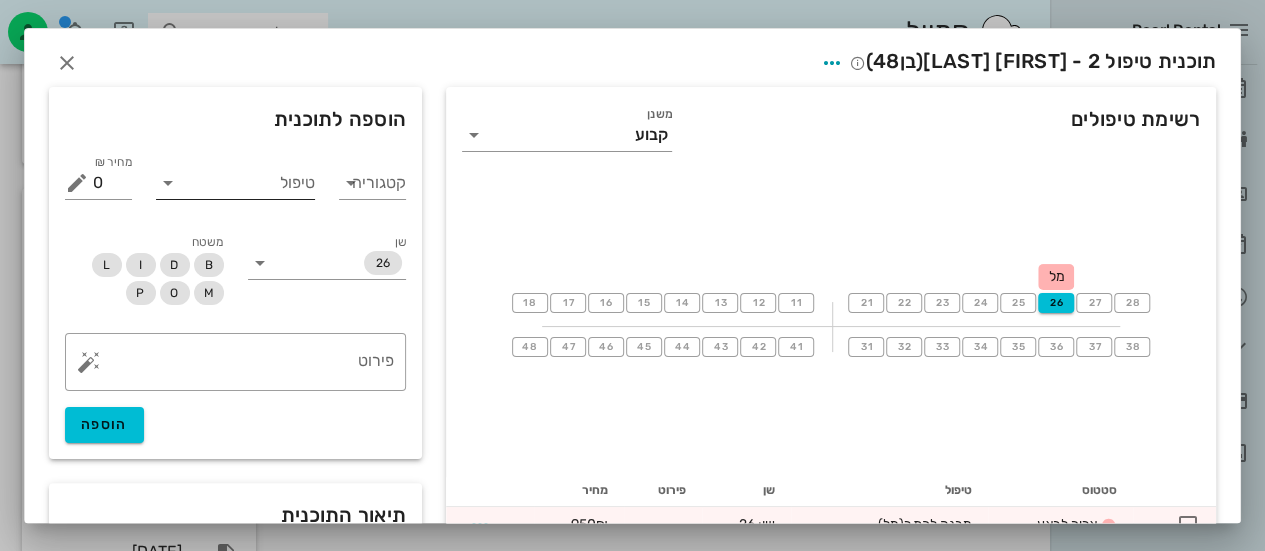 click on "טיפול" at bounding box center [249, 183] 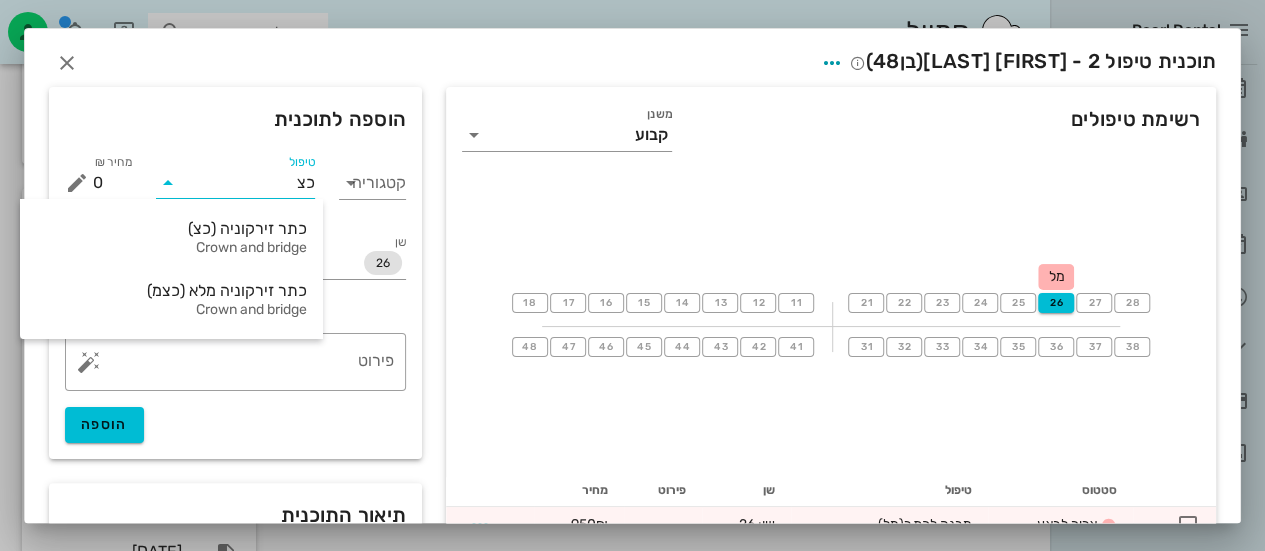 type on "כצמ" 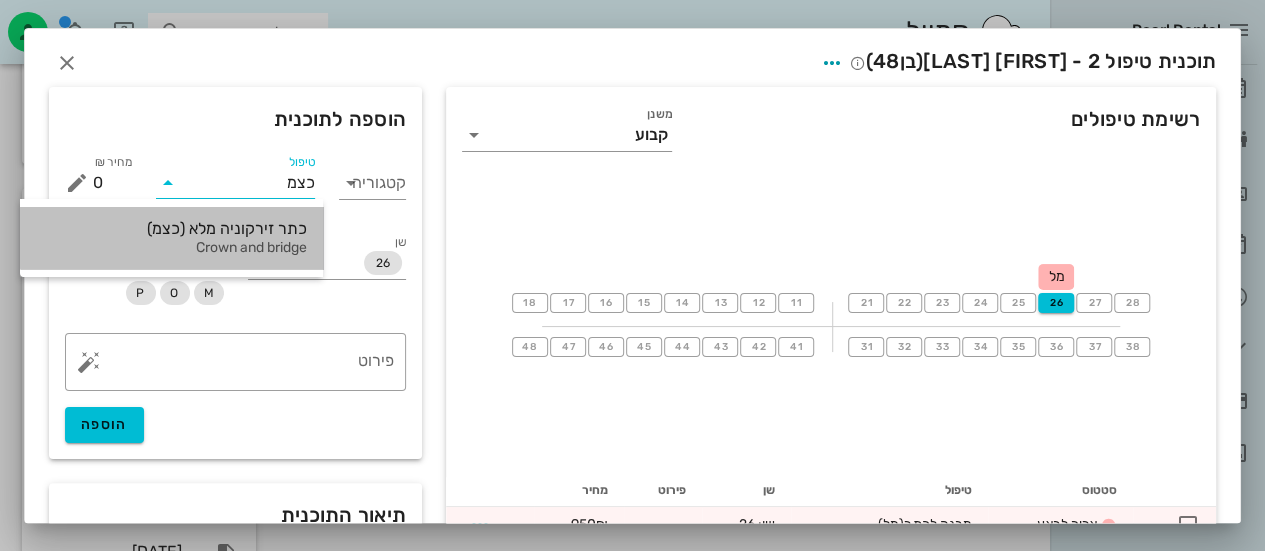 click on "Crown and bridge" at bounding box center (171, 248) 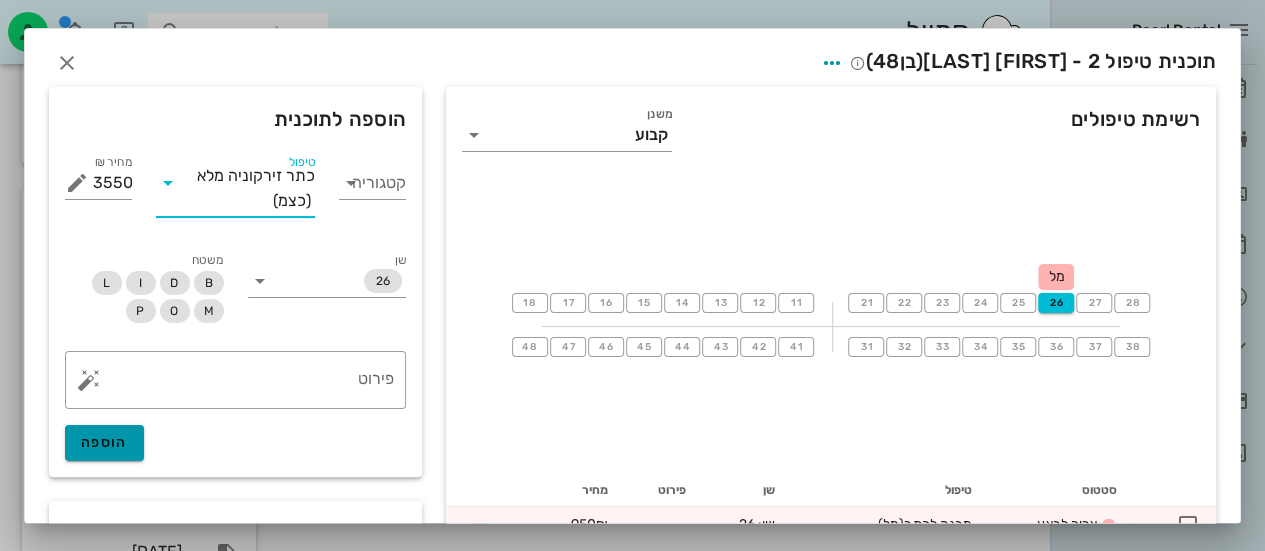 click on "הוספה" at bounding box center [104, 442] 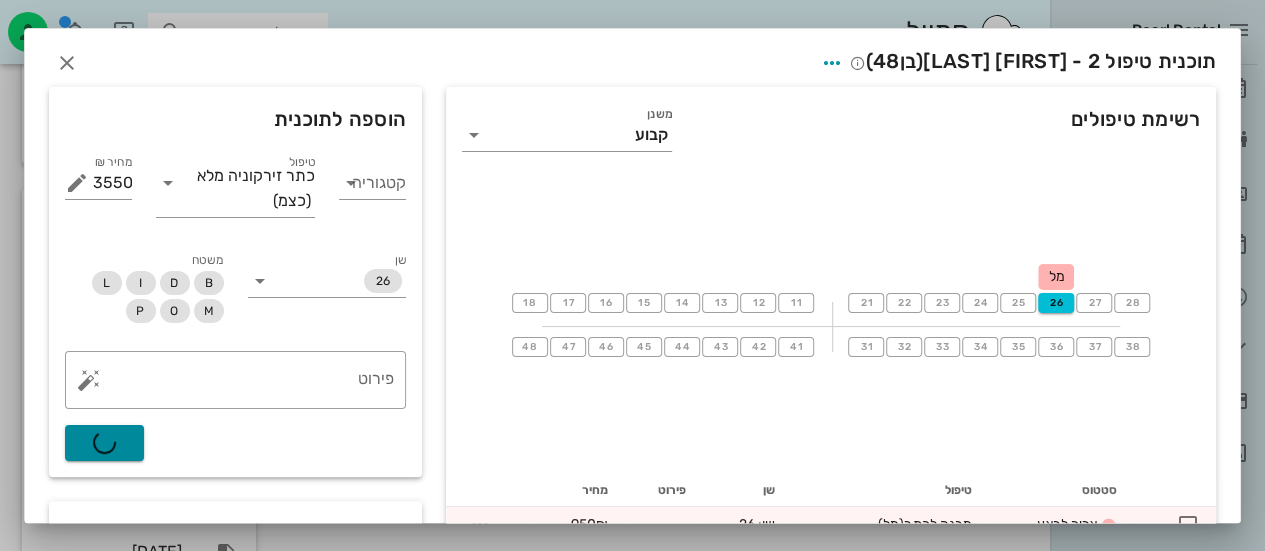type on "0" 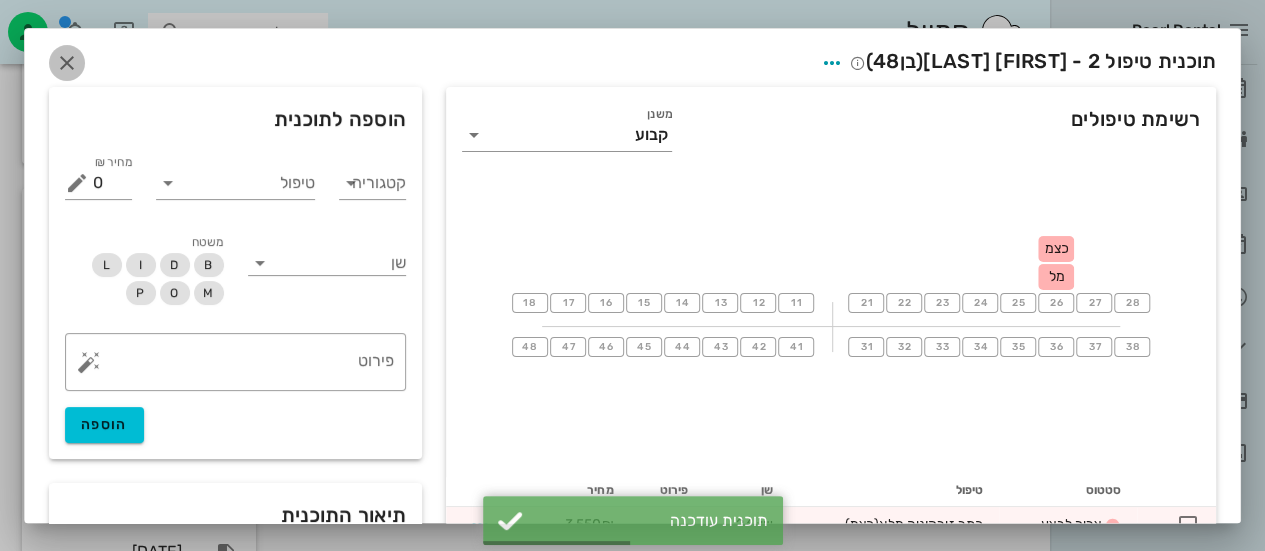 click at bounding box center [67, 63] 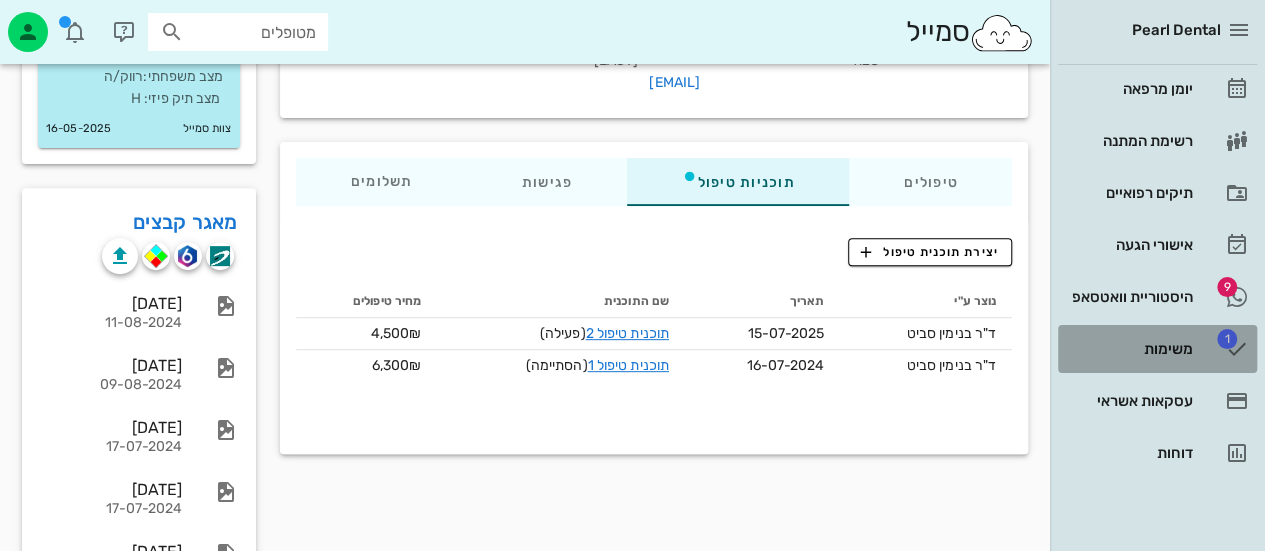 click on "משימות" at bounding box center (1129, 349) 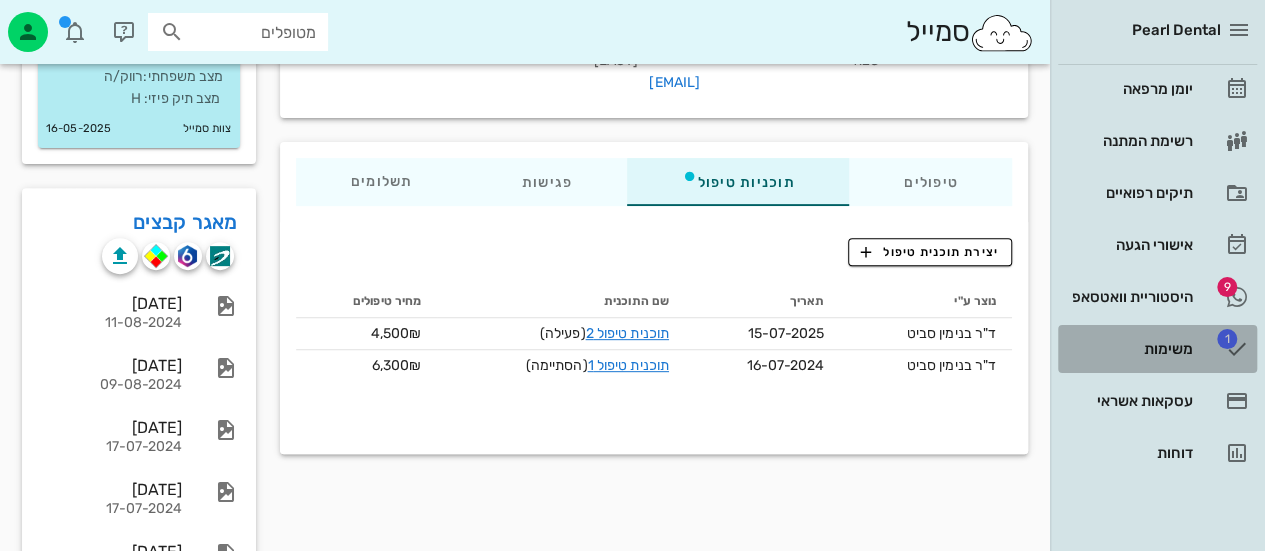 scroll, scrollTop: 0, scrollLeft: 0, axis: both 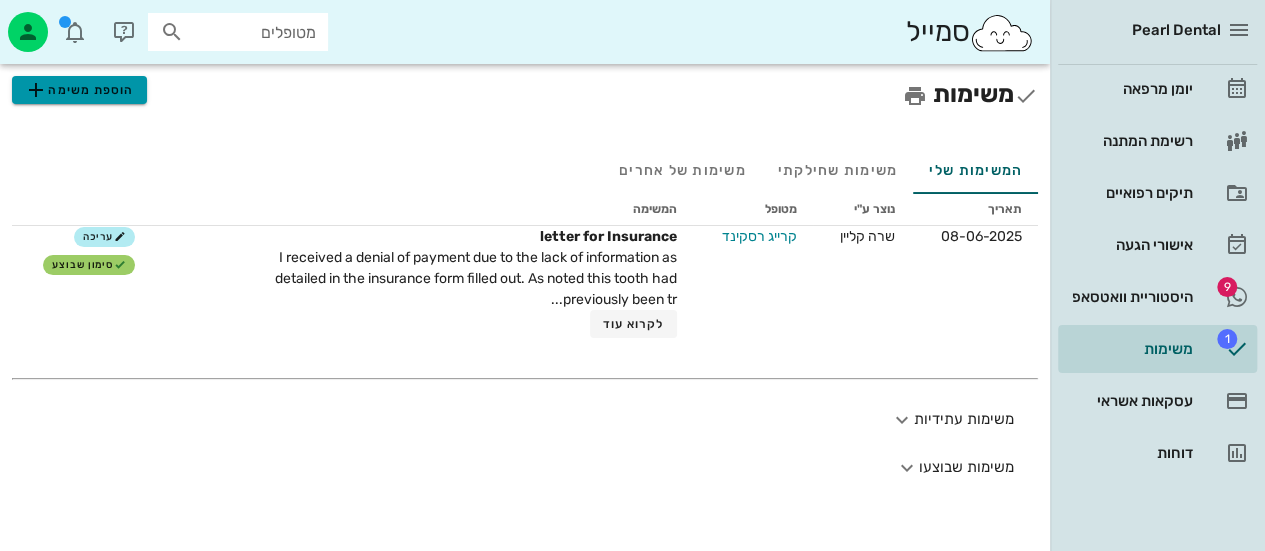 click on "הוספת משימה" at bounding box center (79, 90) 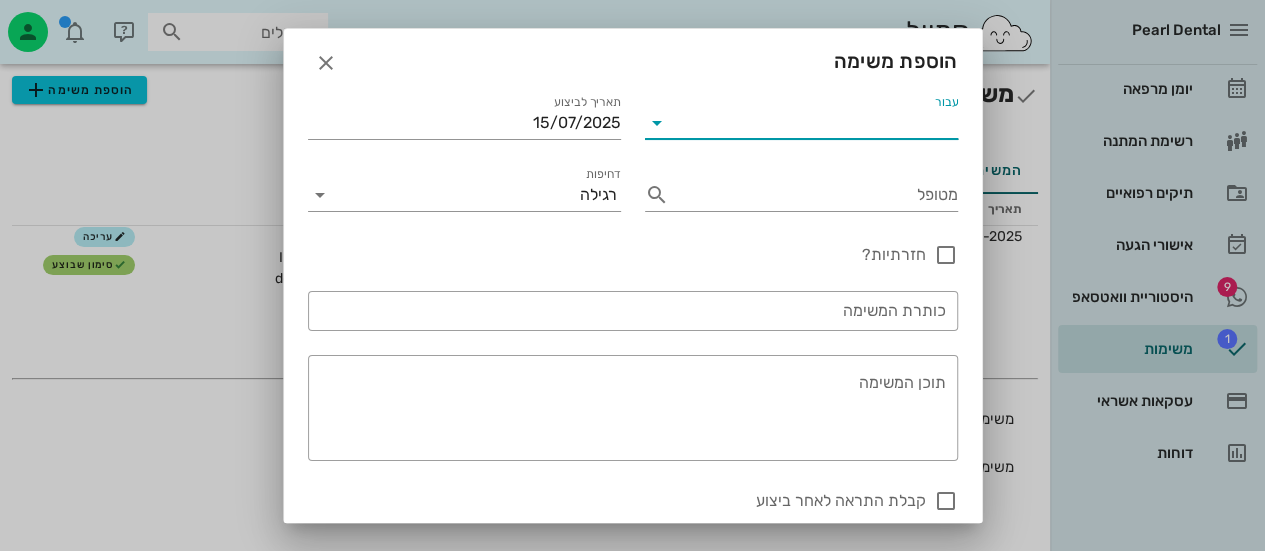 click on "עבור" at bounding box center (815, 123) 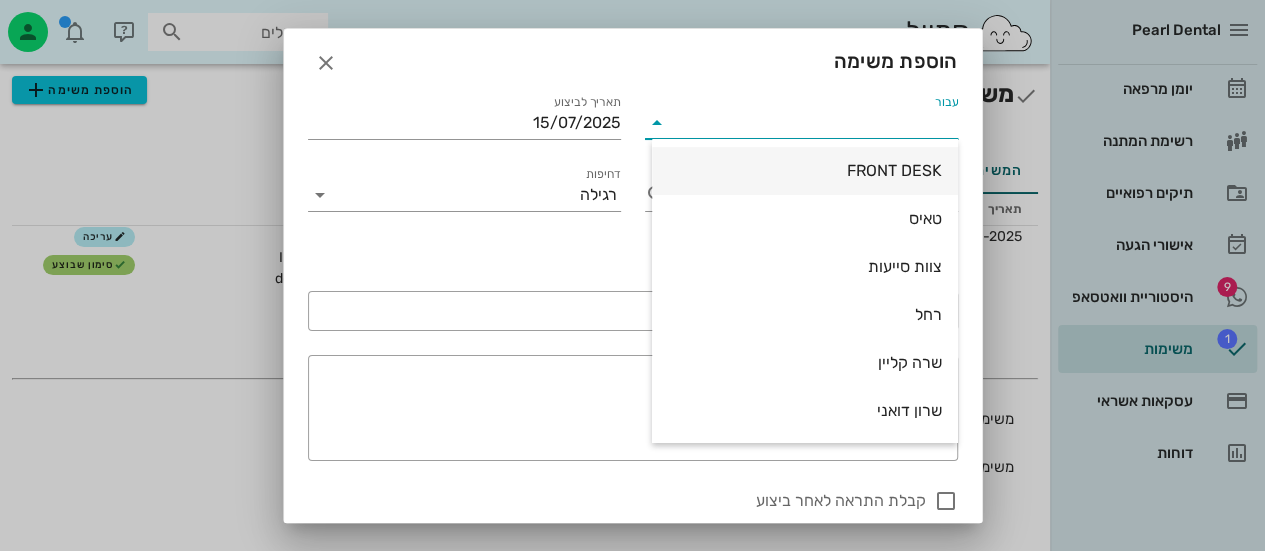 click on "FRONT DESK" at bounding box center (805, 170) 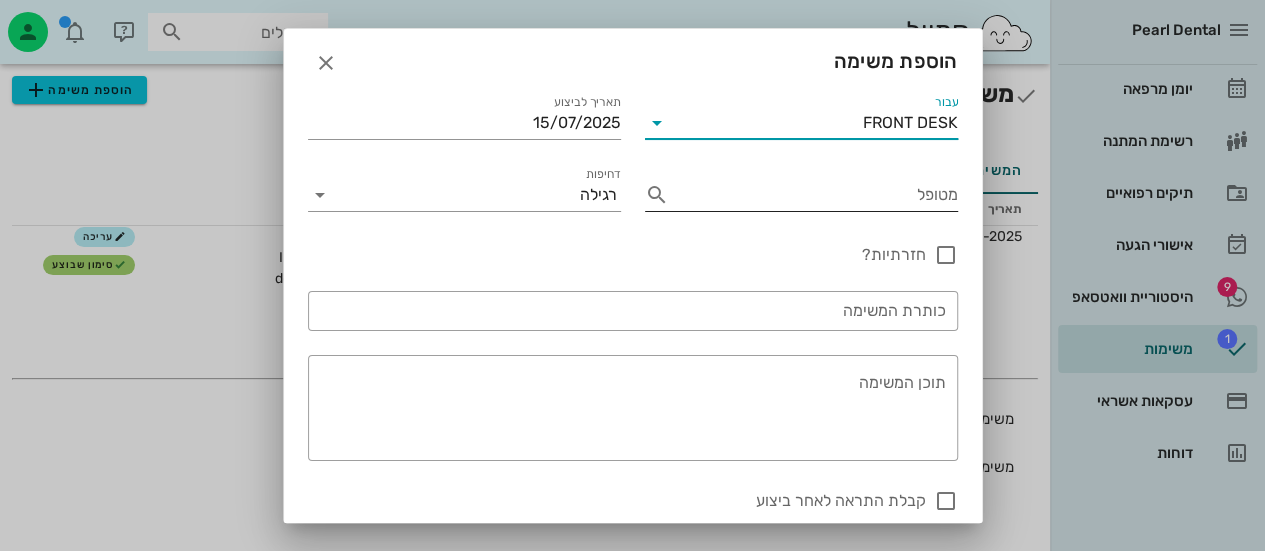 click on "מטופל" at bounding box center [817, 195] 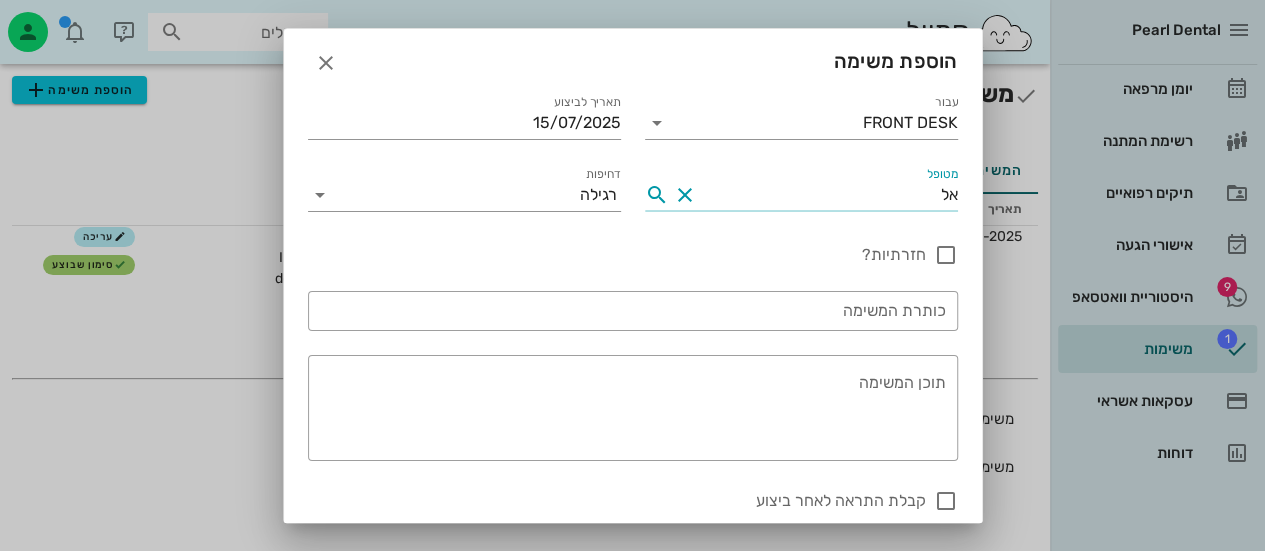 type on "א" 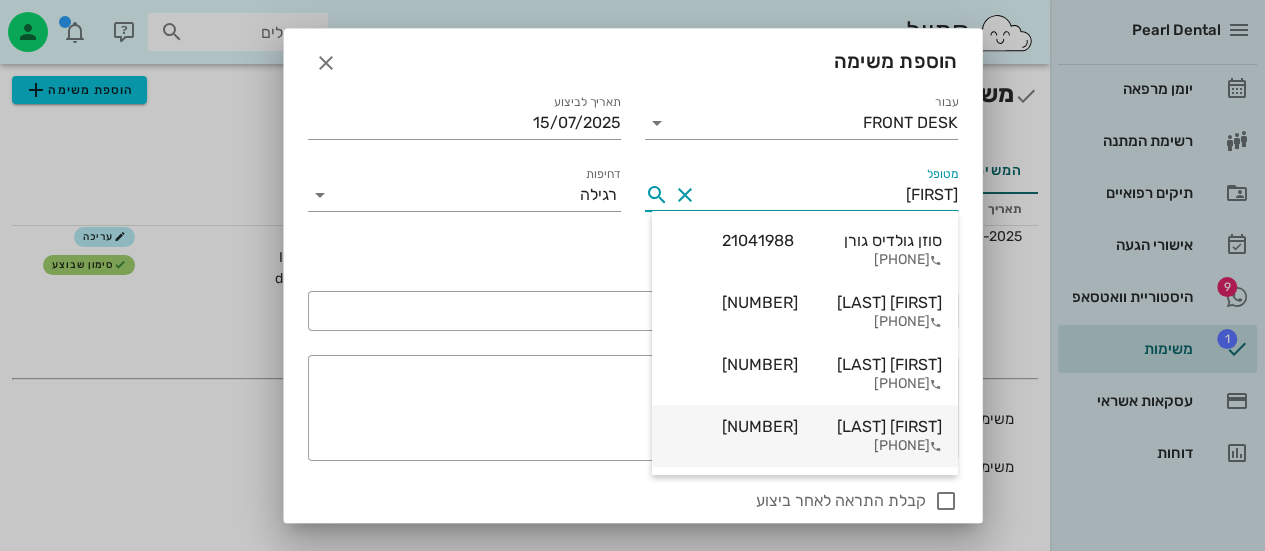 click on "[FIRST] [LAST] [NUMBER]" at bounding box center (832, 426) 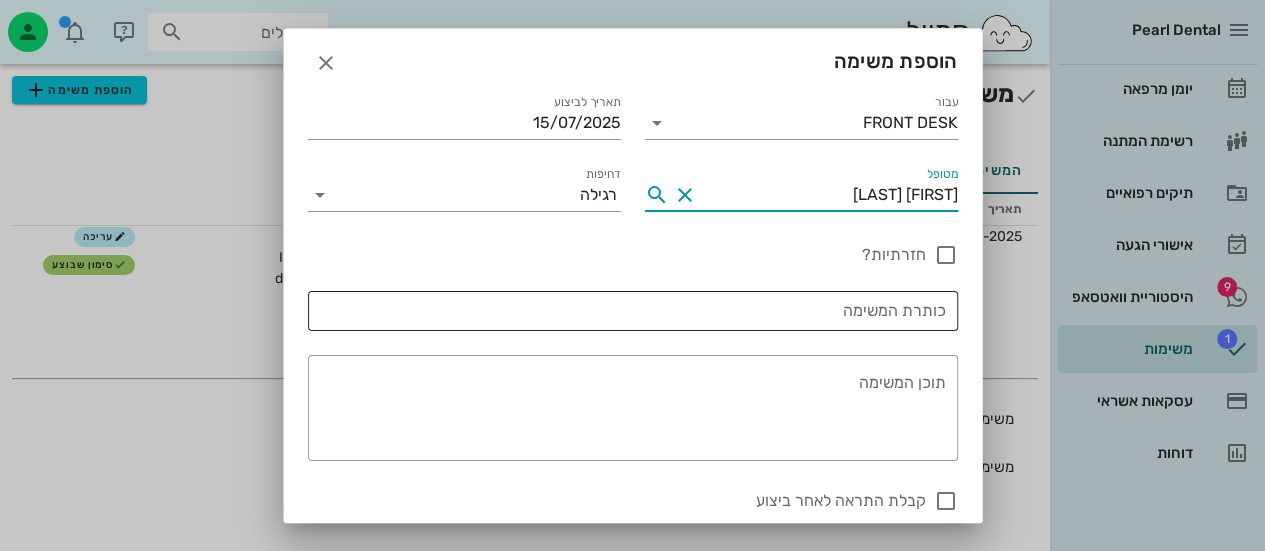 type on "[FIRST] [LAST]" 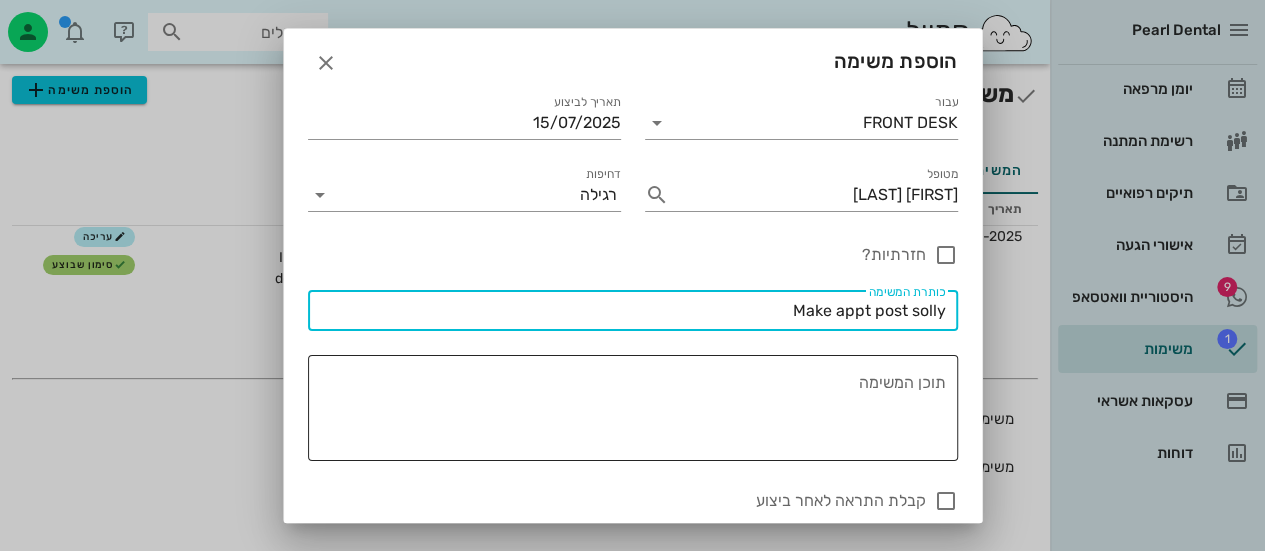 type on "Make appt post solly" 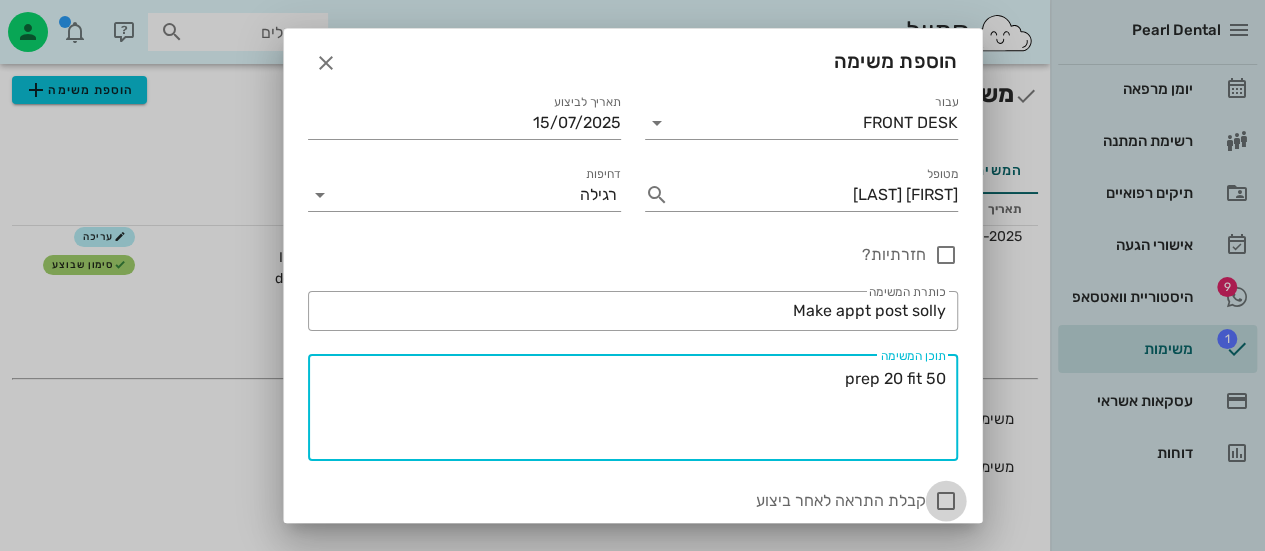 type on "50 prep 20 fit" 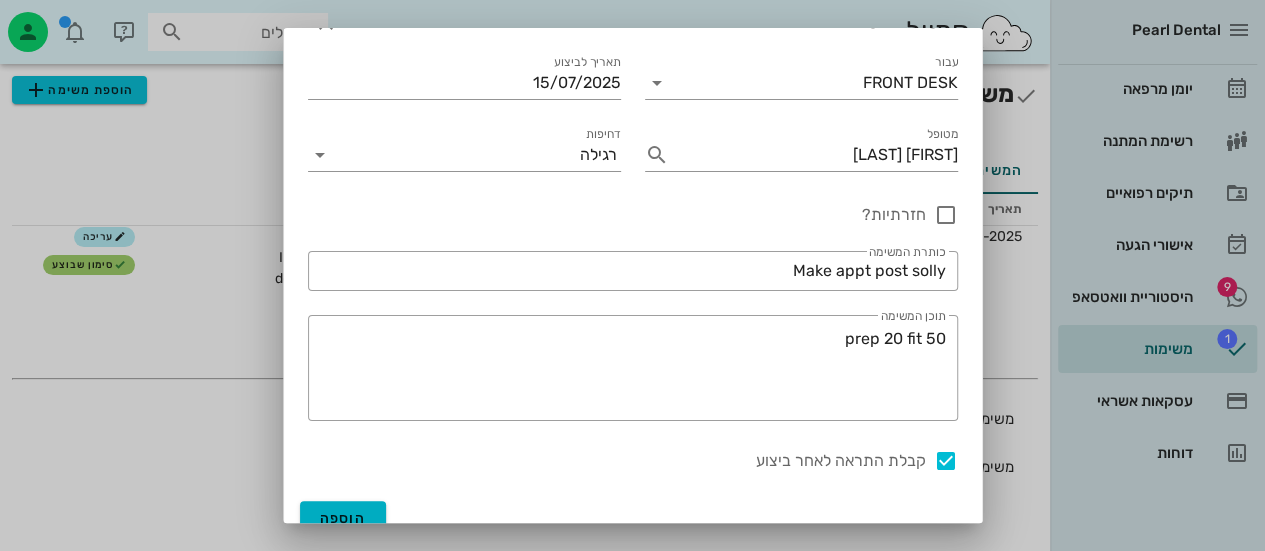 scroll, scrollTop: 60, scrollLeft: 0, axis: vertical 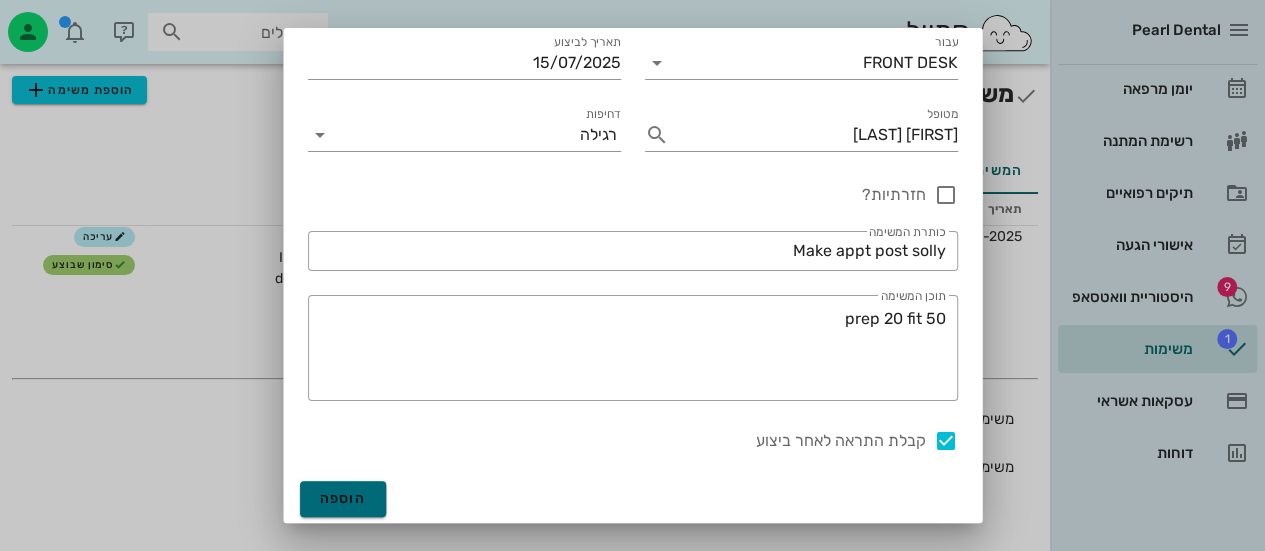 click on "הוספה" at bounding box center [343, 498] 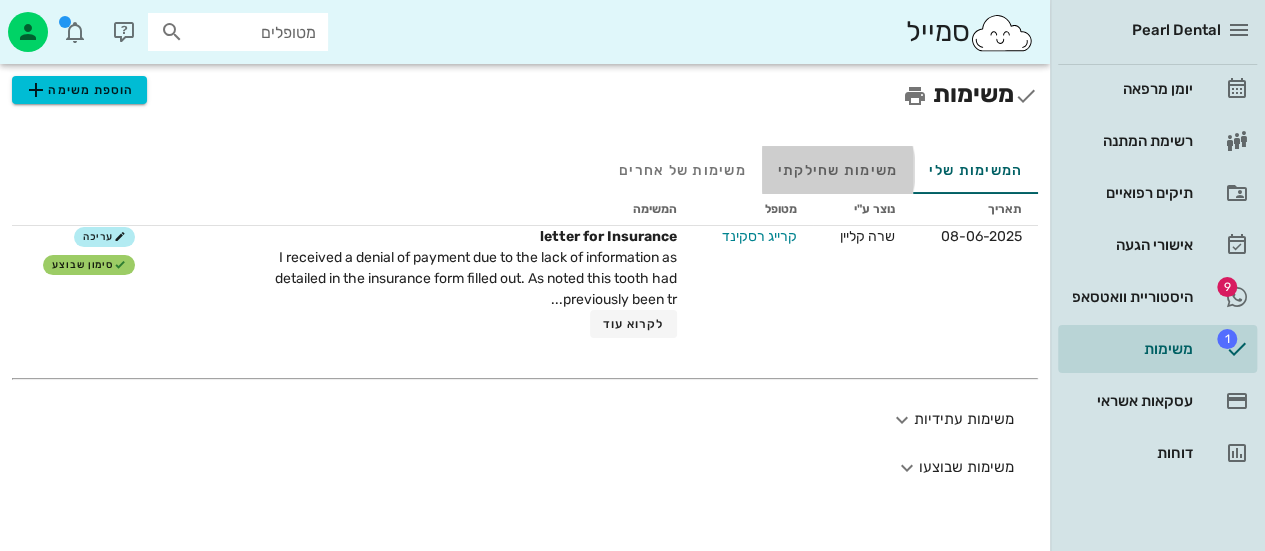 click on "משימות שחילקתי" at bounding box center [838, 170] 